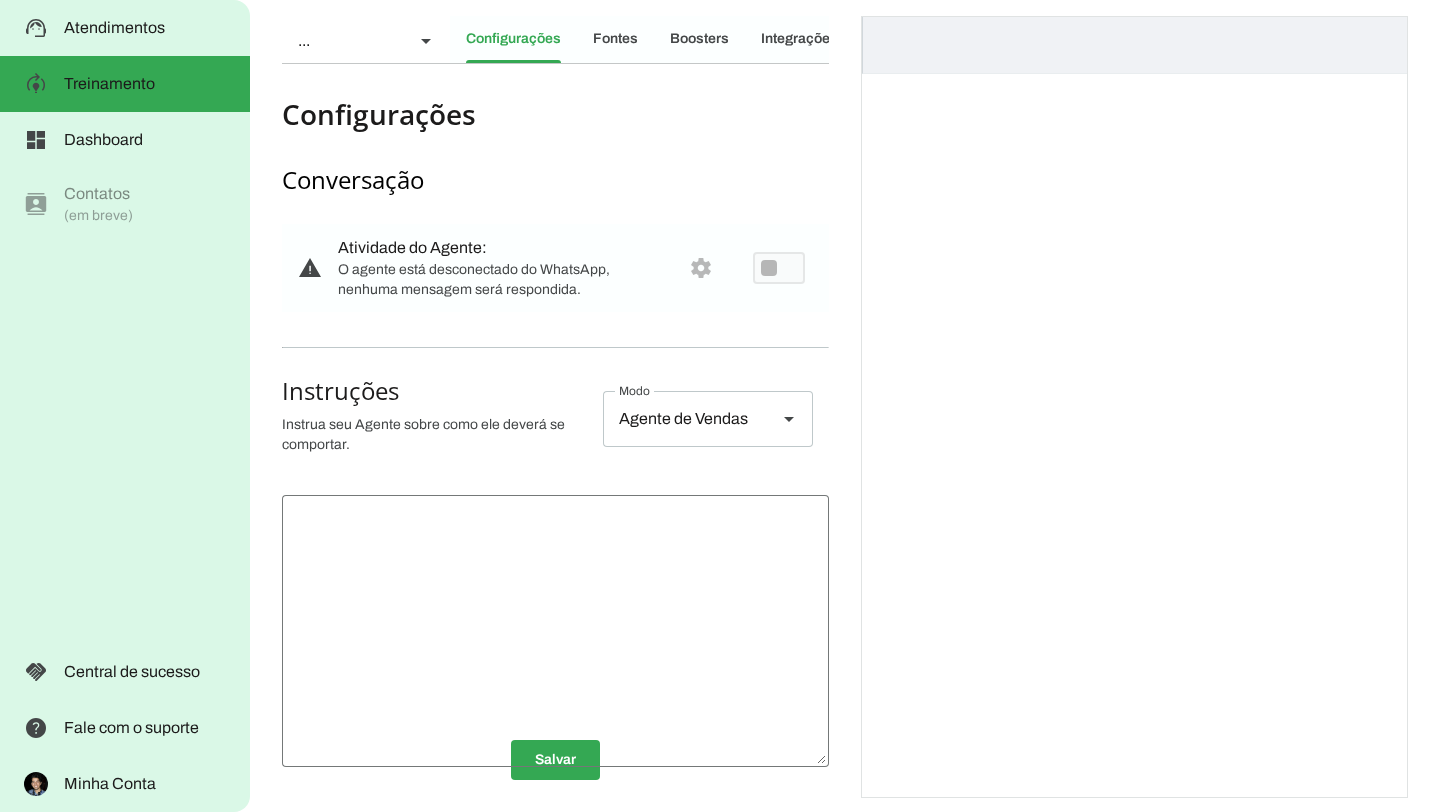 scroll, scrollTop: 0, scrollLeft: 0, axis: both 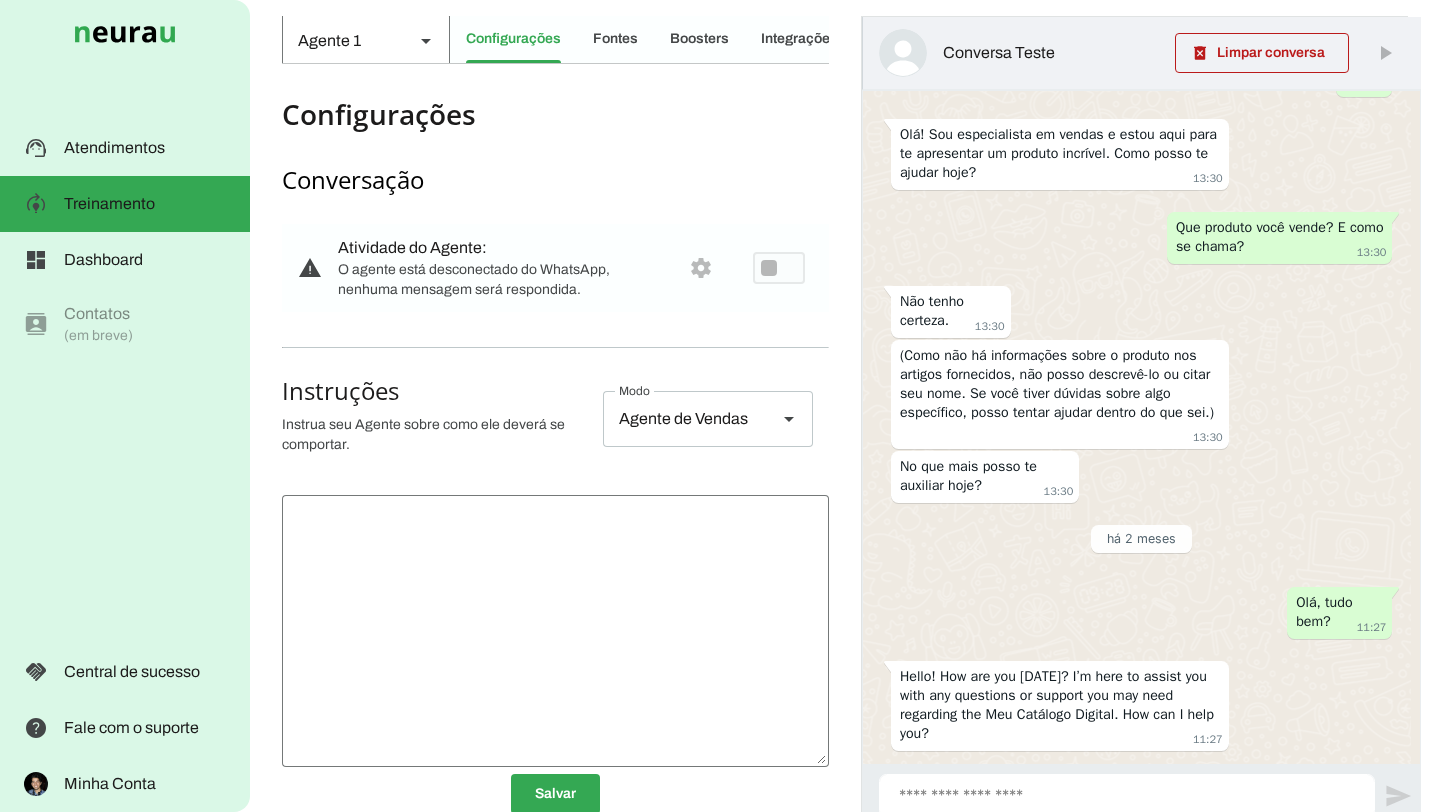 click at bounding box center [426, 41] 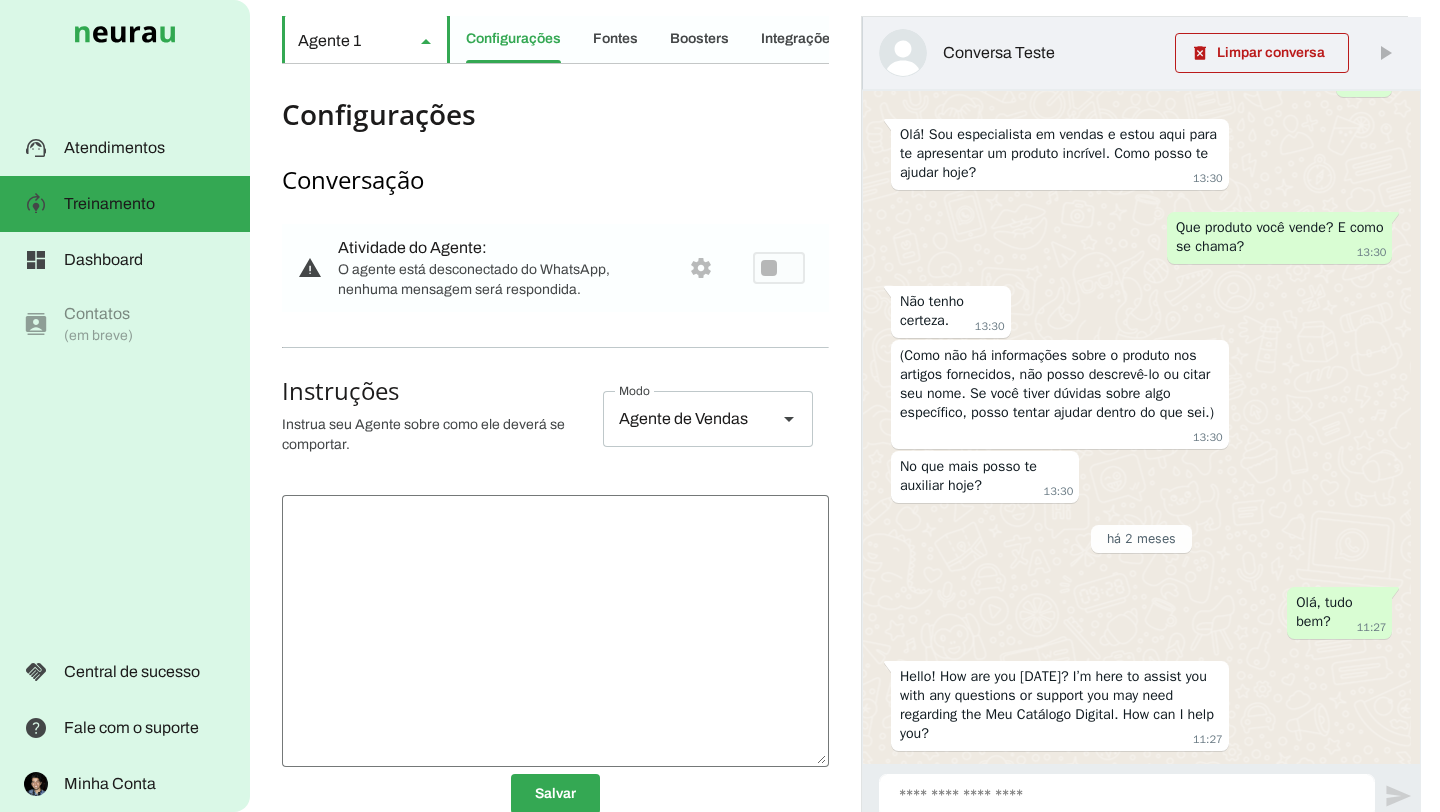 click at bounding box center [426, 41] 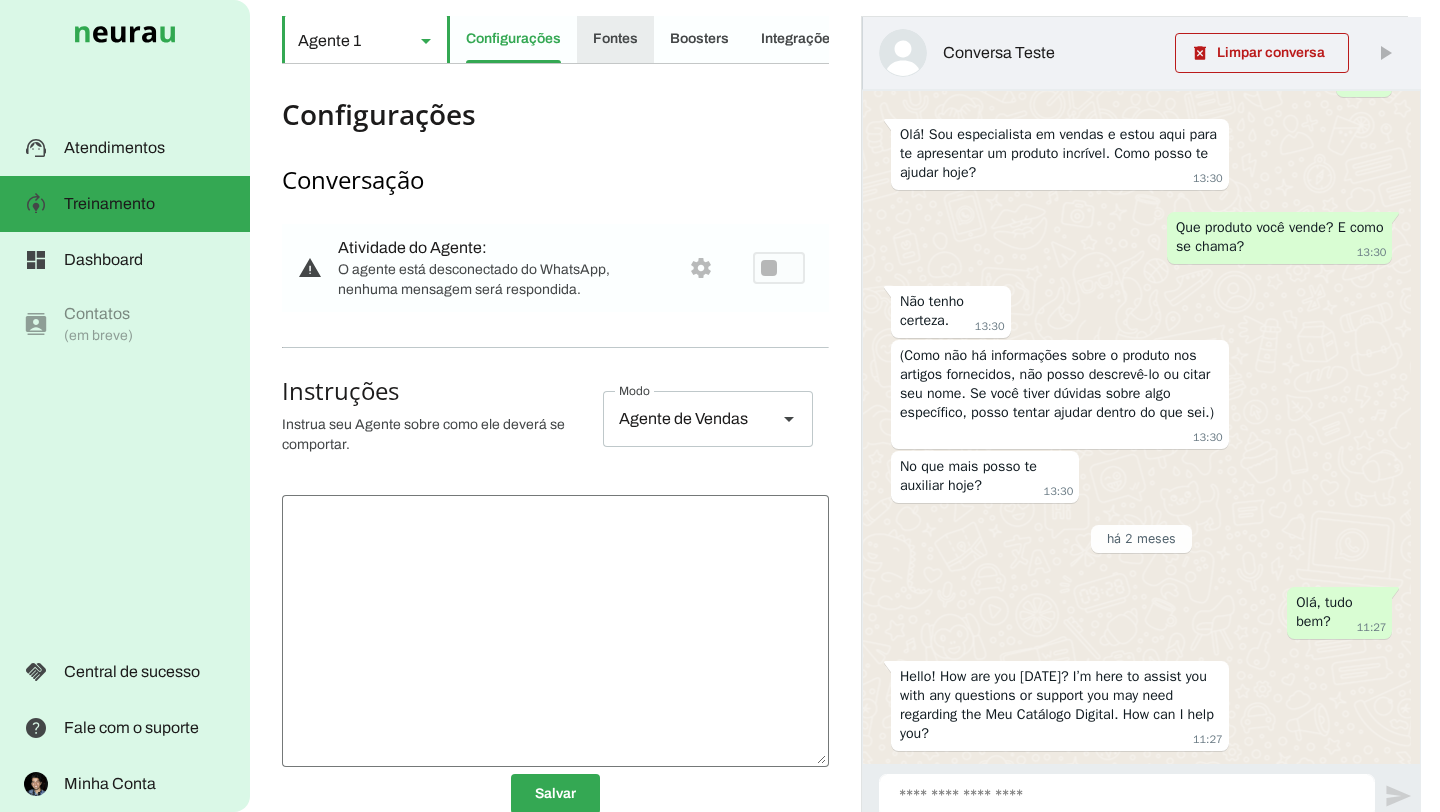 click on "Fontes" at bounding box center (0, 0) 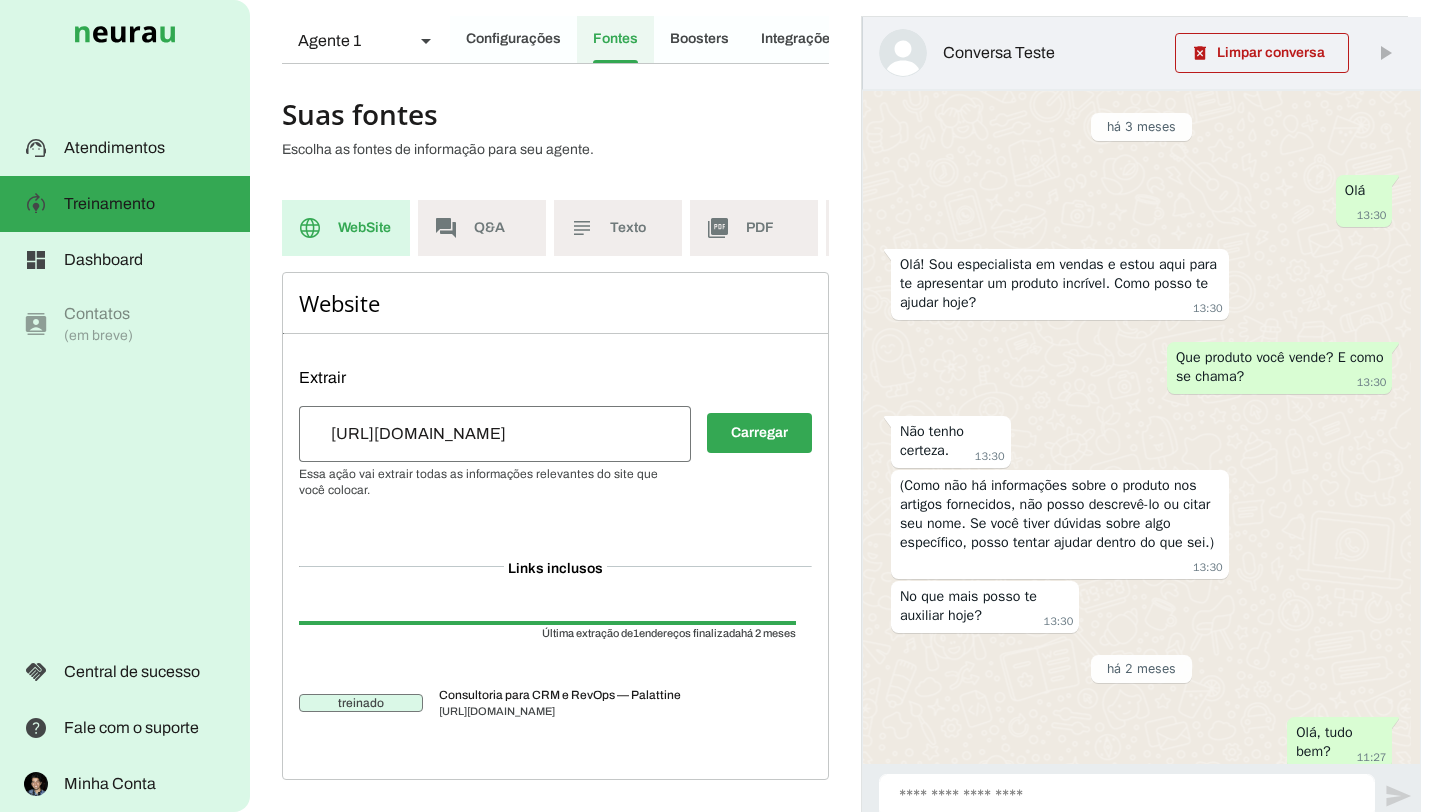 scroll, scrollTop: 130, scrollLeft: 0, axis: vertical 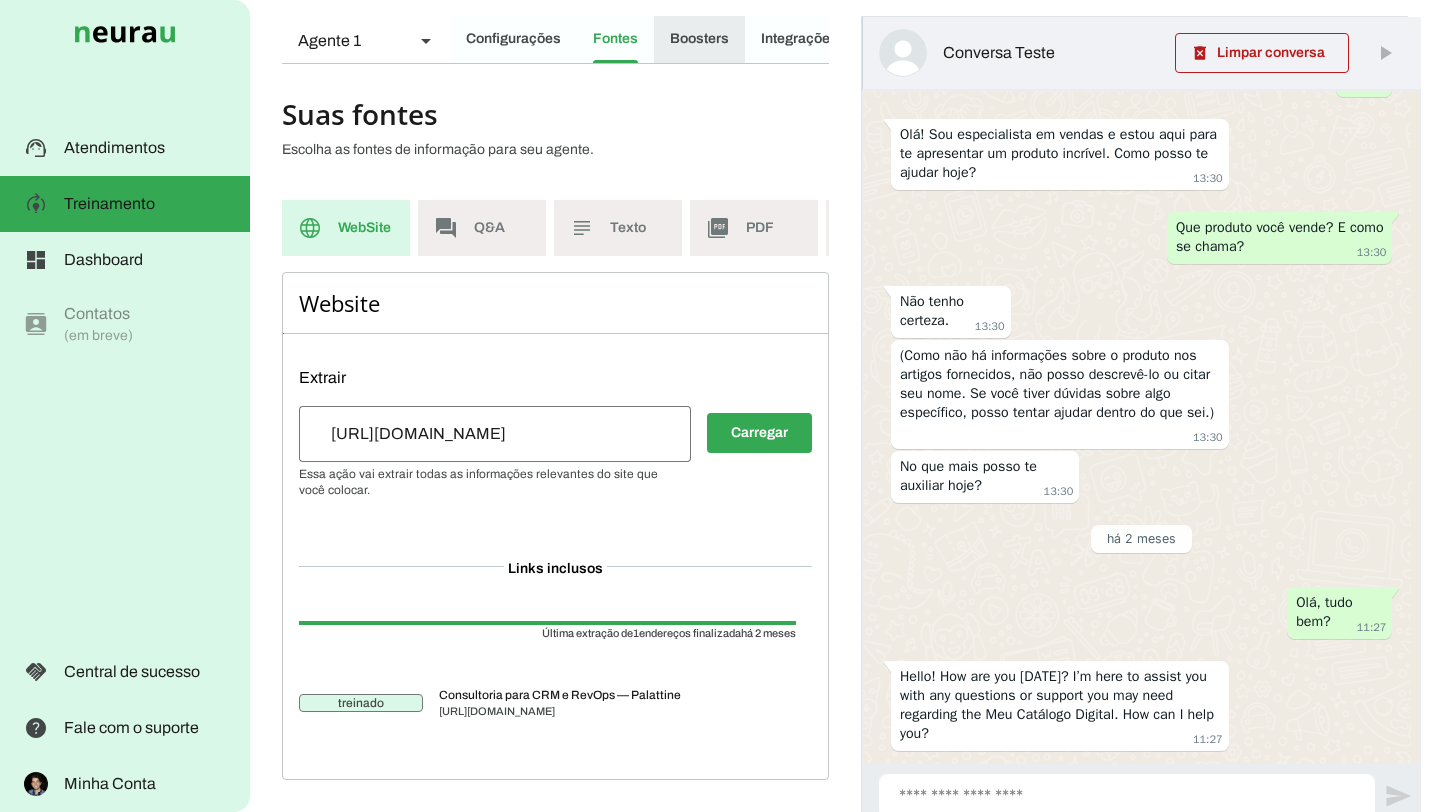 click on "Boosters" at bounding box center [0, 0] 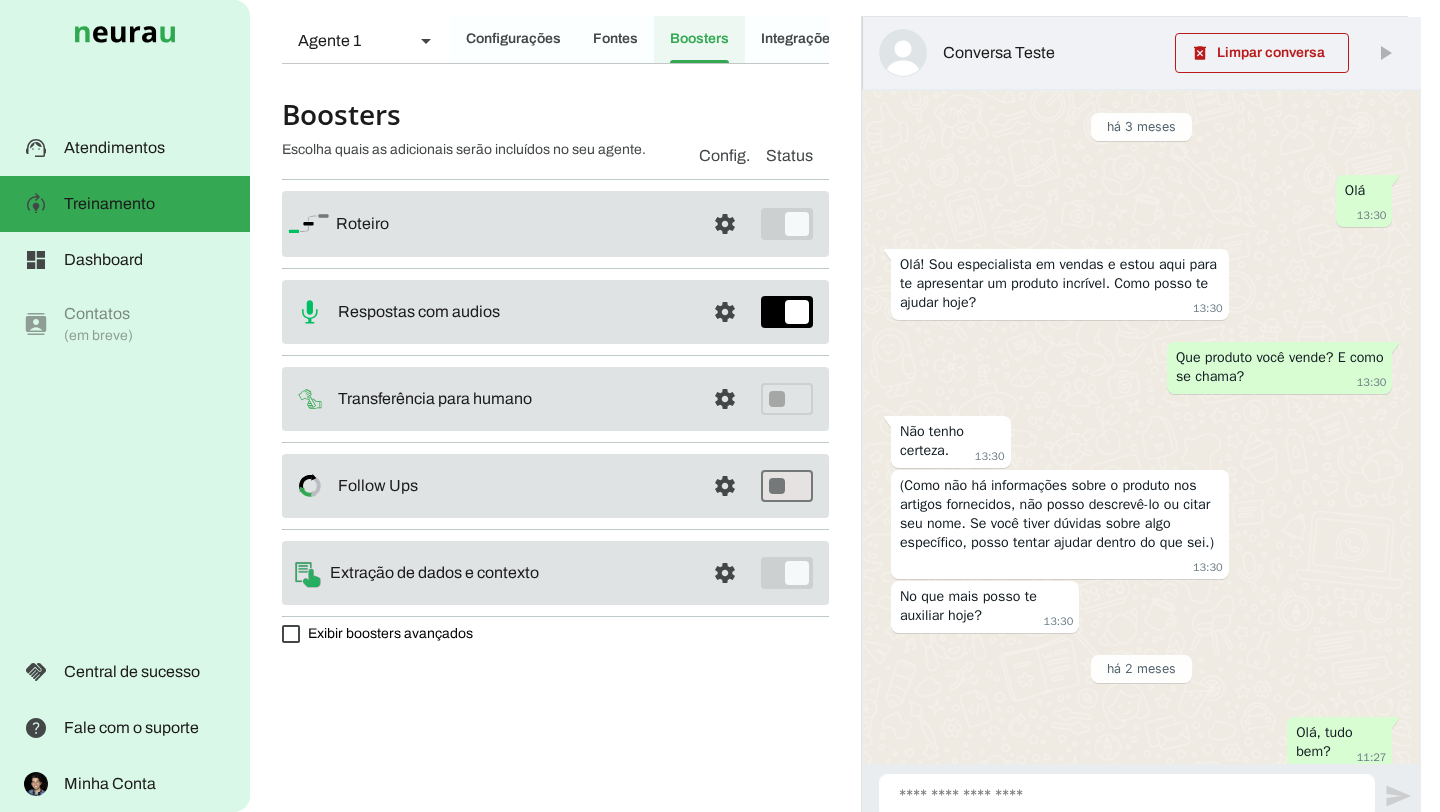 scroll, scrollTop: 130, scrollLeft: 0, axis: vertical 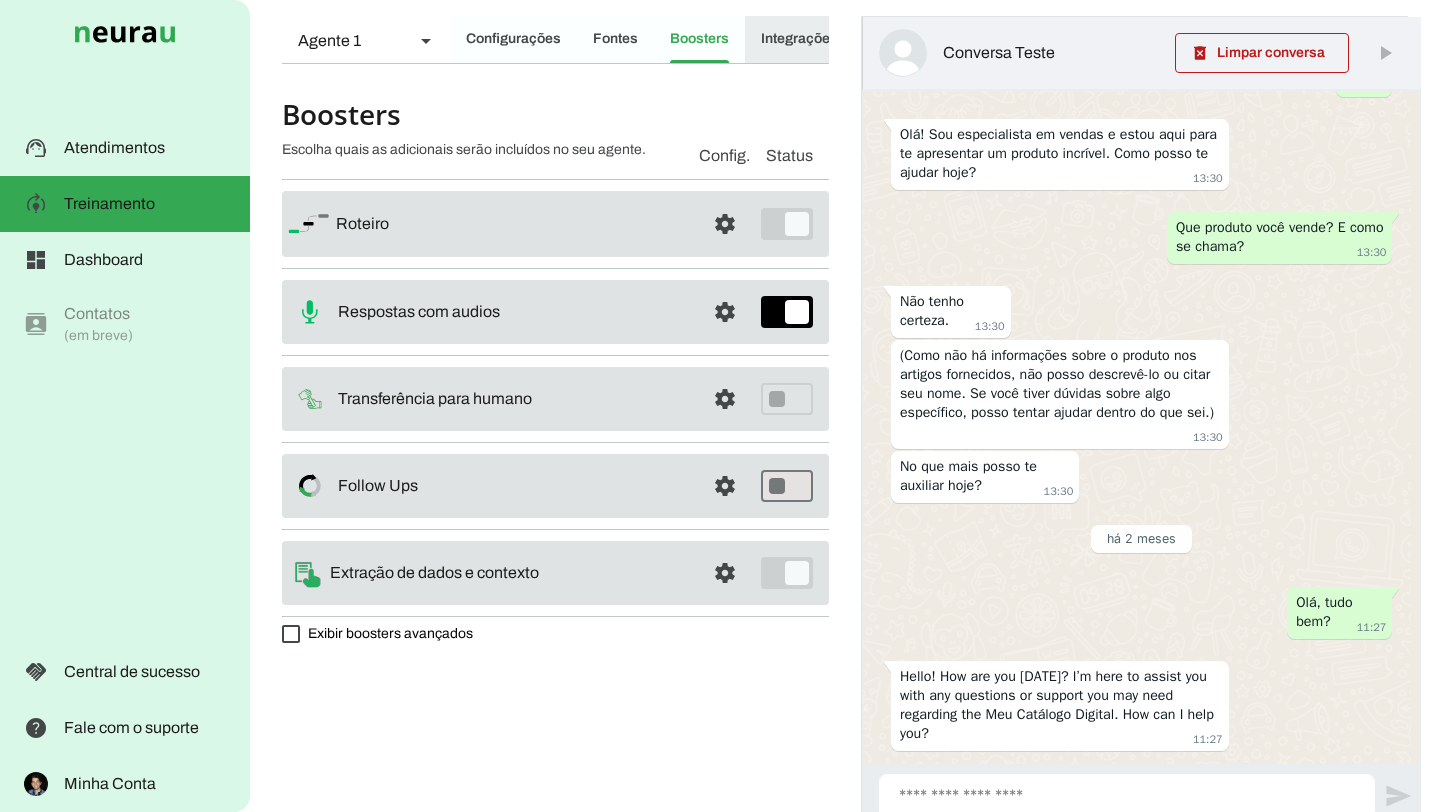 click on "Integrações" 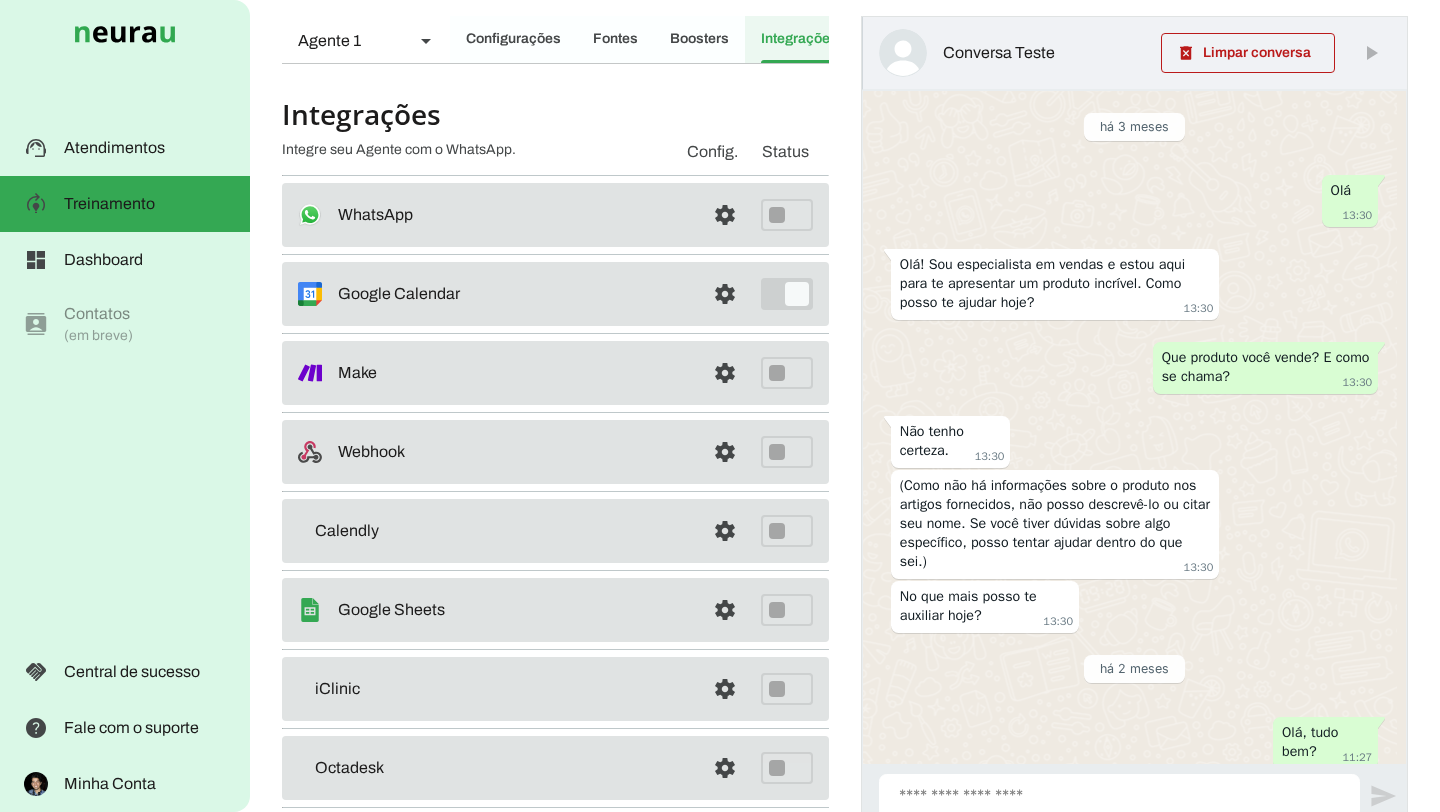 scroll, scrollTop: 0, scrollLeft: 24, axis: horizontal 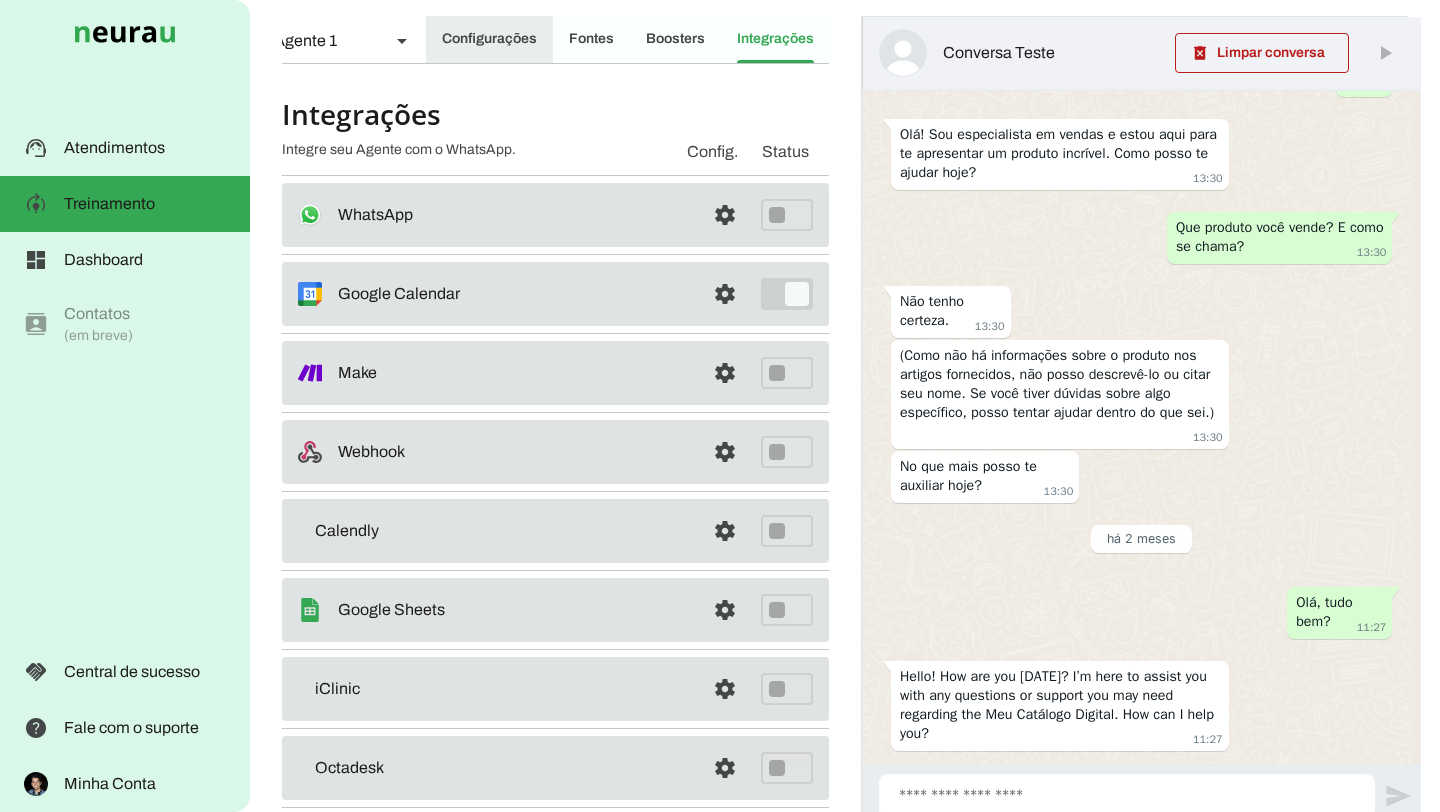 click on "Configurações" at bounding box center (0, 0) 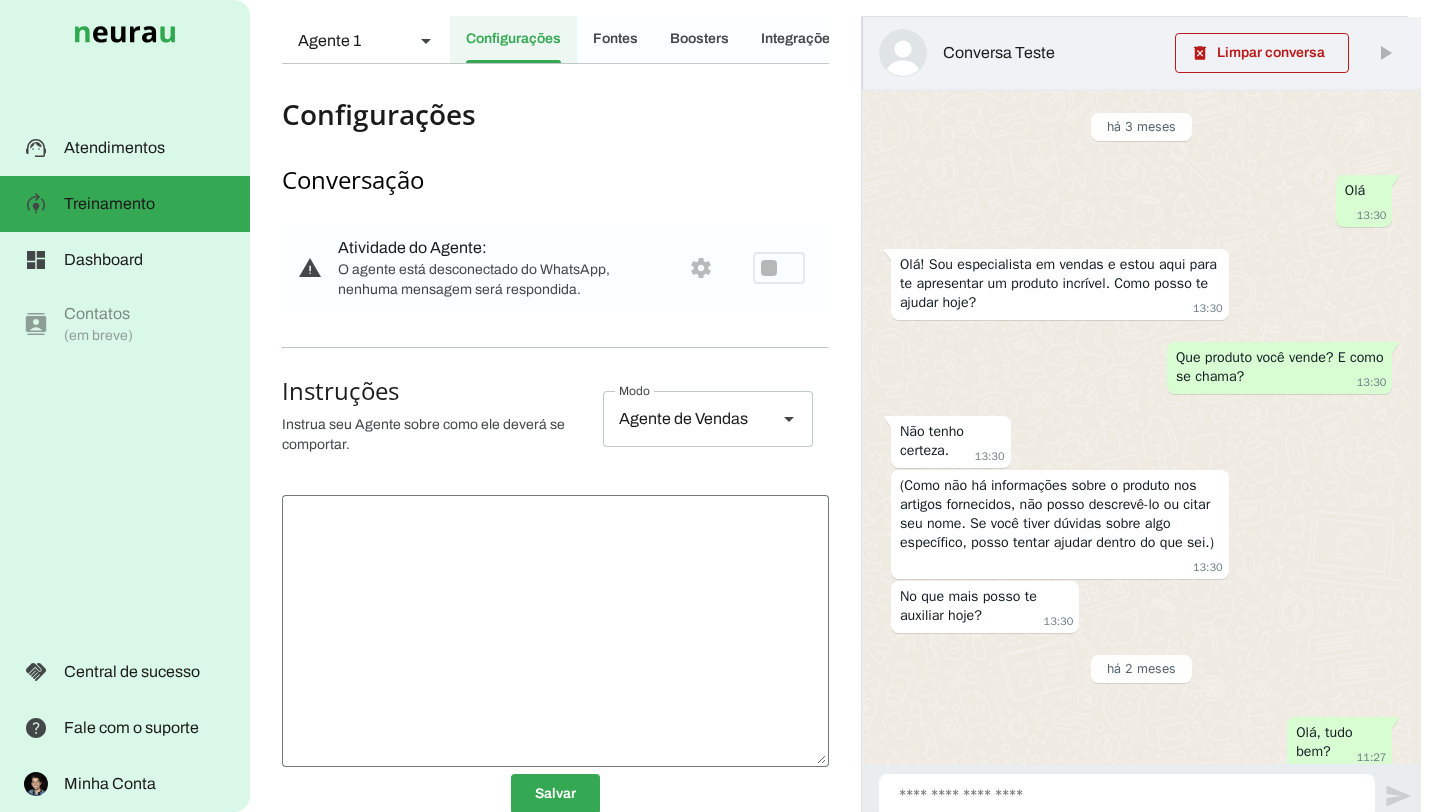 scroll, scrollTop: 130, scrollLeft: 0, axis: vertical 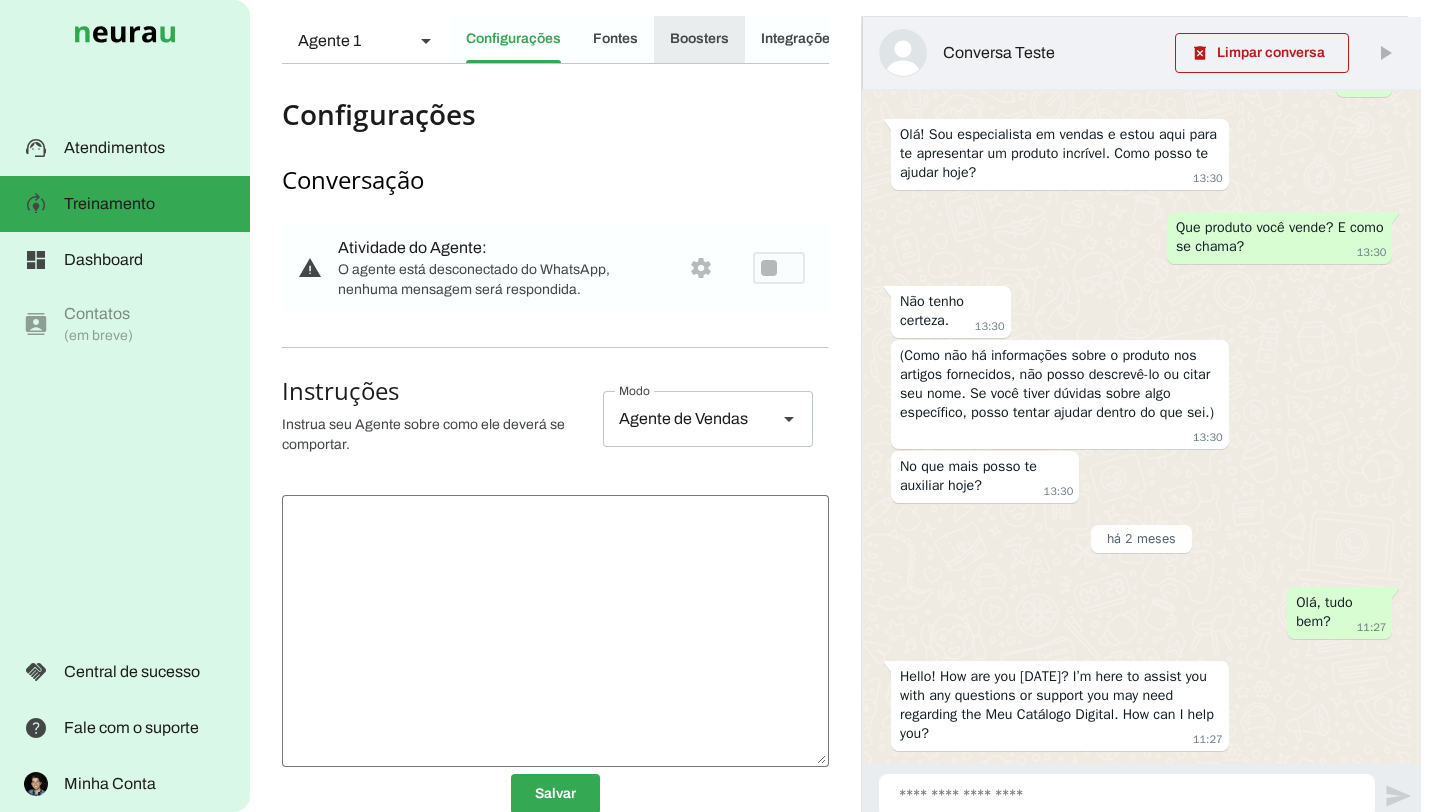 click on "Boosters" at bounding box center (0, 0) 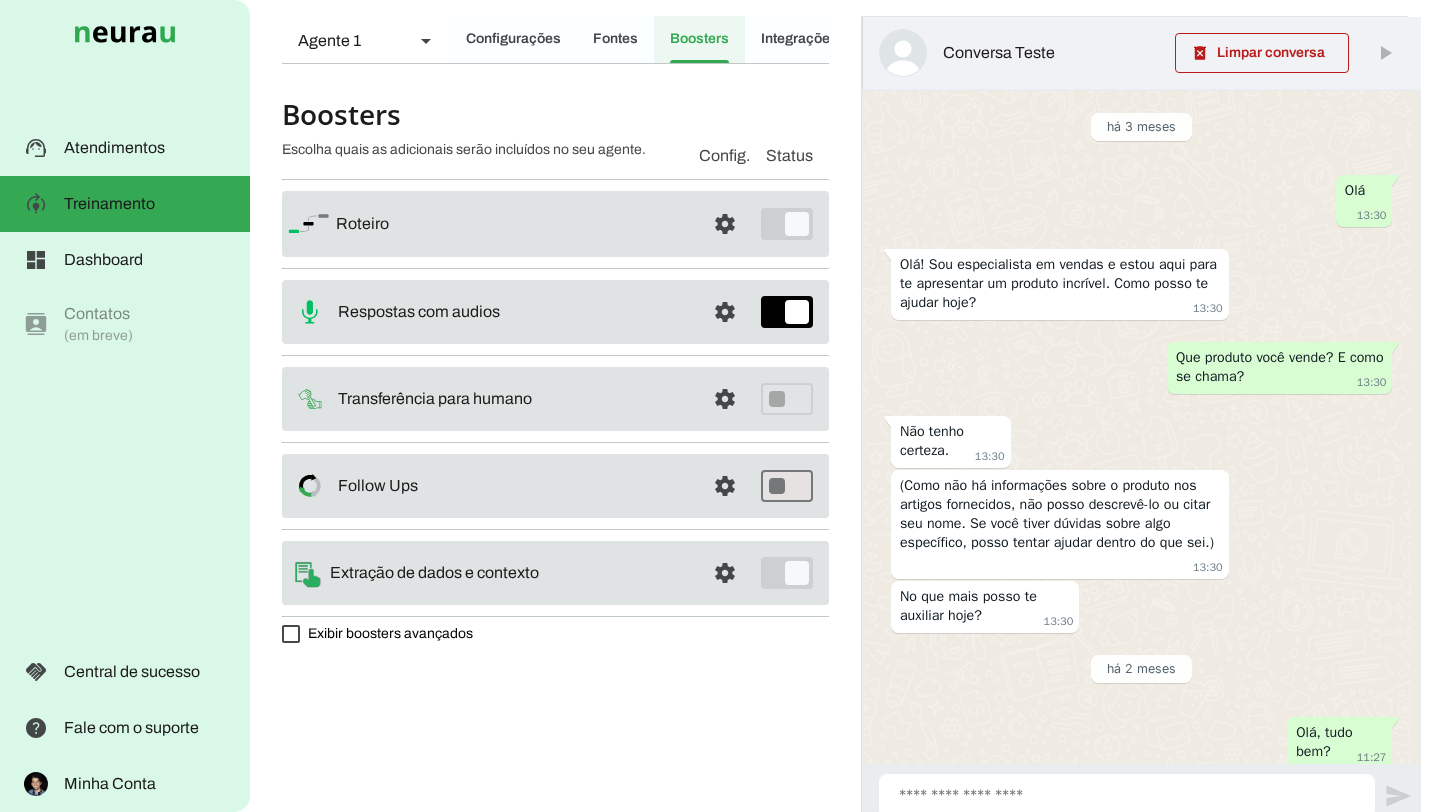 scroll, scrollTop: 130, scrollLeft: 0, axis: vertical 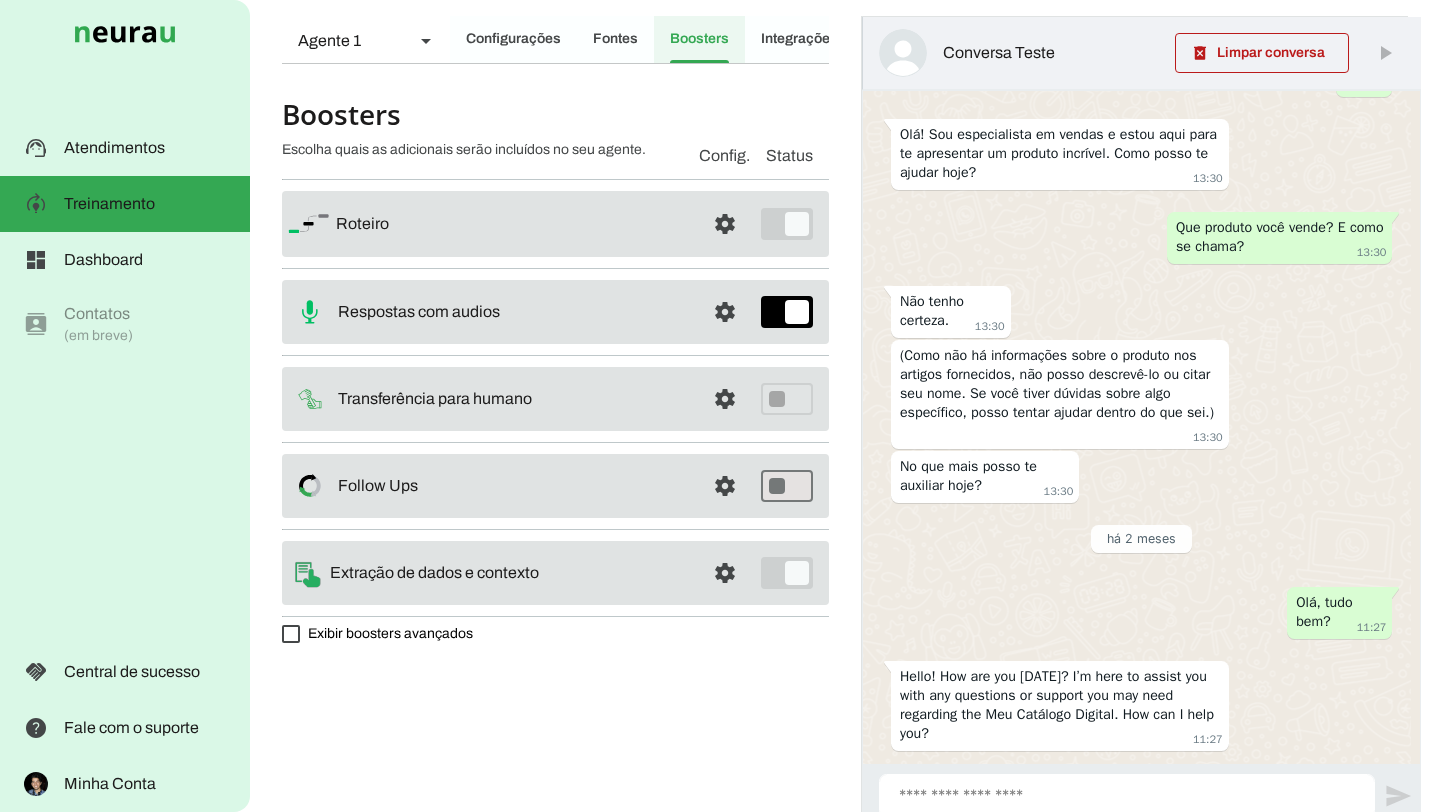 click on "Fontes" at bounding box center [0, 0] 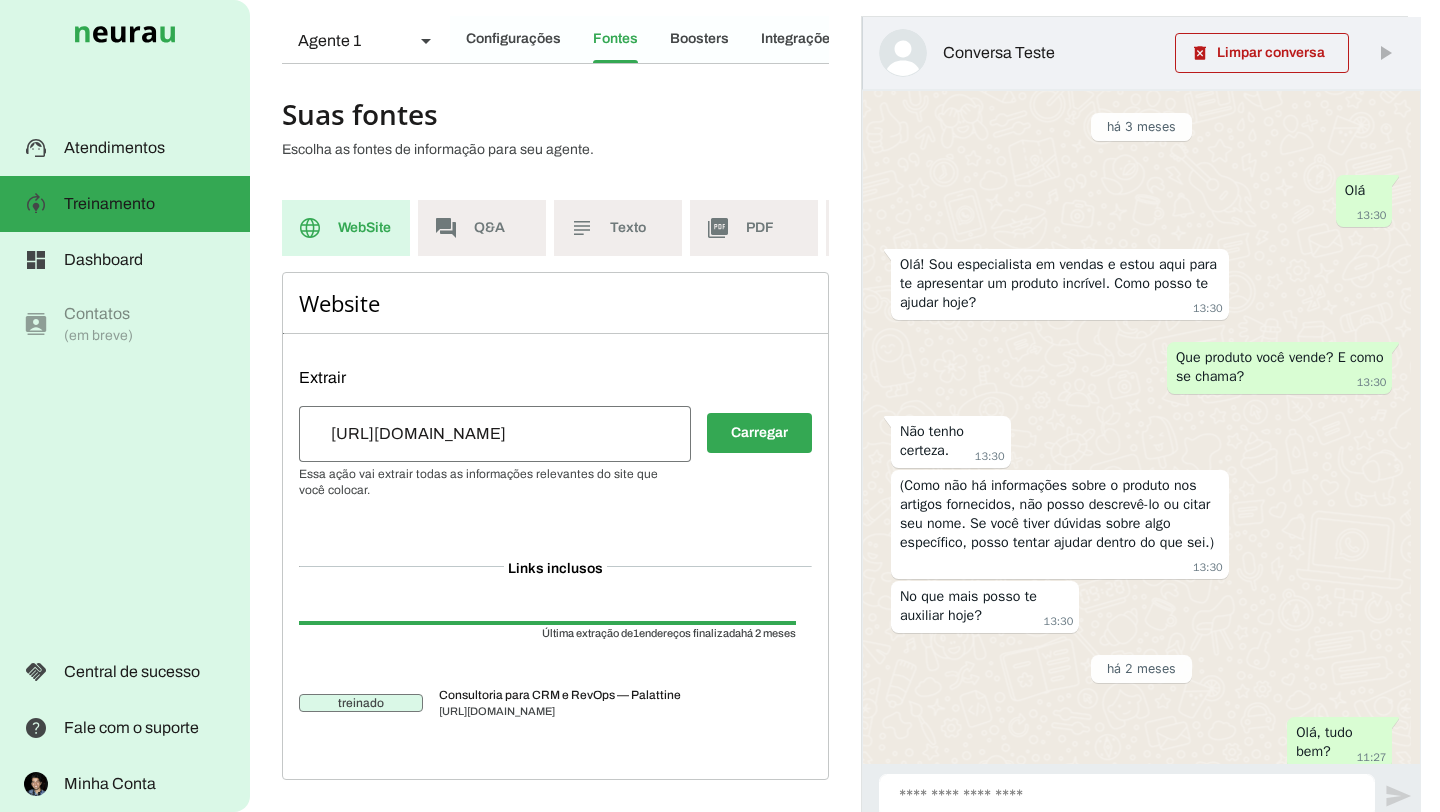 scroll, scrollTop: 130, scrollLeft: 0, axis: vertical 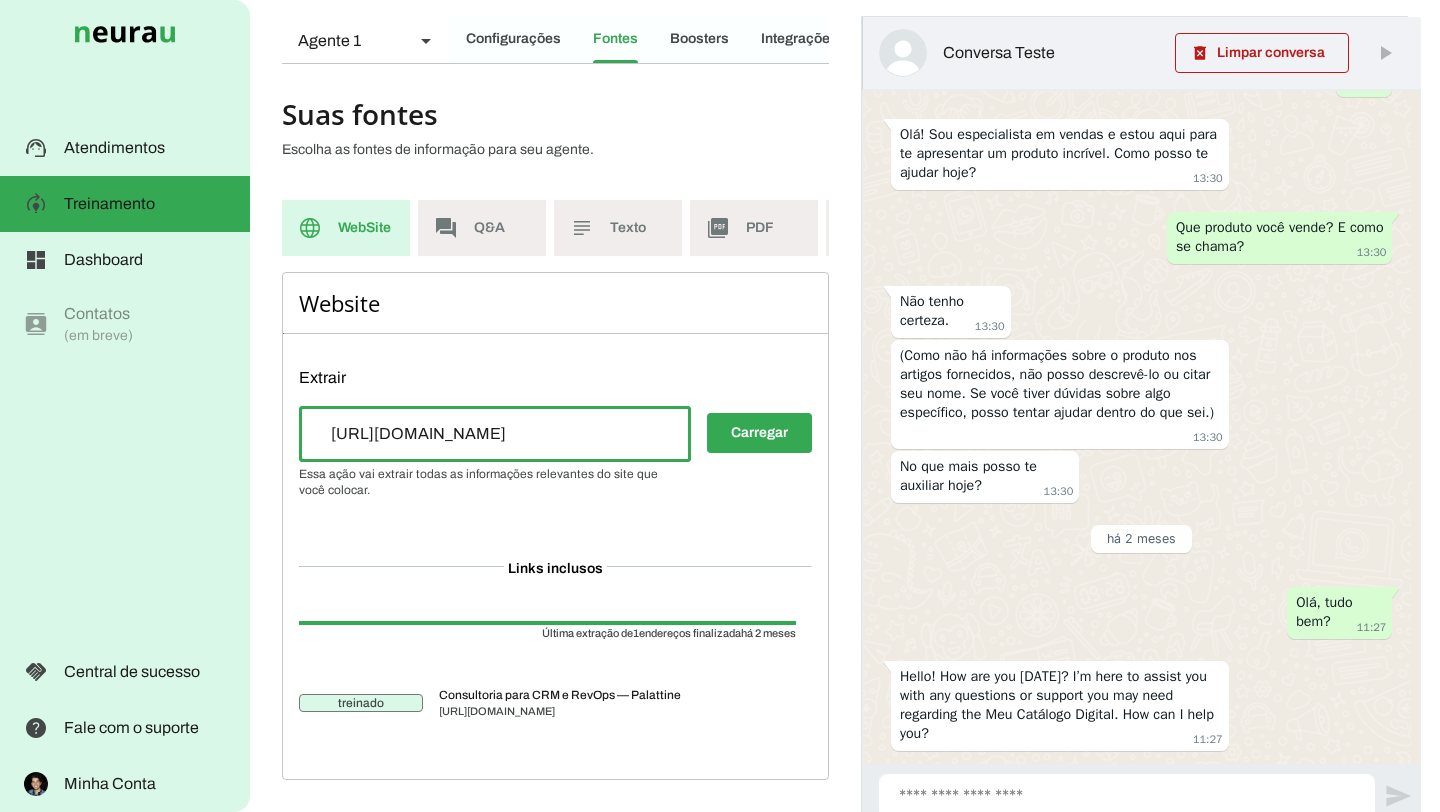 click on "[URL][DOMAIN_NAME]" at bounding box center (495, 434) 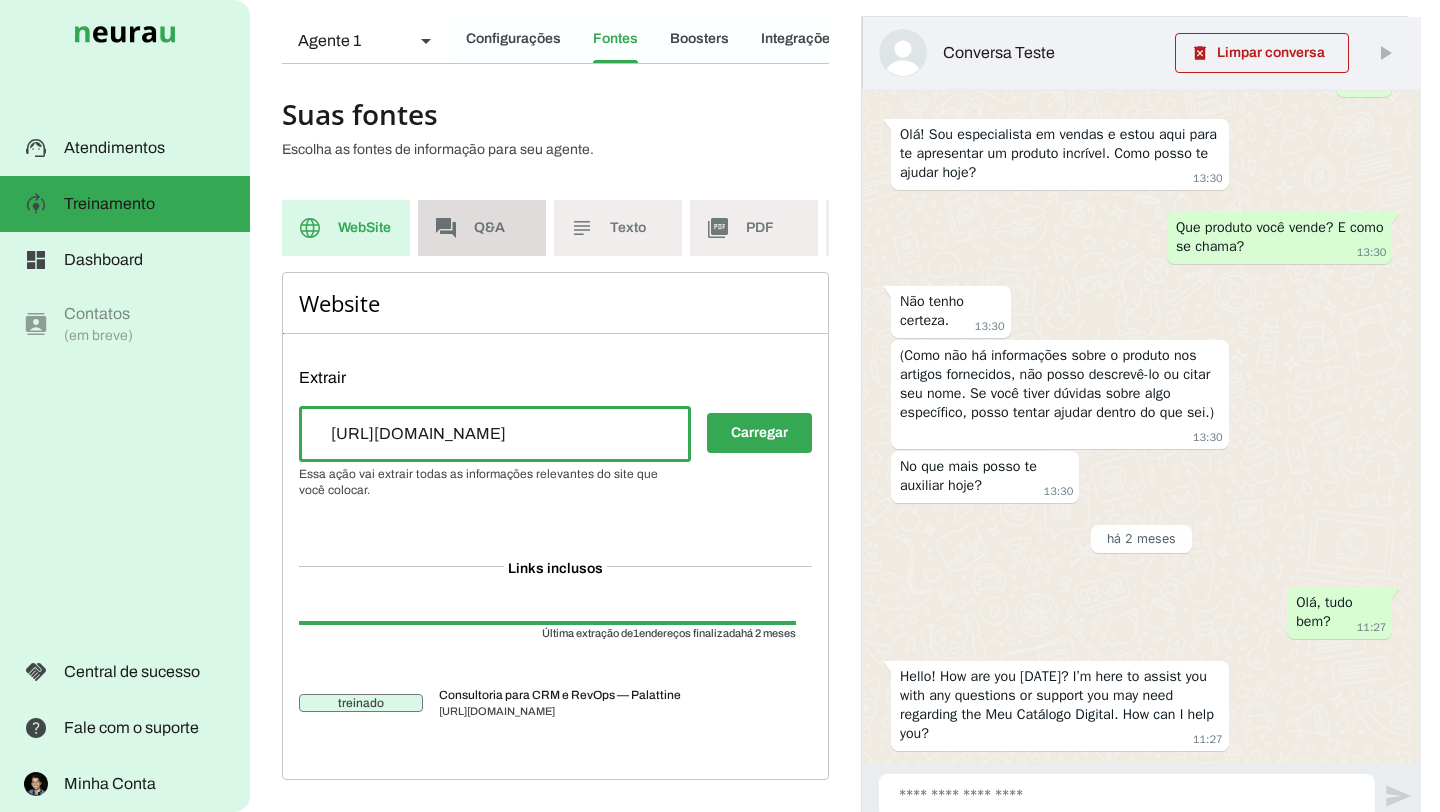 click on "Q&A" 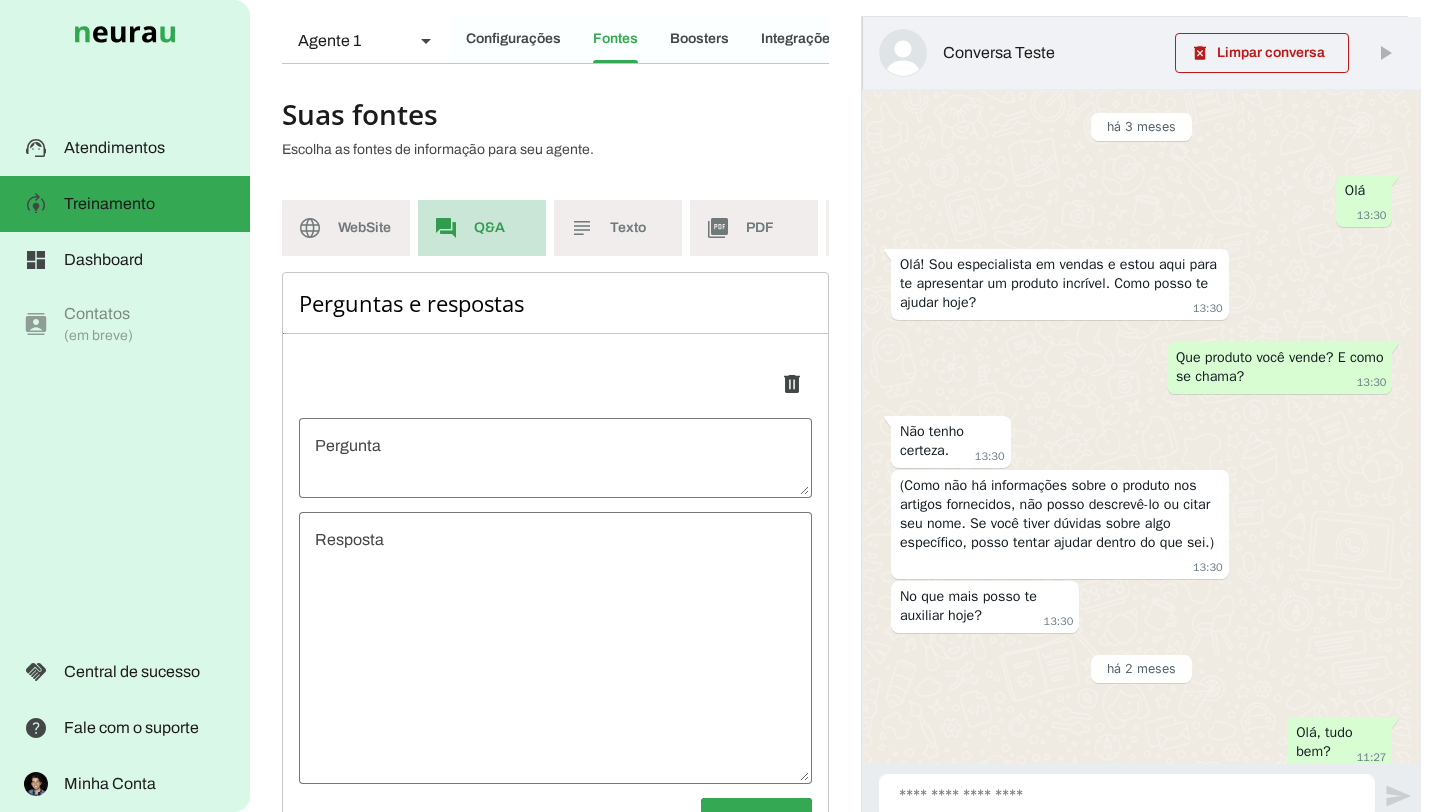 scroll, scrollTop: 130, scrollLeft: 0, axis: vertical 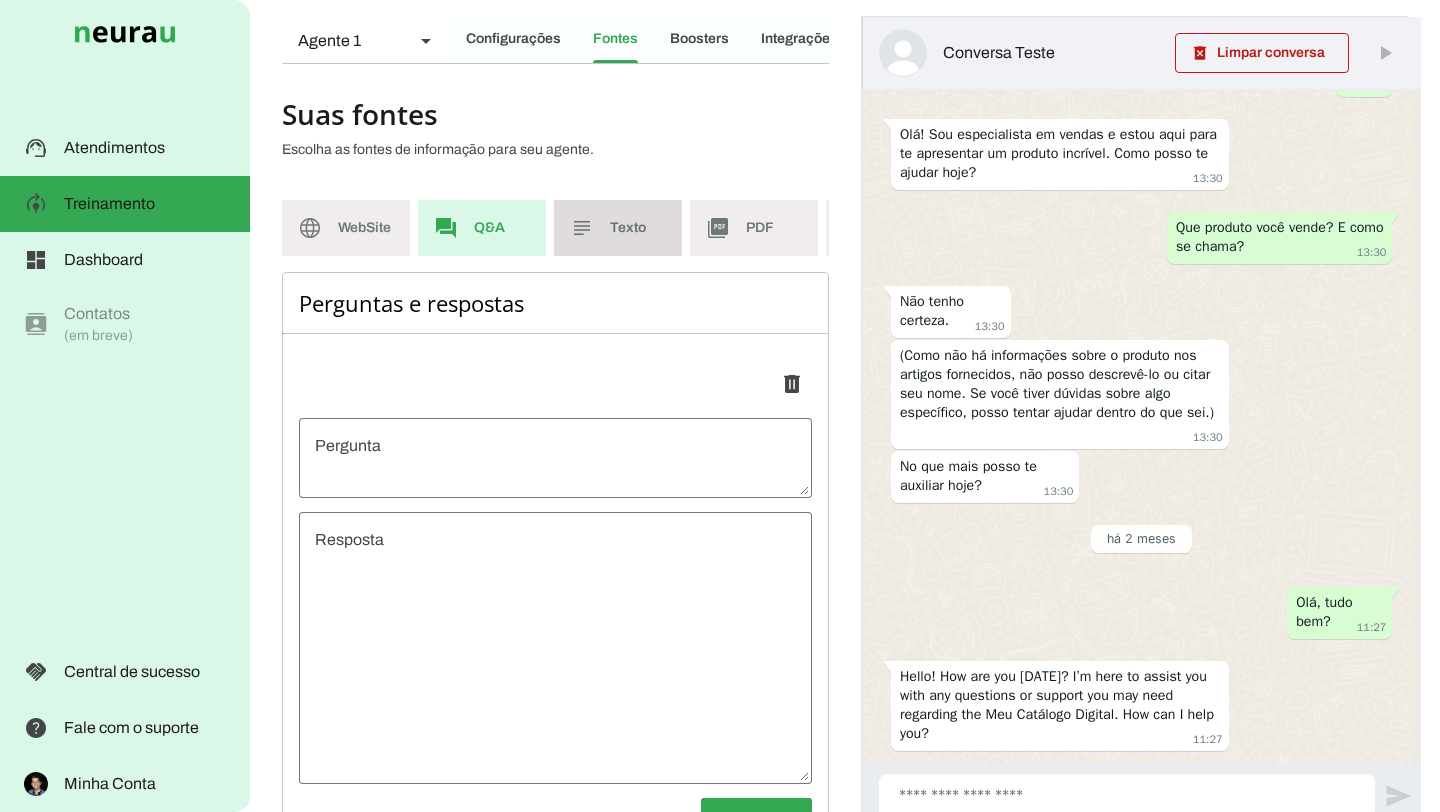 click on "Texto" 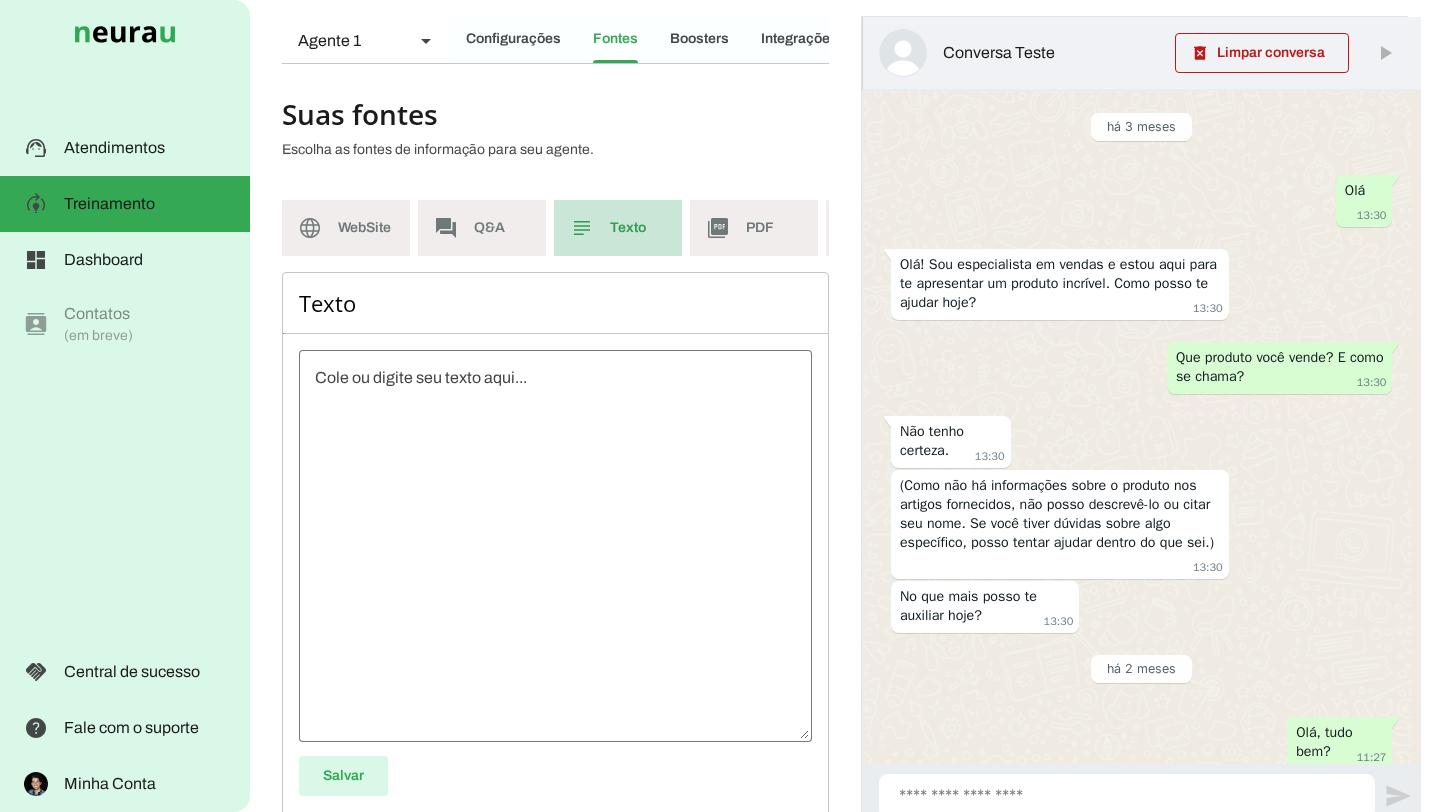 scroll, scrollTop: 130, scrollLeft: 0, axis: vertical 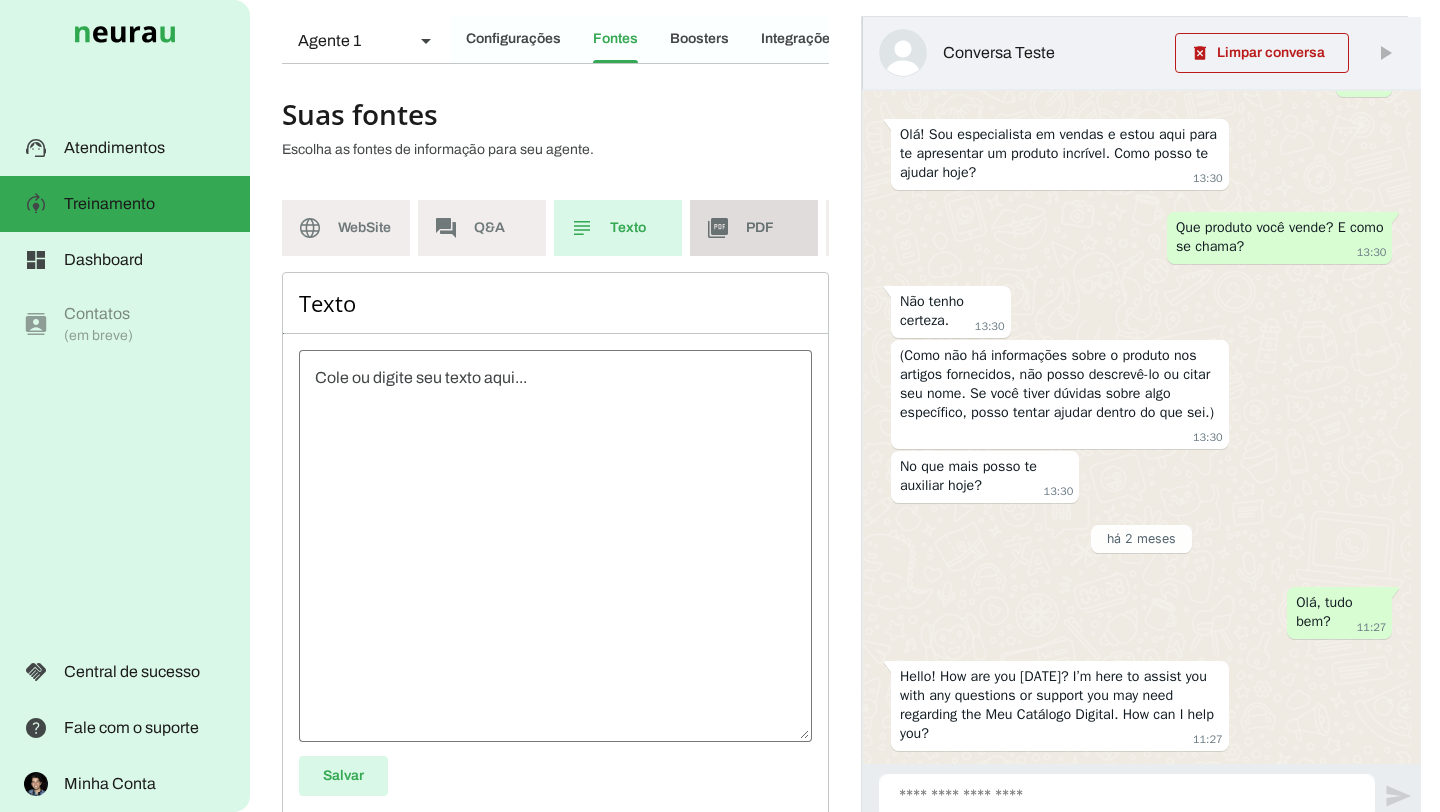 click on "PDF" 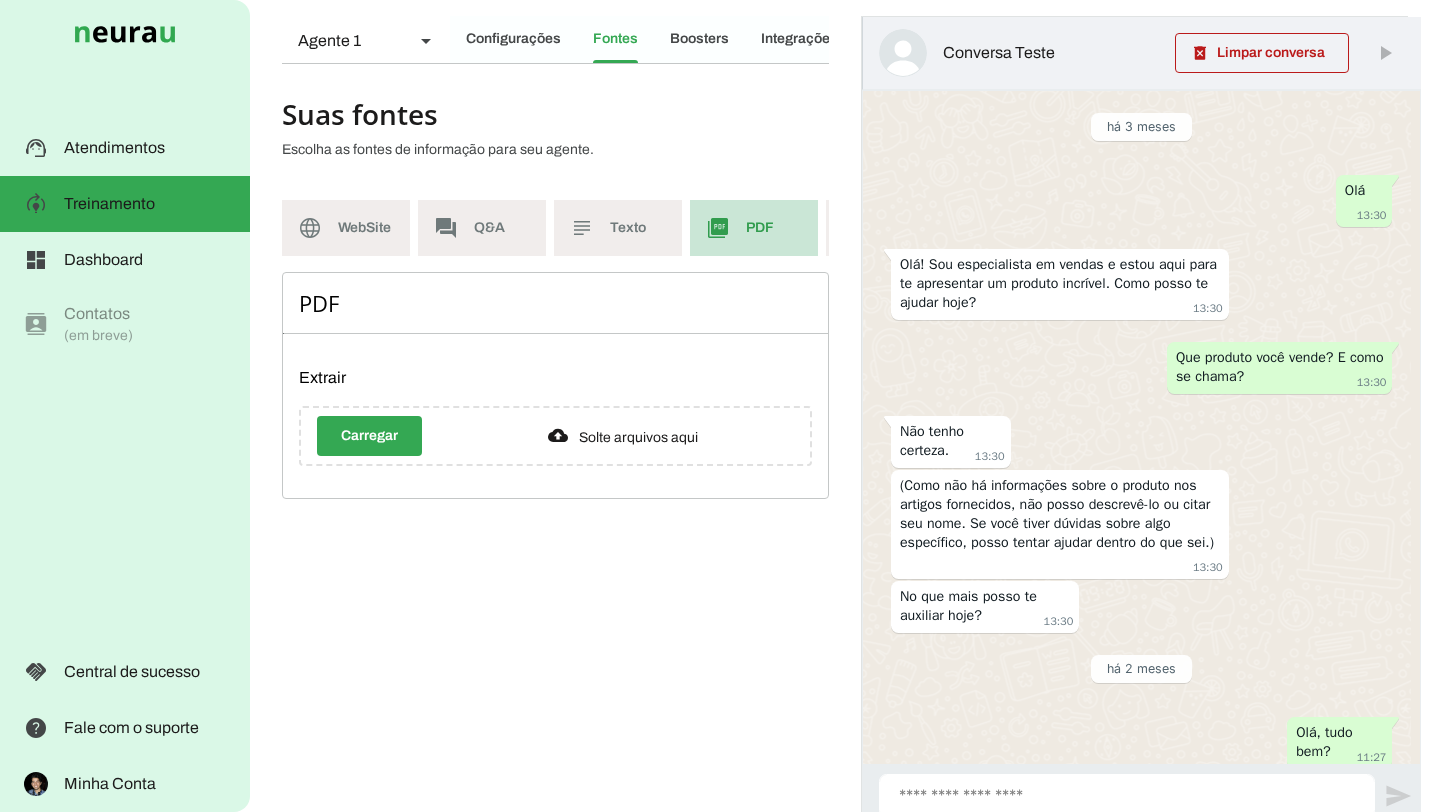 scroll, scrollTop: 130, scrollLeft: 0, axis: vertical 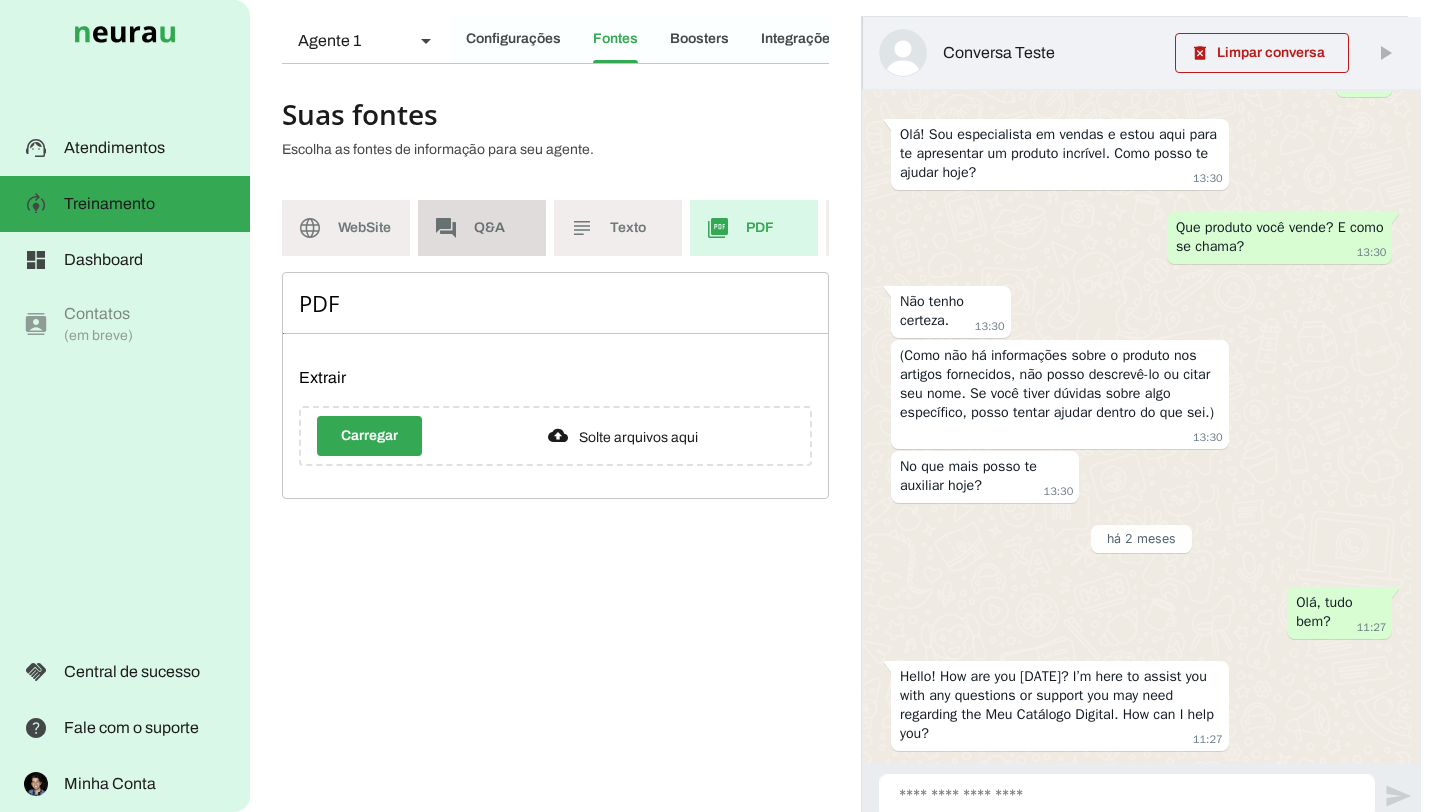 click on "Q&A" 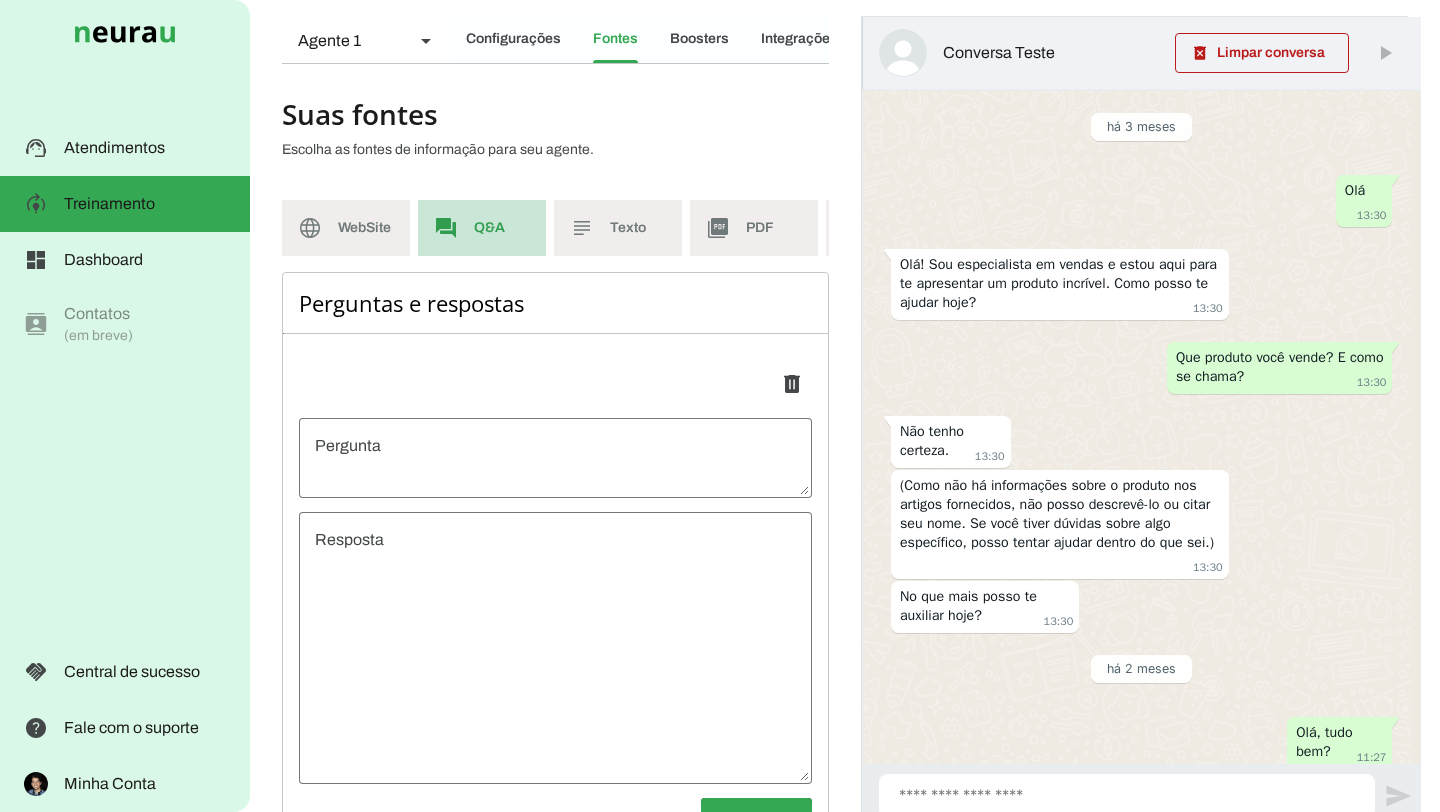 scroll, scrollTop: 130, scrollLeft: 0, axis: vertical 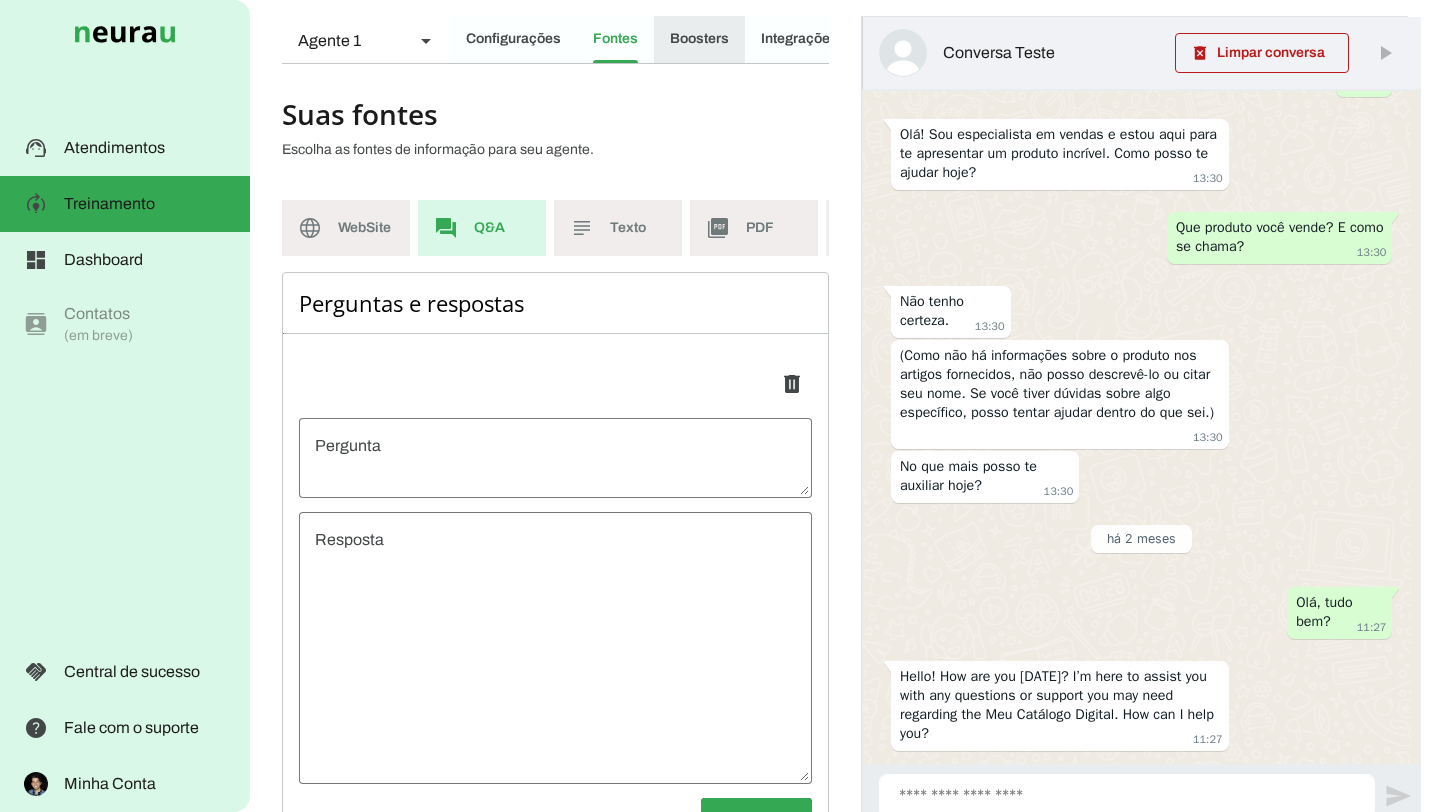 click on "Boosters" at bounding box center [0, 0] 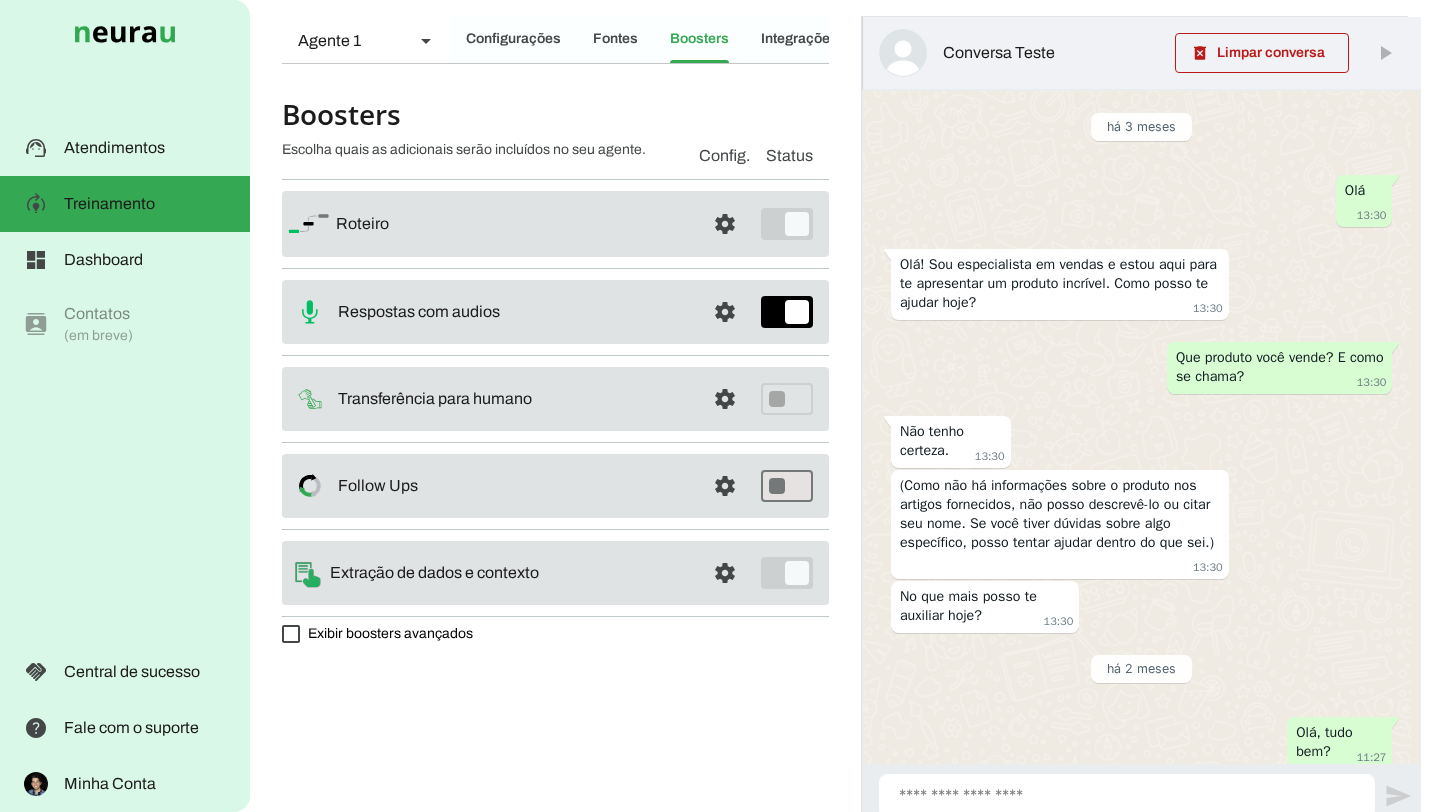 scroll, scrollTop: 130, scrollLeft: 0, axis: vertical 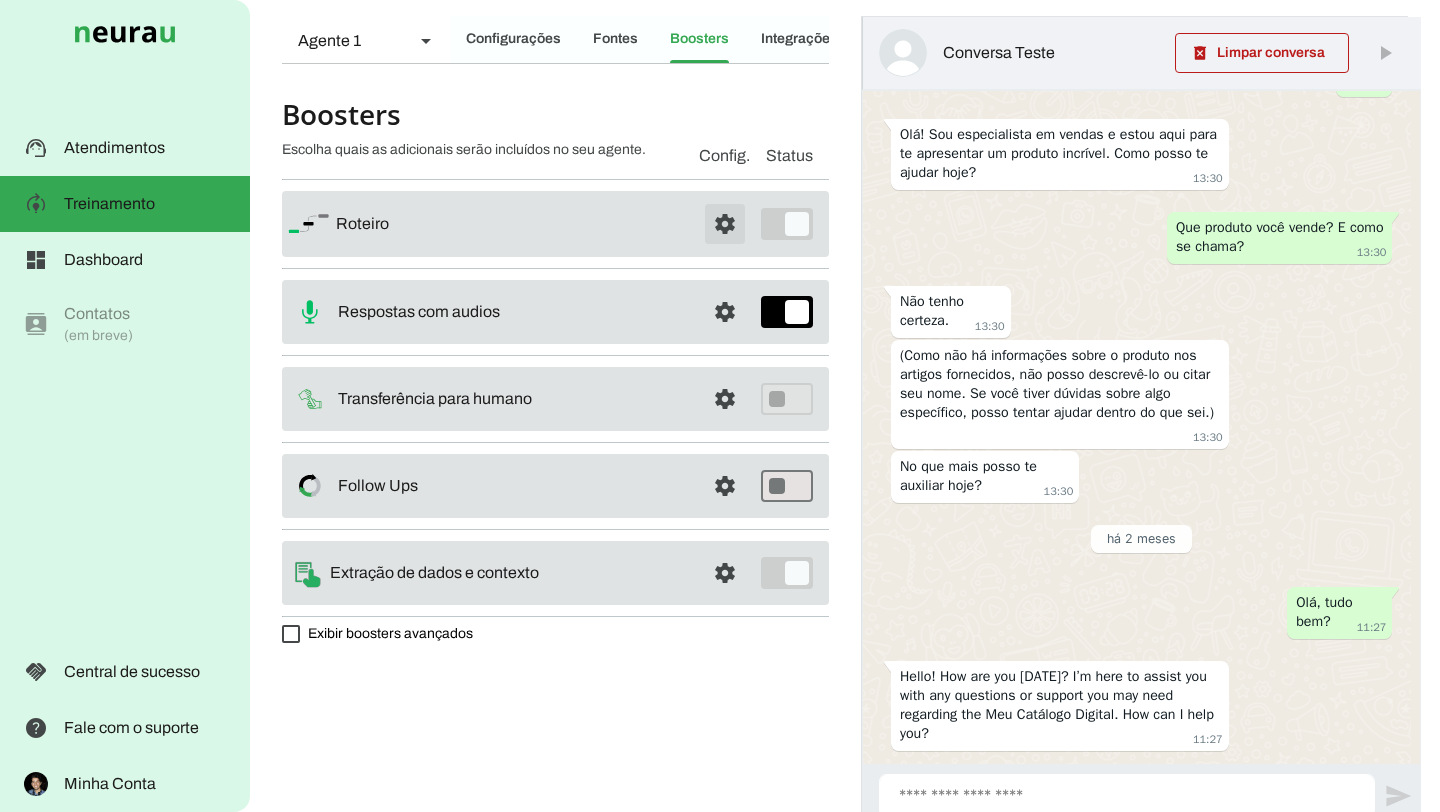 click at bounding box center (725, 224) 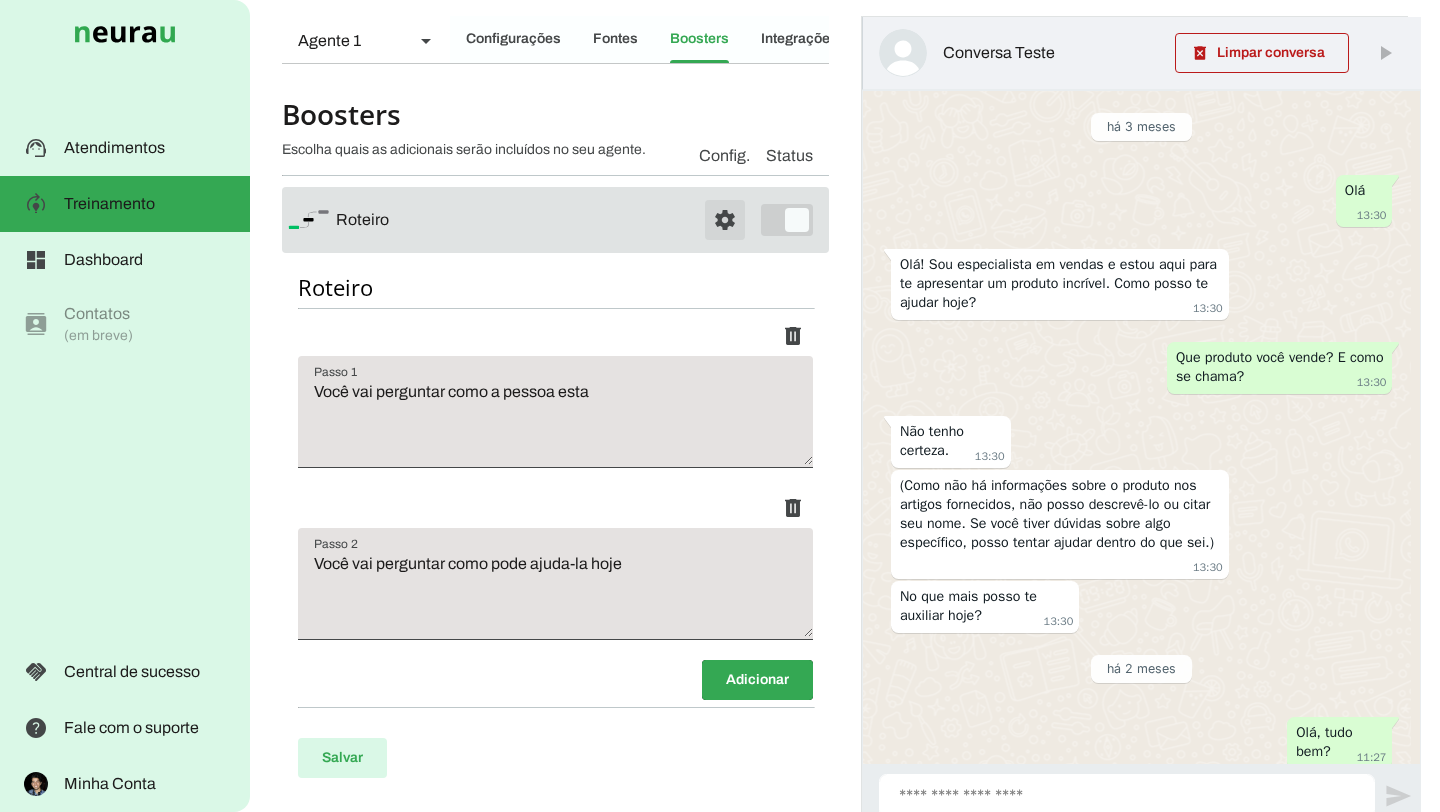 scroll, scrollTop: 130, scrollLeft: 0, axis: vertical 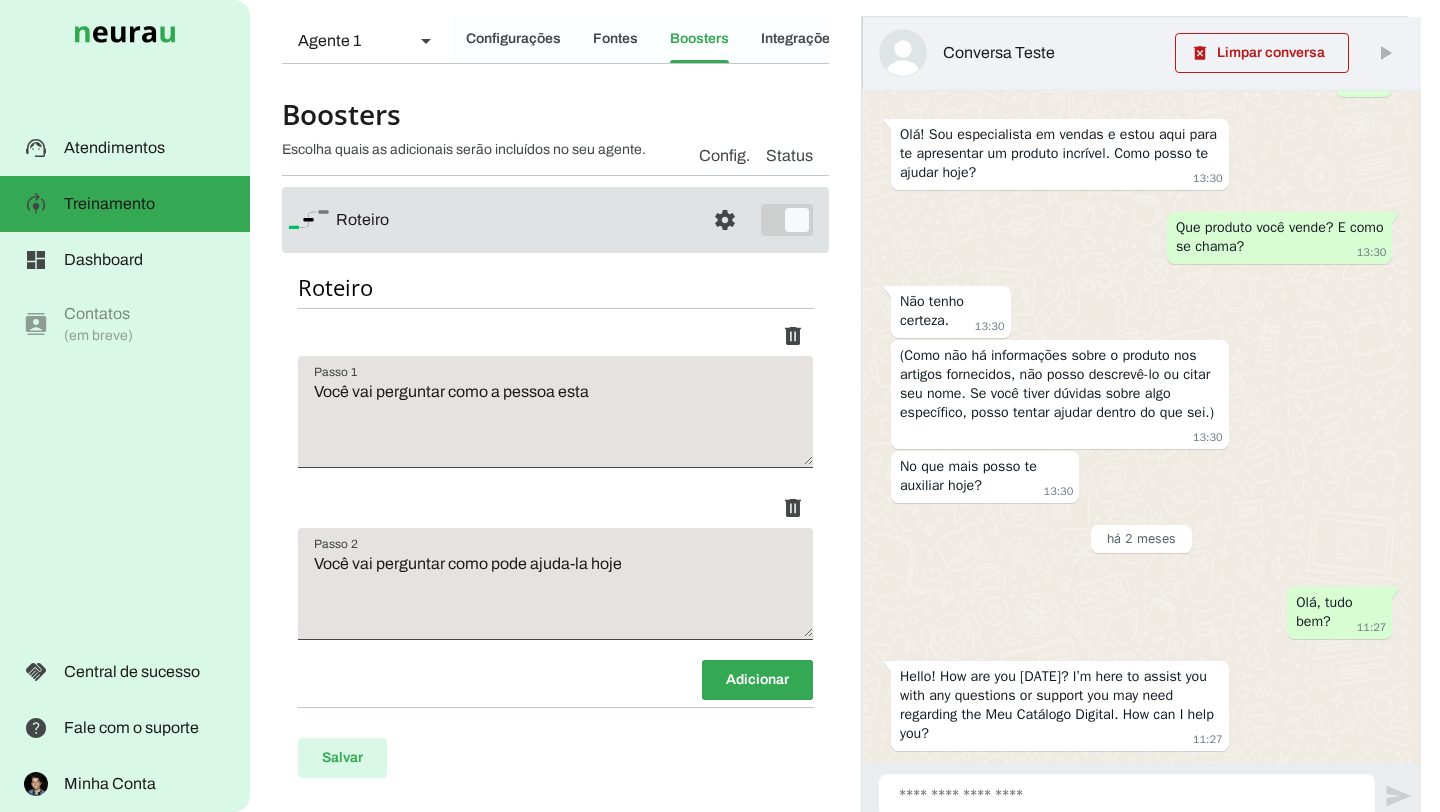 click on "Você vai perguntar como a pessoa esta" at bounding box center [555, 420] 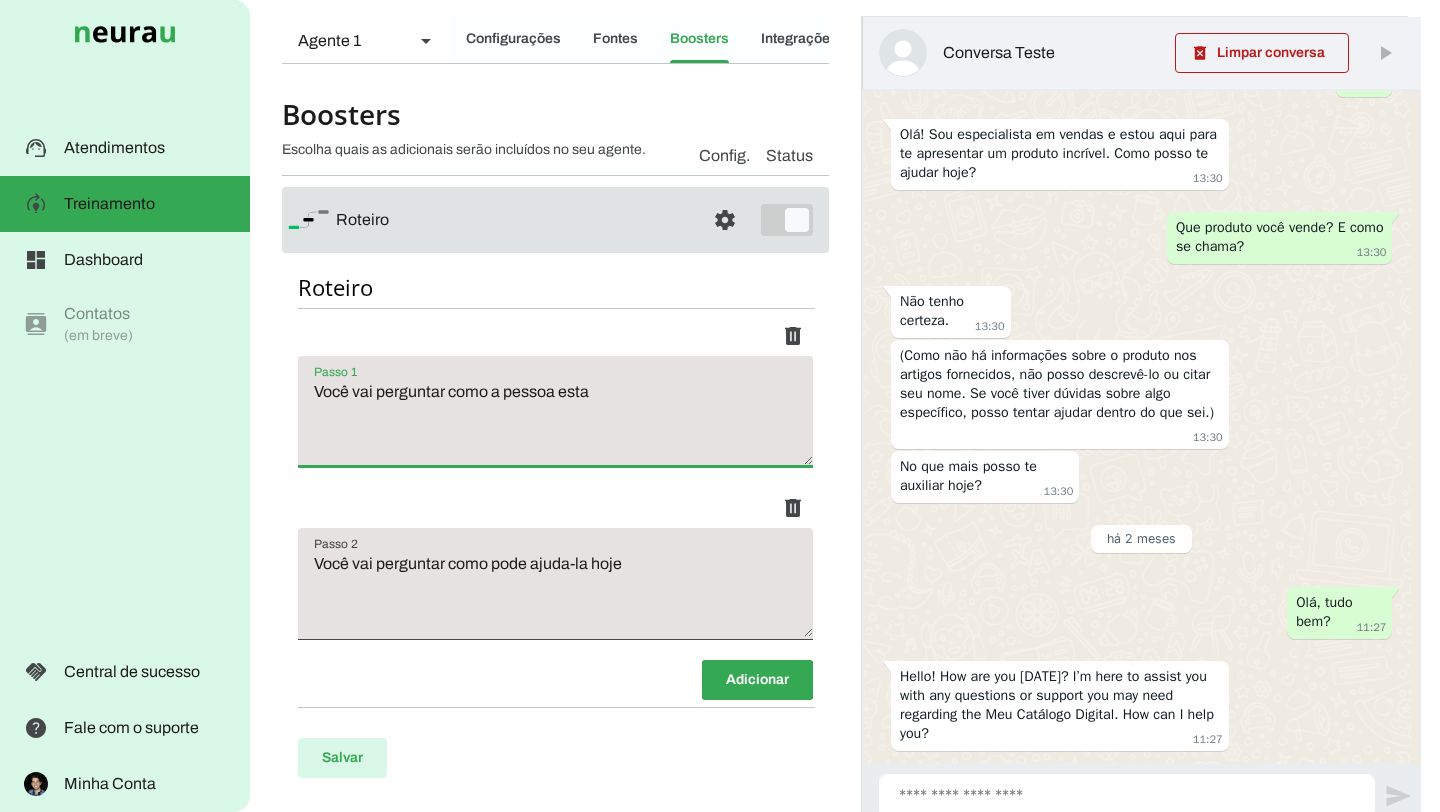 click on "Você vai perguntar como pode ajuda-la hoje" at bounding box center [555, 592] 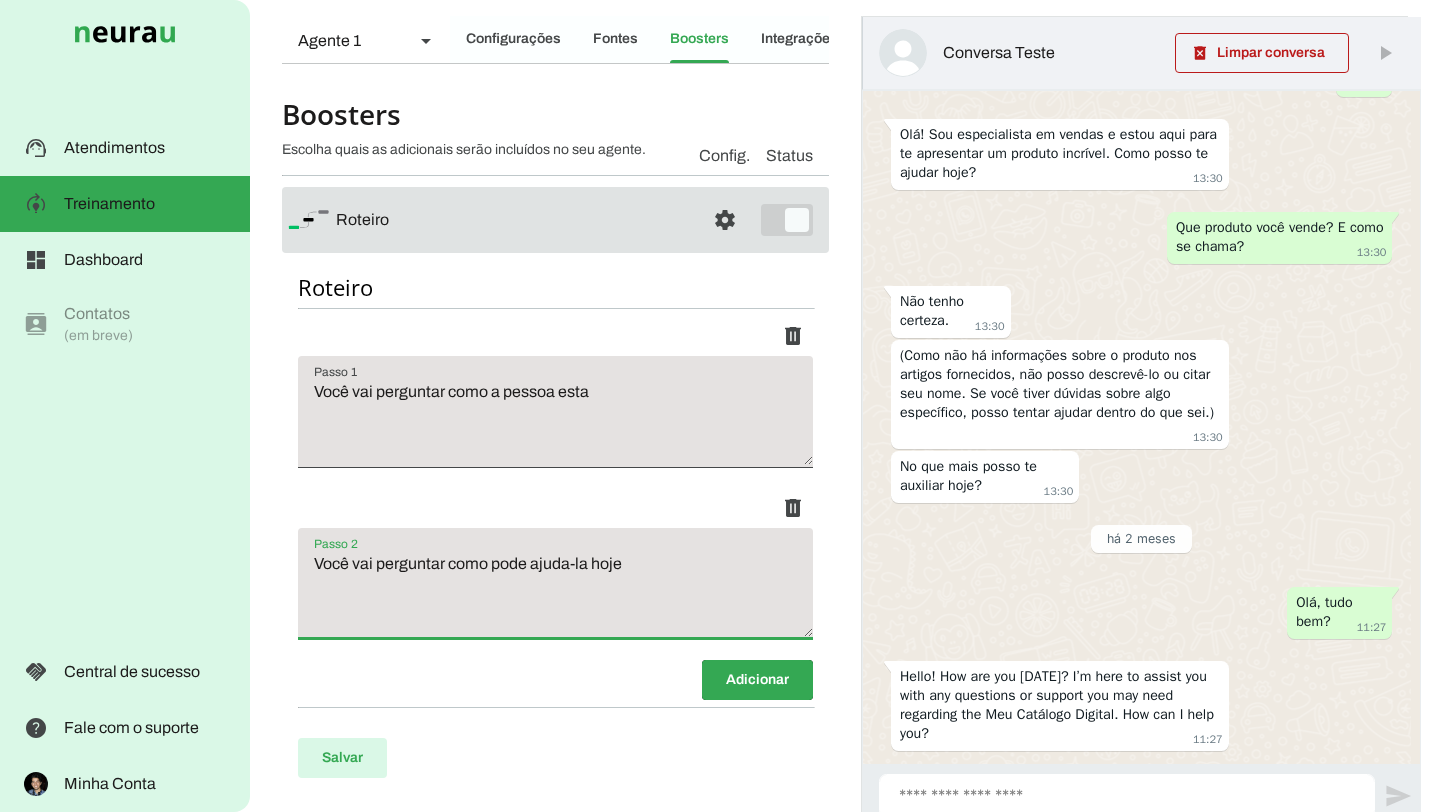 click on "Você vai perguntar como a pessoa esta" at bounding box center (555, 420) 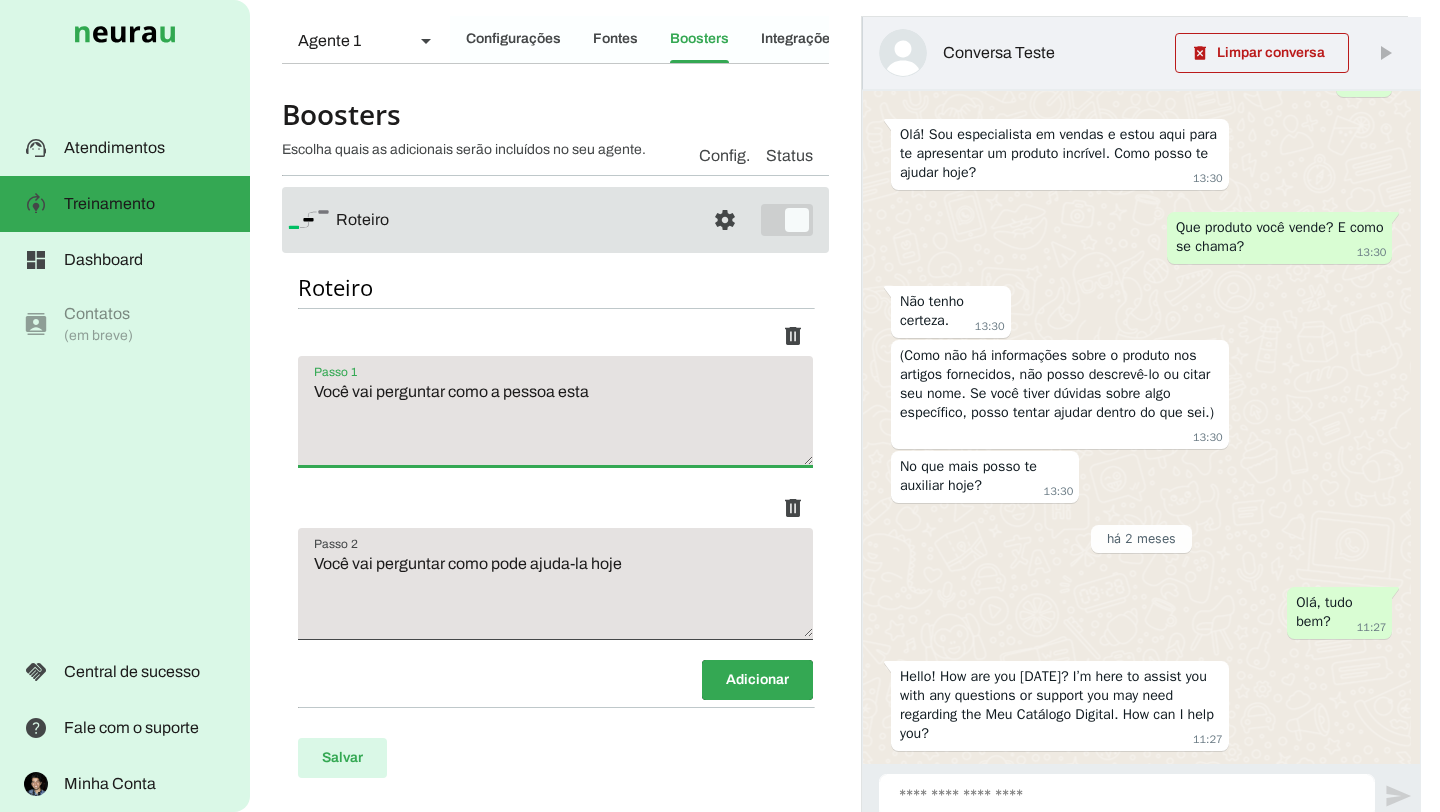 click on "Você vai perguntar como pode ajuda-la hoje" at bounding box center (555, 592) 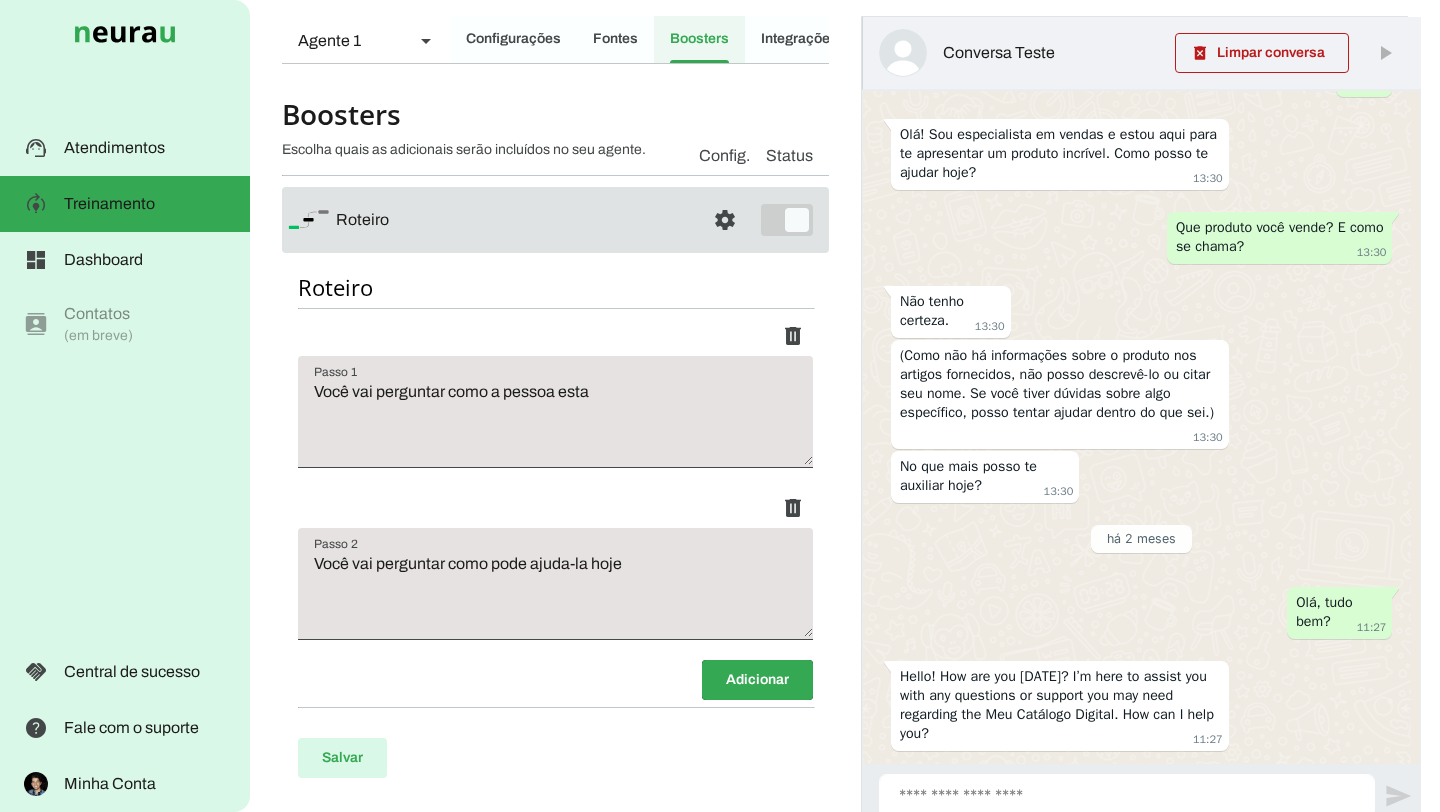 click on "Boosters" at bounding box center [799, 39] 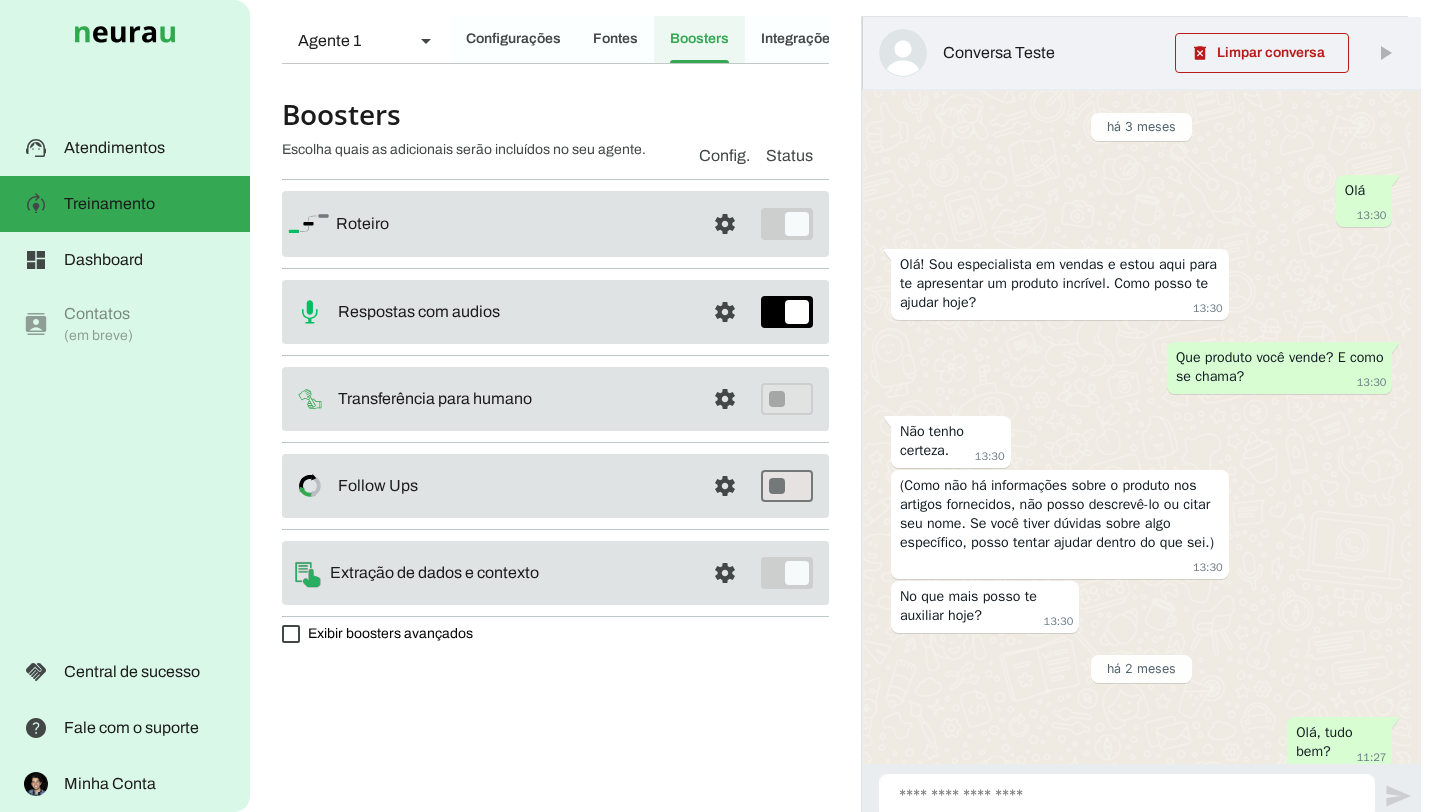 scroll, scrollTop: 130, scrollLeft: 0, axis: vertical 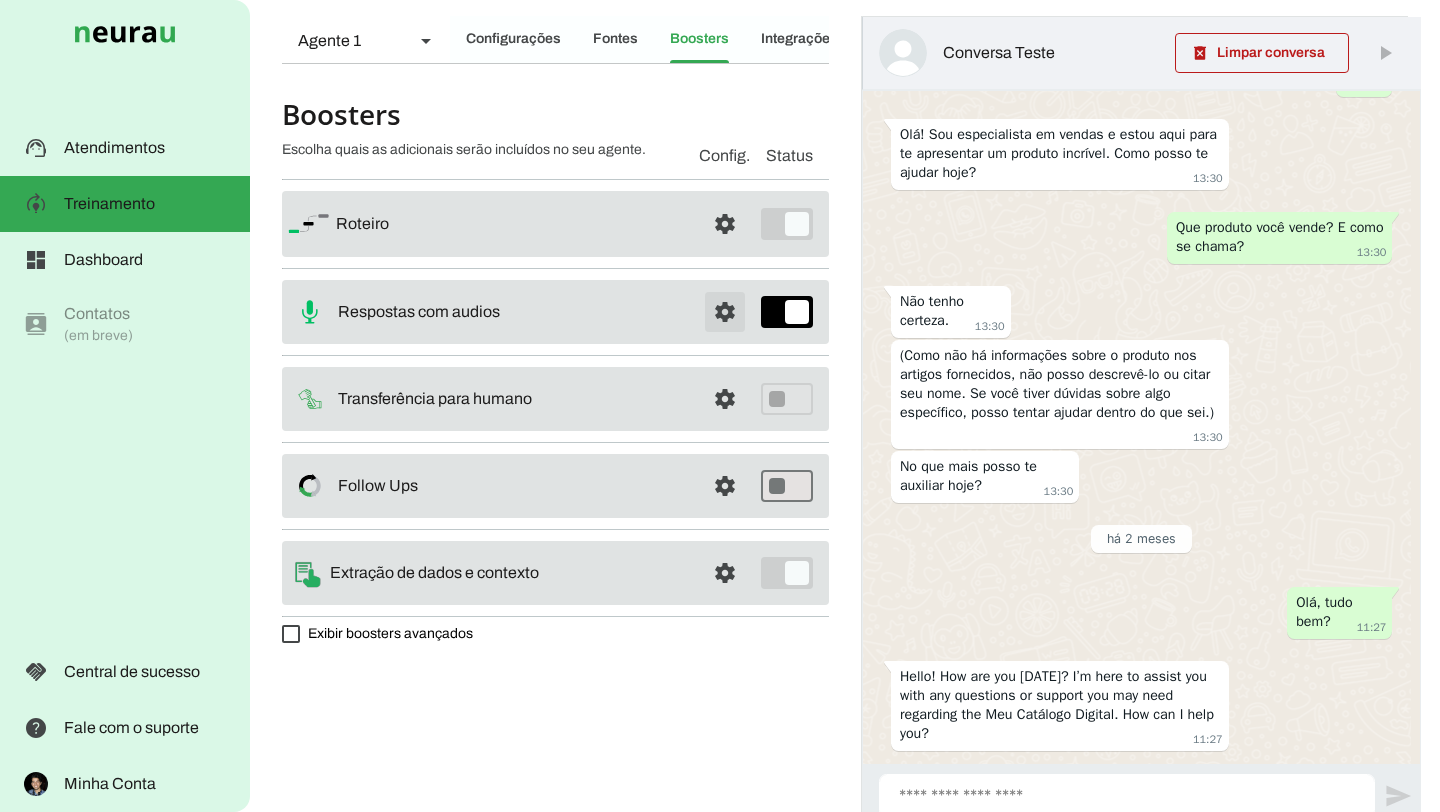 click at bounding box center (725, 224) 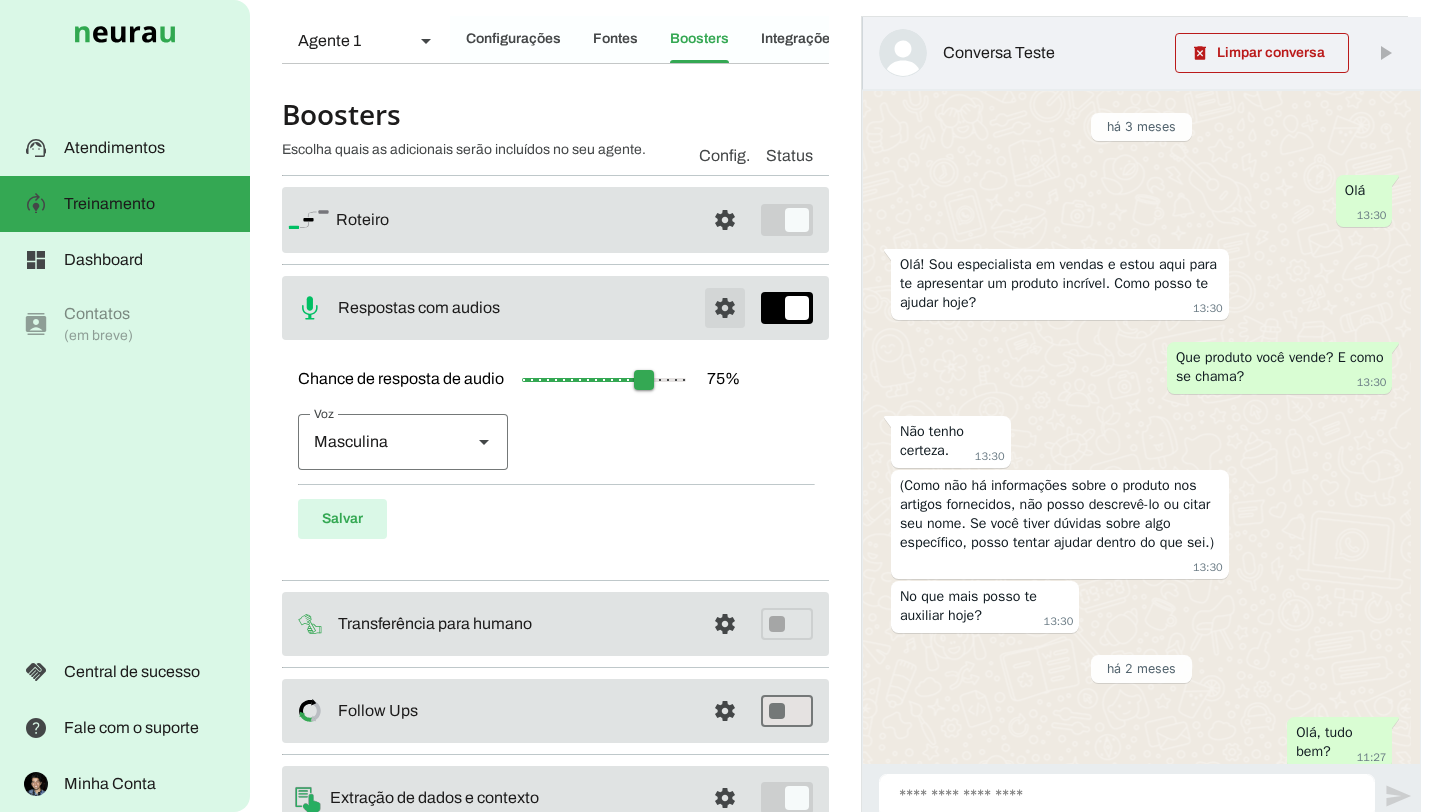scroll, scrollTop: 130, scrollLeft: 0, axis: vertical 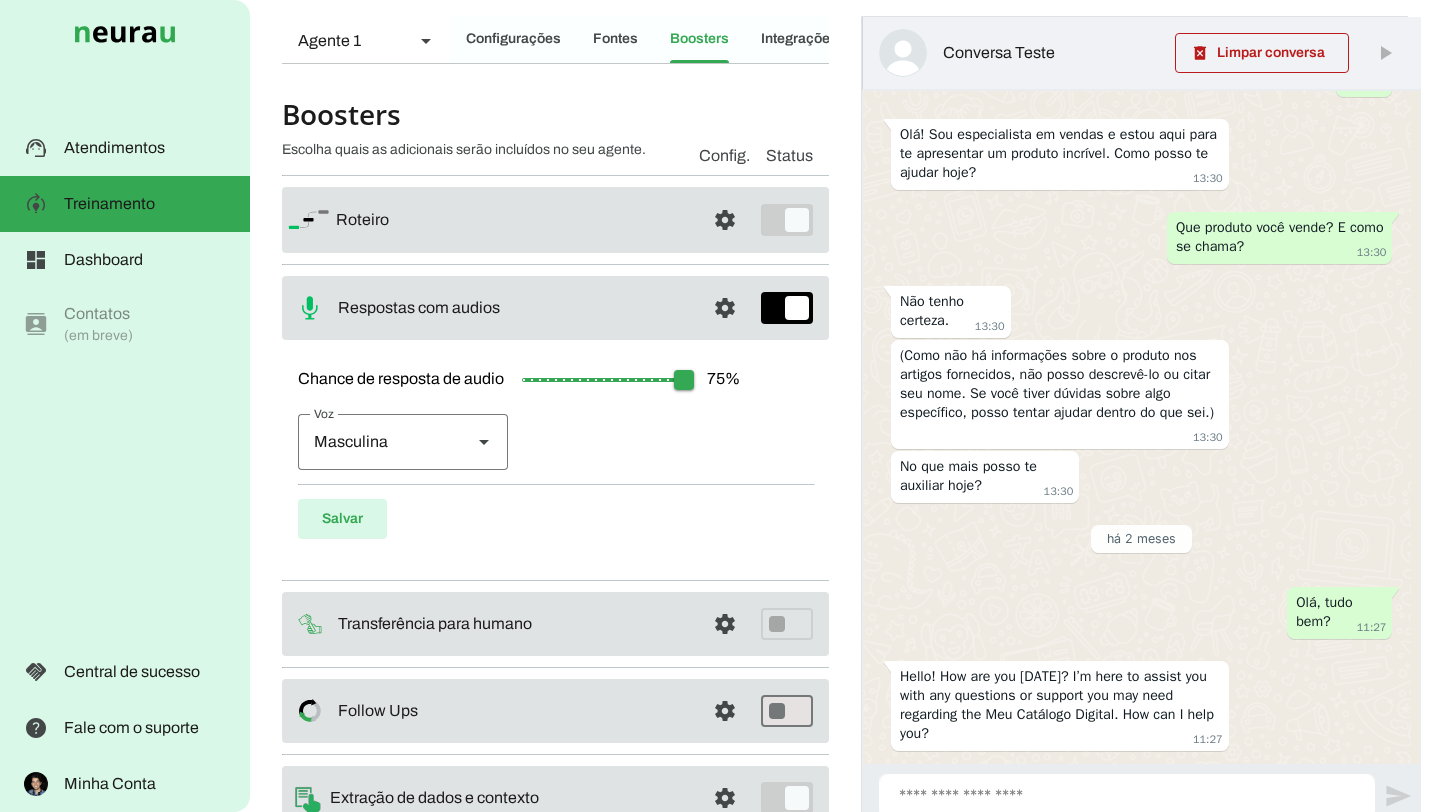 drag, startPoint x: 646, startPoint y: 382, endPoint x: 718, endPoint y: 384, distance: 72.02777 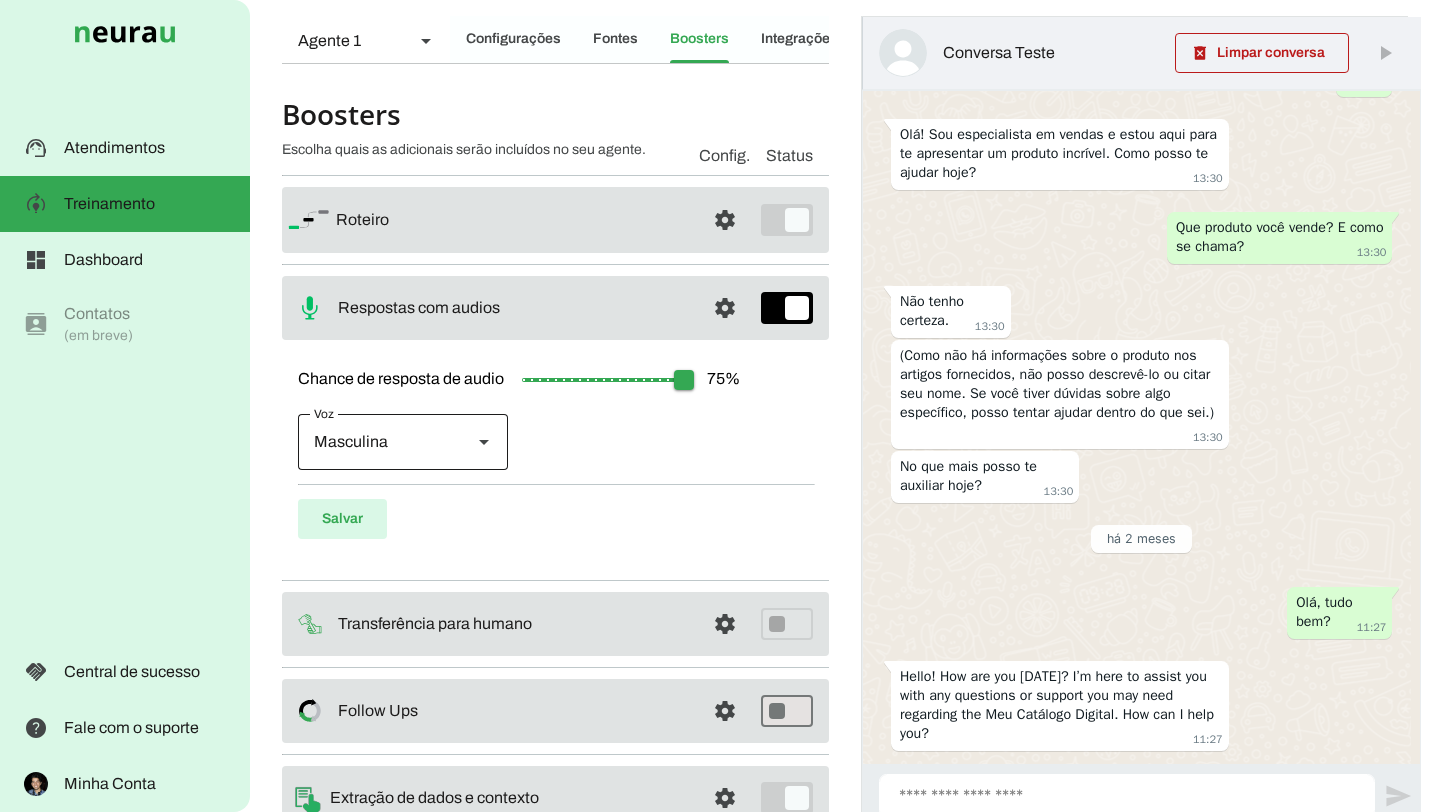 click at bounding box center (484, 442) 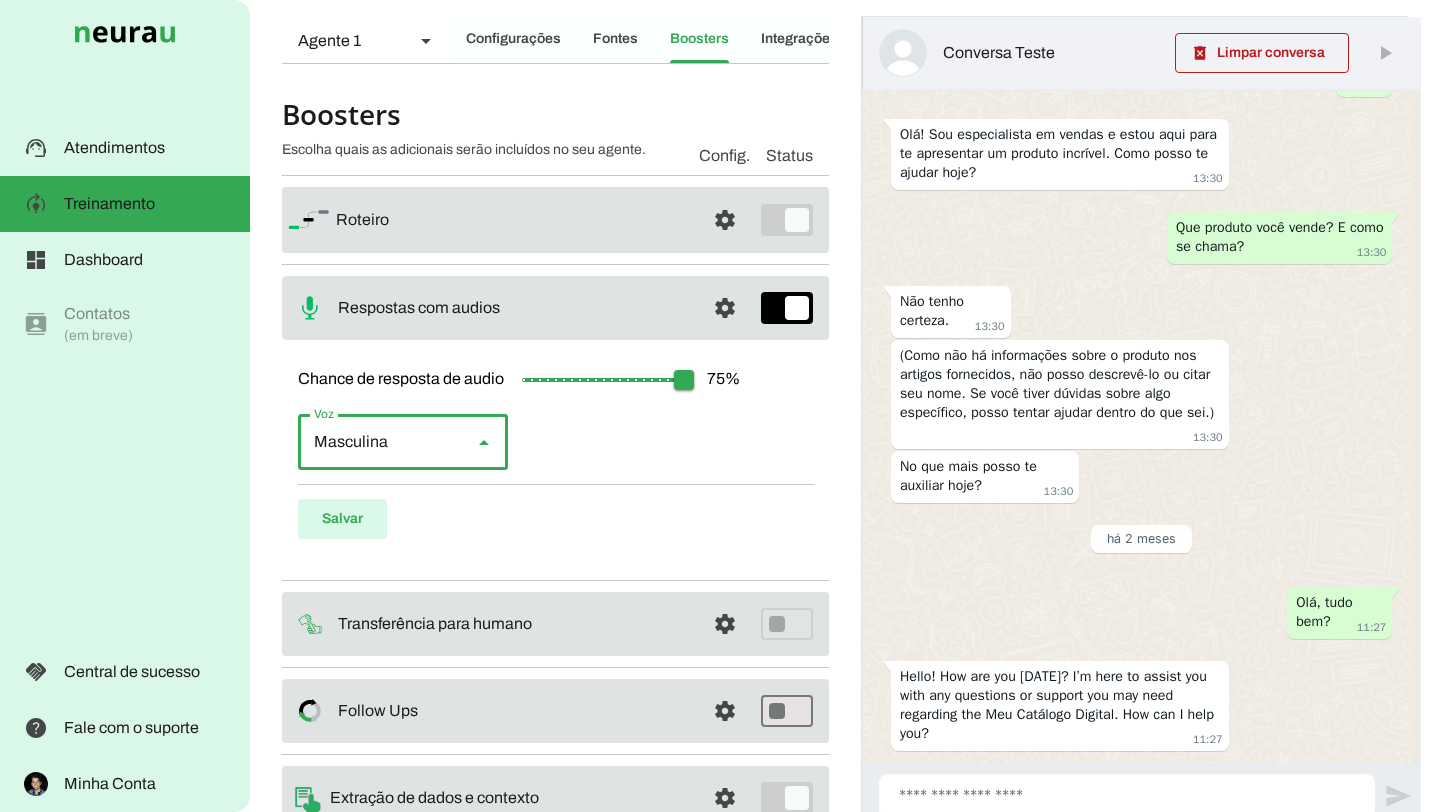 click at bounding box center [701, 920] 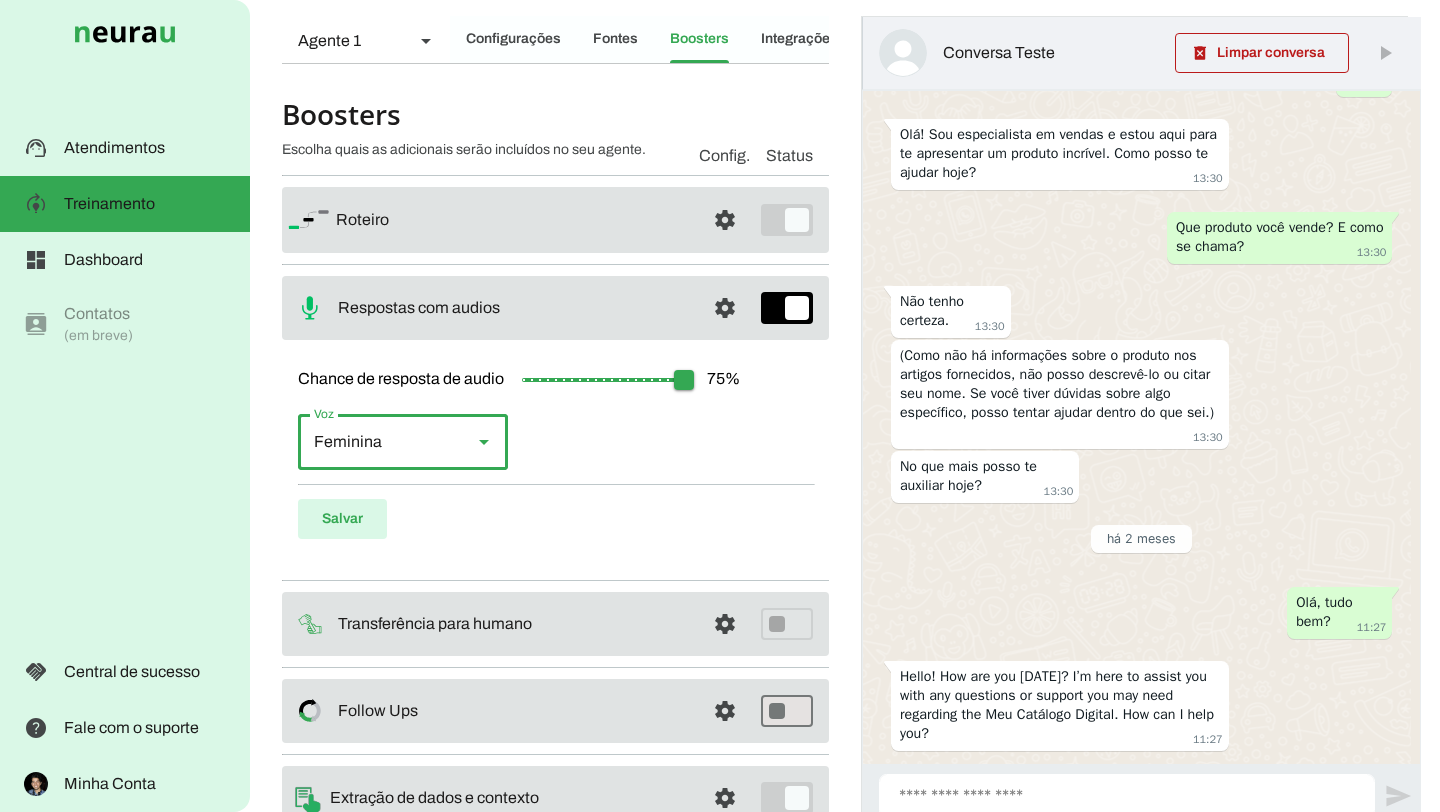 click on "Feminina" at bounding box center [377, 442] 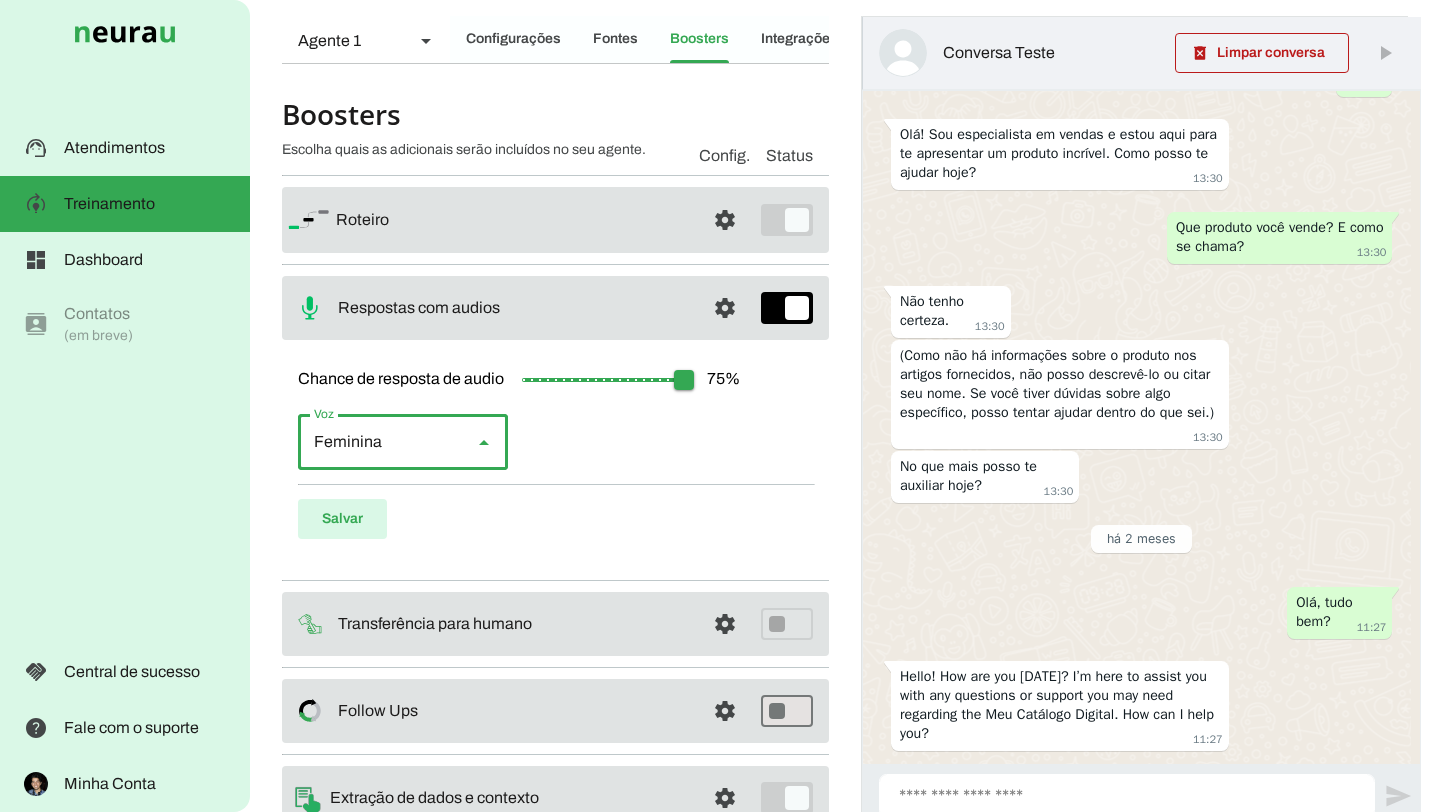 click at bounding box center [701, 920] 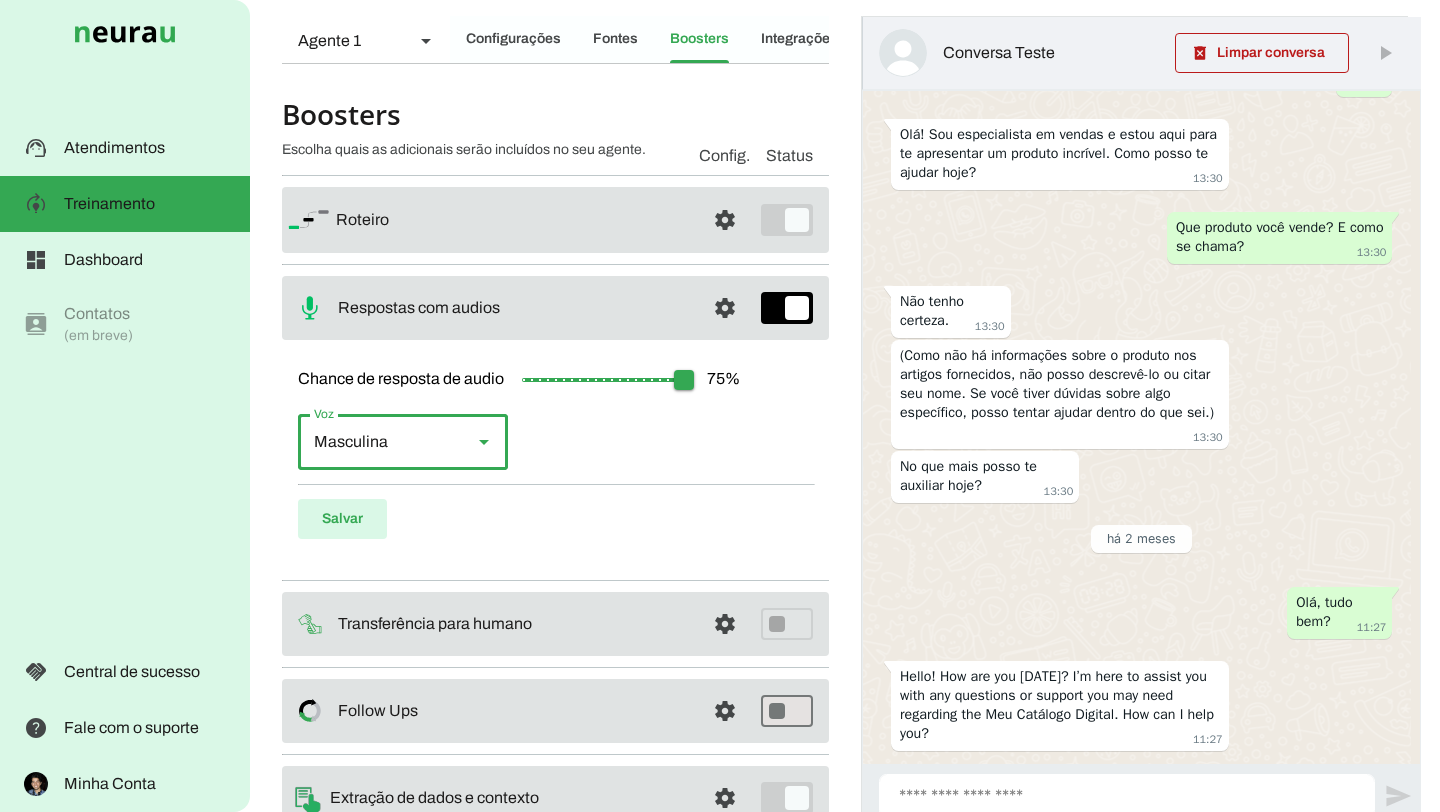 click at bounding box center [484, 442] 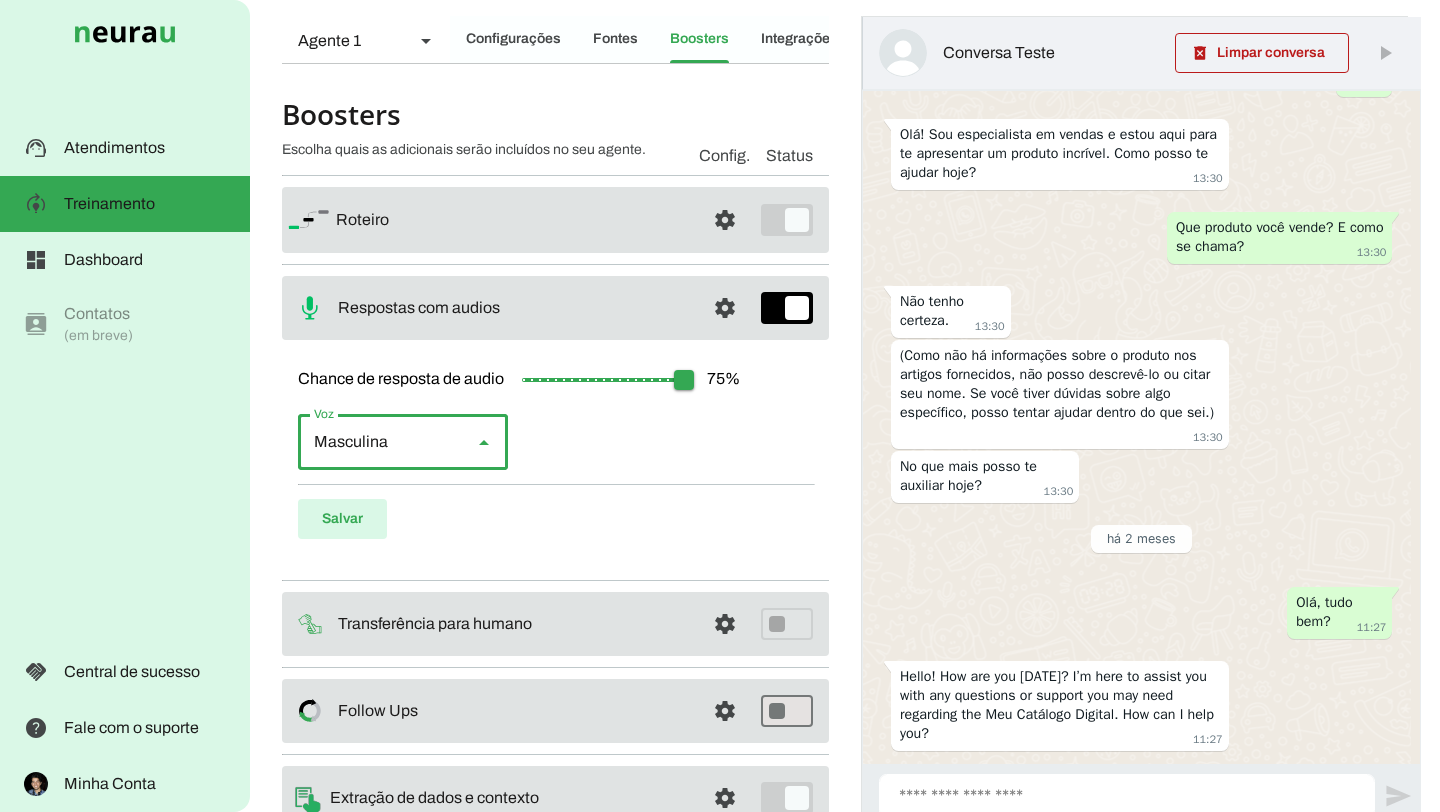 click on "Feminina" at bounding box center (701, 920) 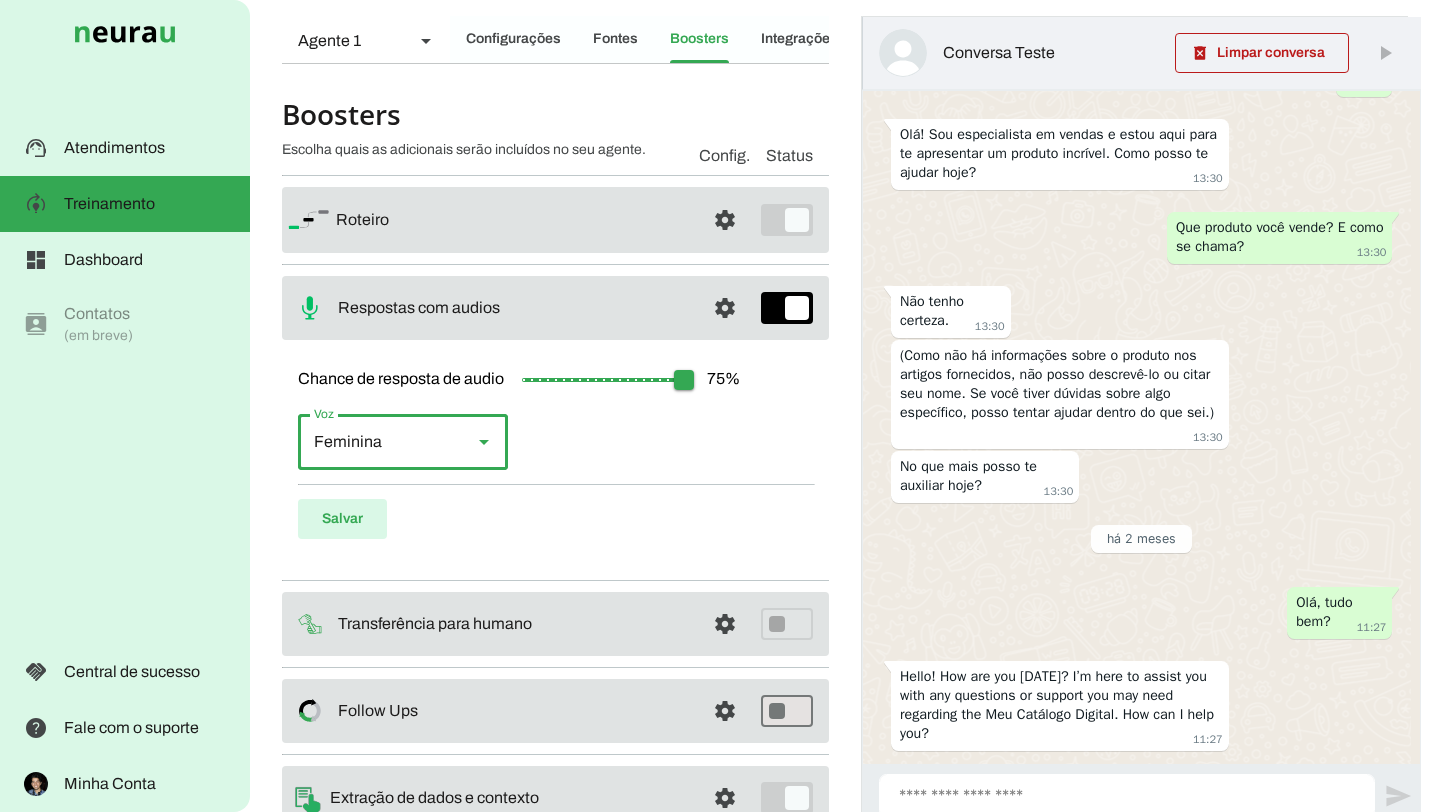 click on "Feminina
Masculina" at bounding box center (555, 442) 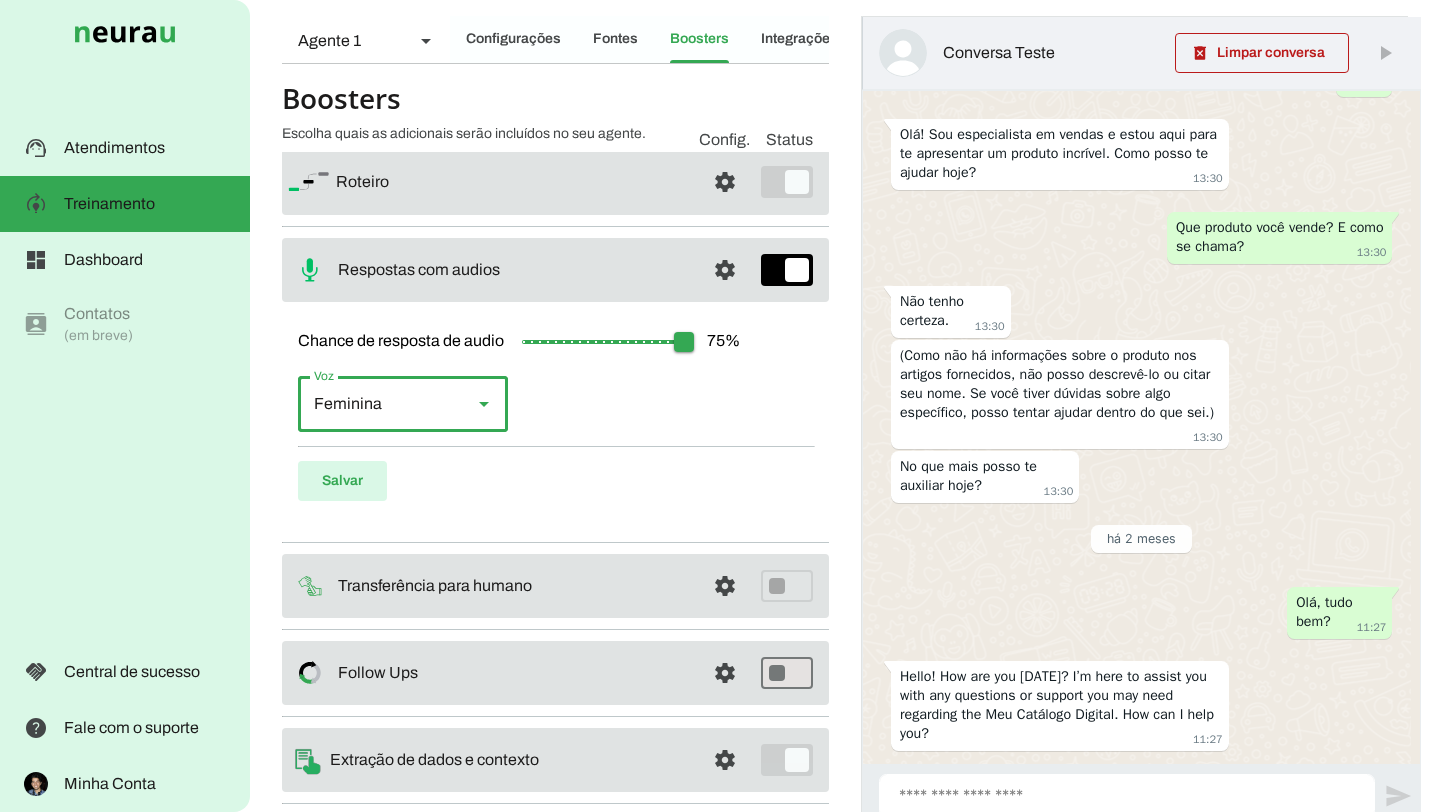 scroll, scrollTop: 59, scrollLeft: 0, axis: vertical 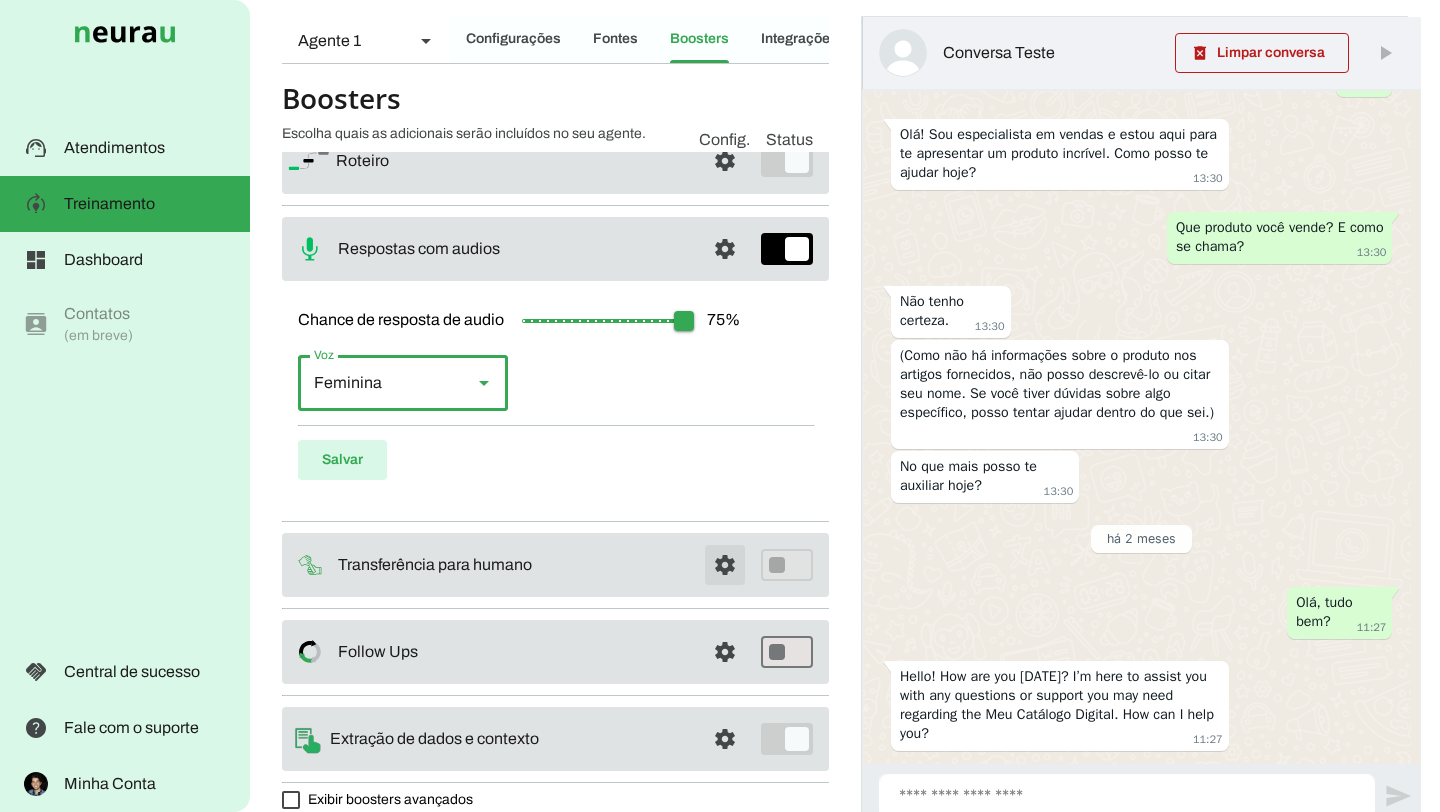 click at bounding box center (725, 161) 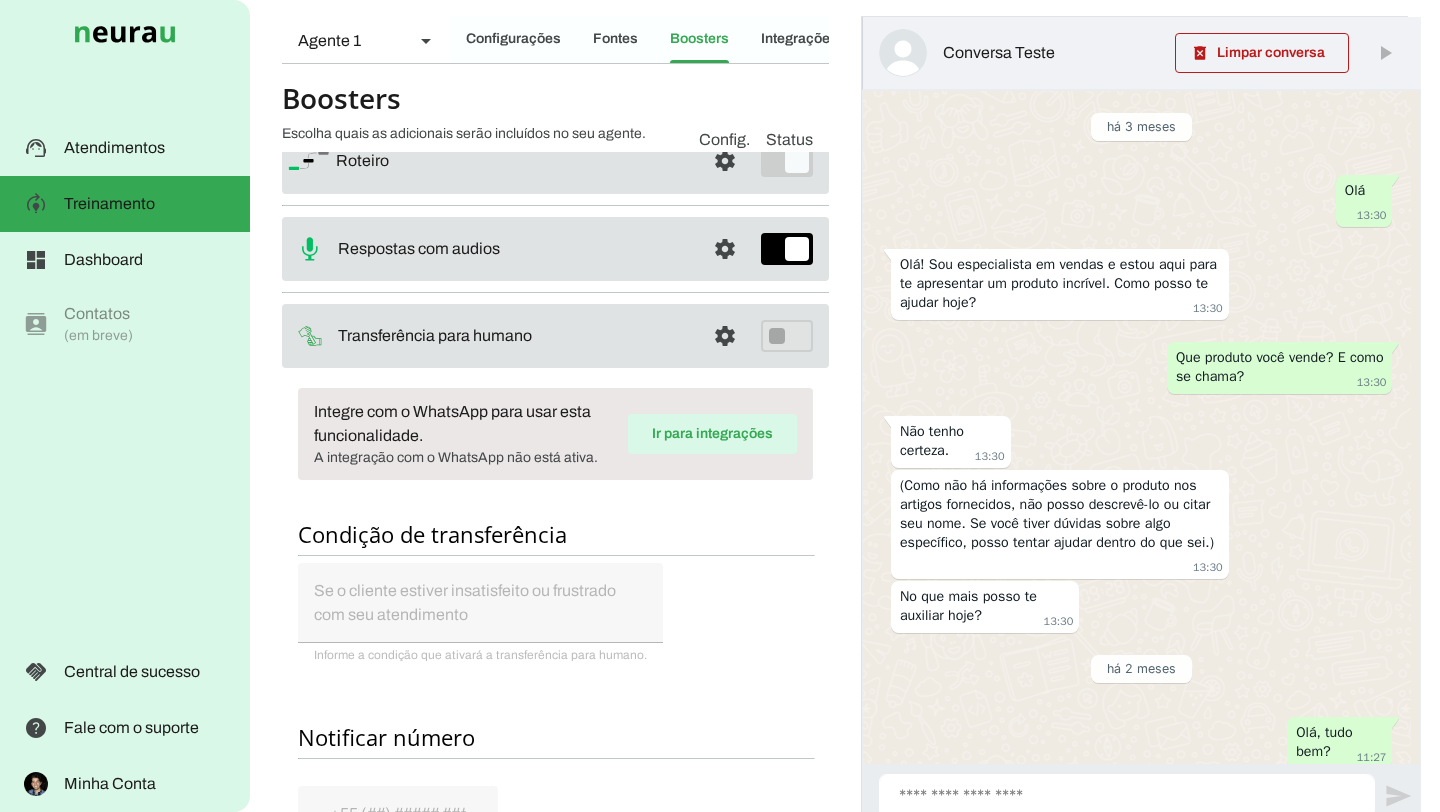 scroll, scrollTop: 130, scrollLeft: 0, axis: vertical 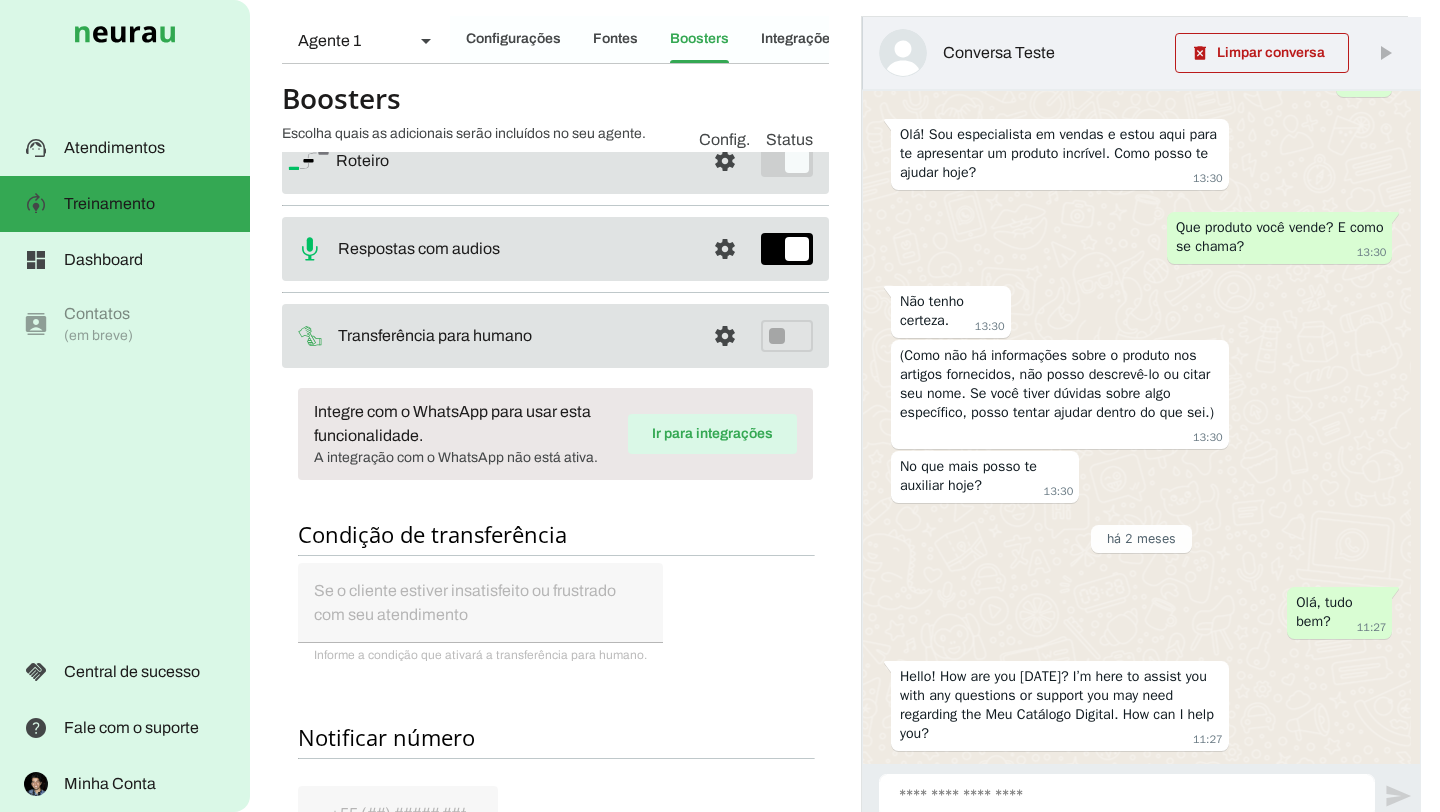click on "Integre com o WhatsApp para usar esta funcionalidade.
A integração com o WhatsApp não está ativa.
Ir para integrações
Condição de transferência
Notificar número
Mensagem de Transferência
[GEOGRAPHIC_DATA]" at bounding box center [555, 778] 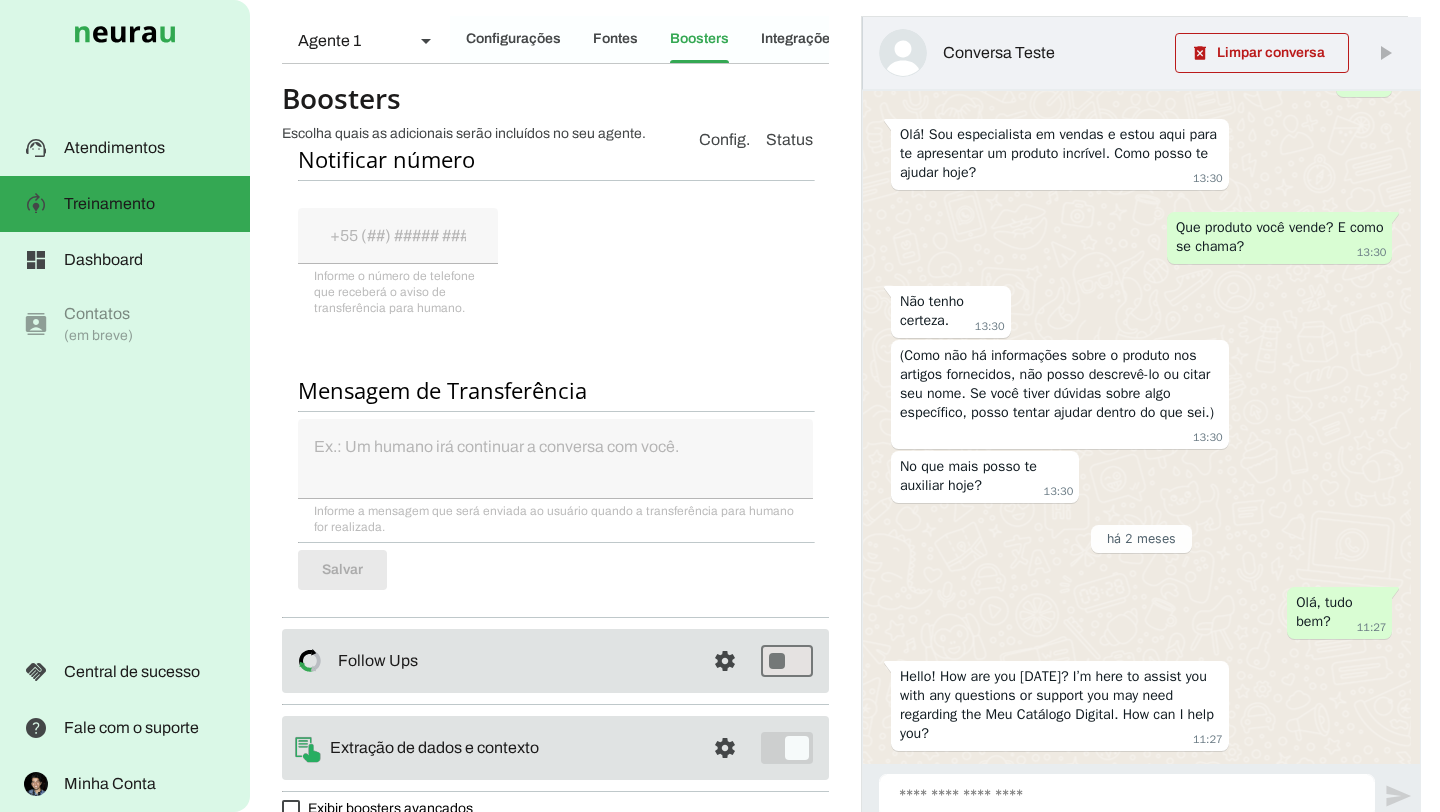 scroll, scrollTop: 646, scrollLeft: 0, axis: vertical 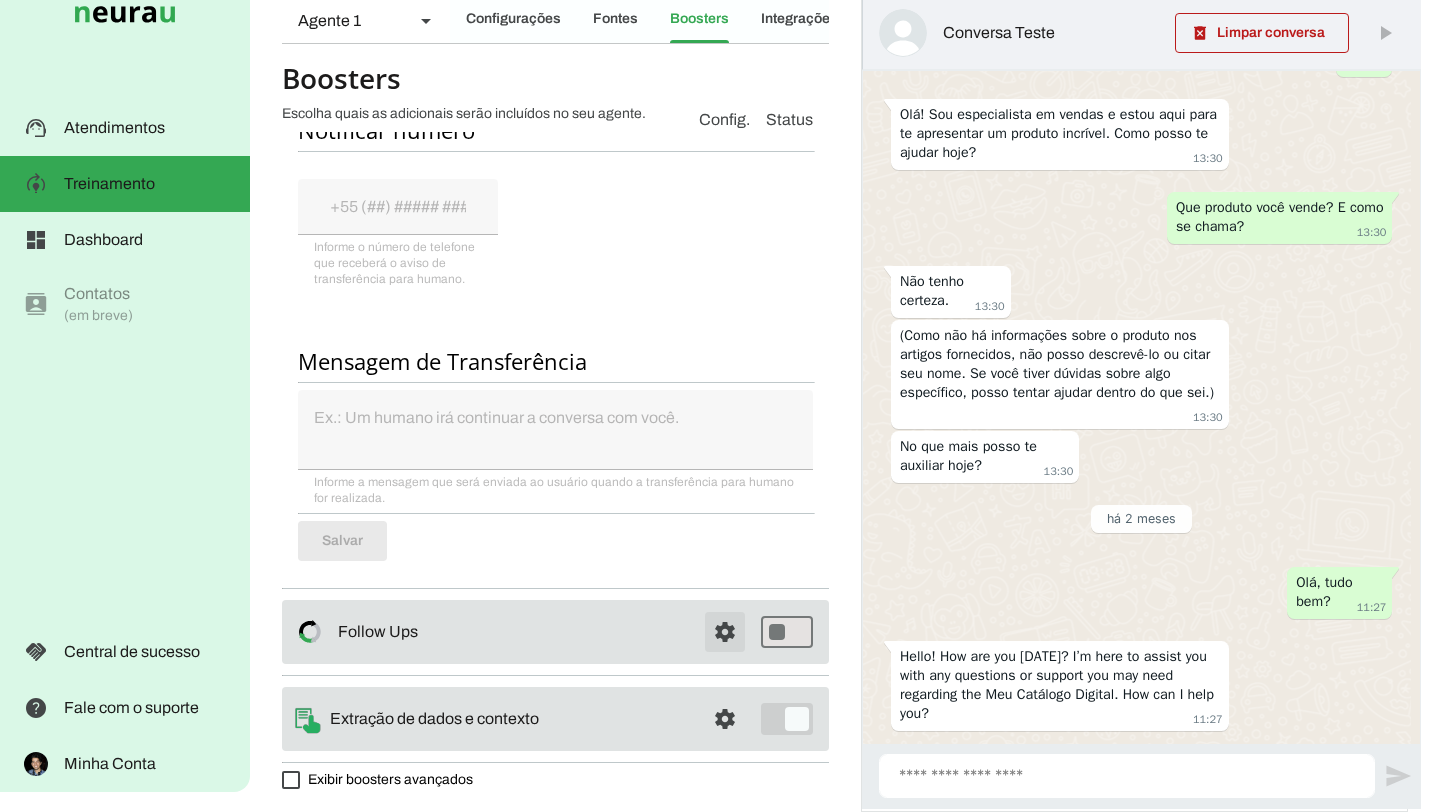 click at bounding box center (725, -446) 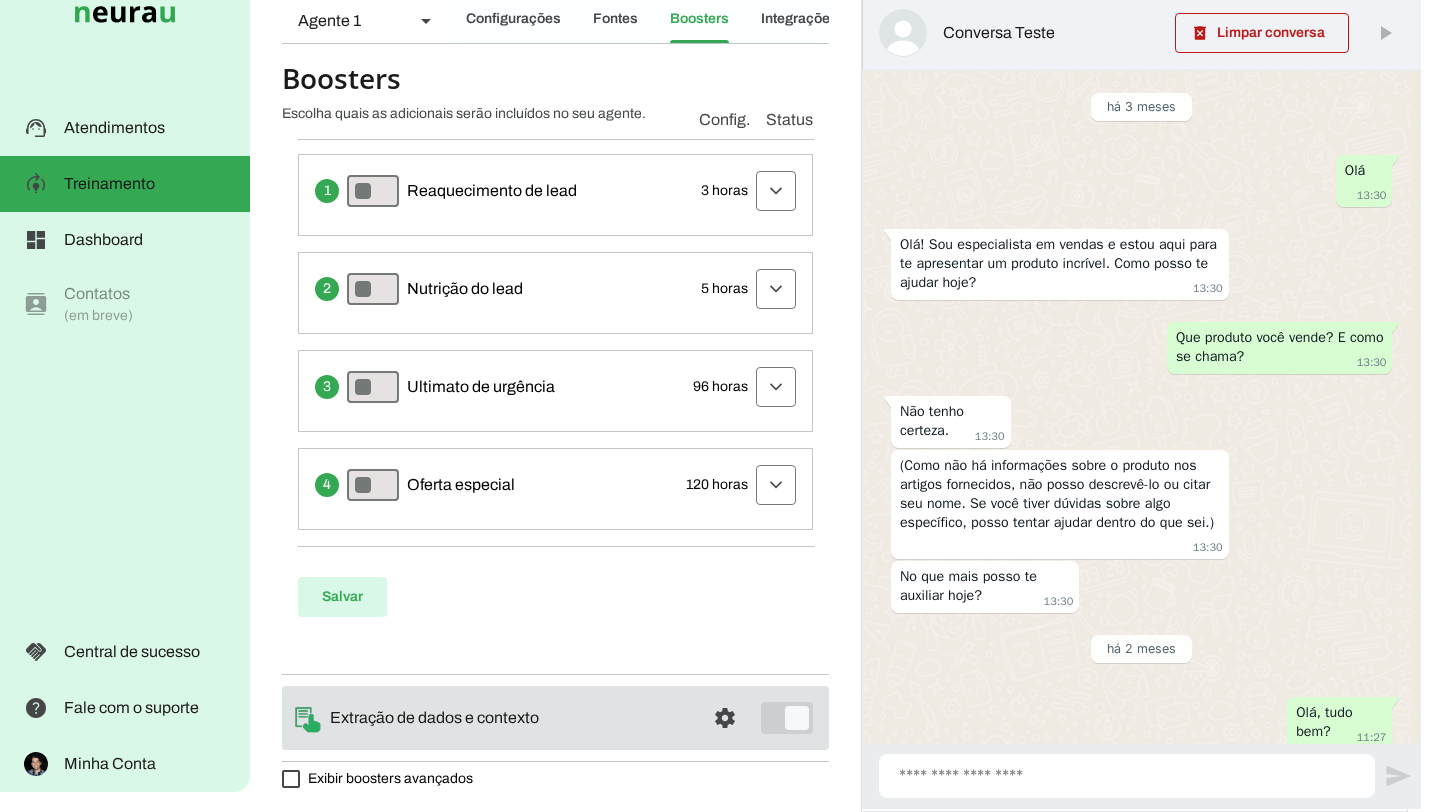scroll, scrollTop: 0, scrollLeft: 0, axis: both 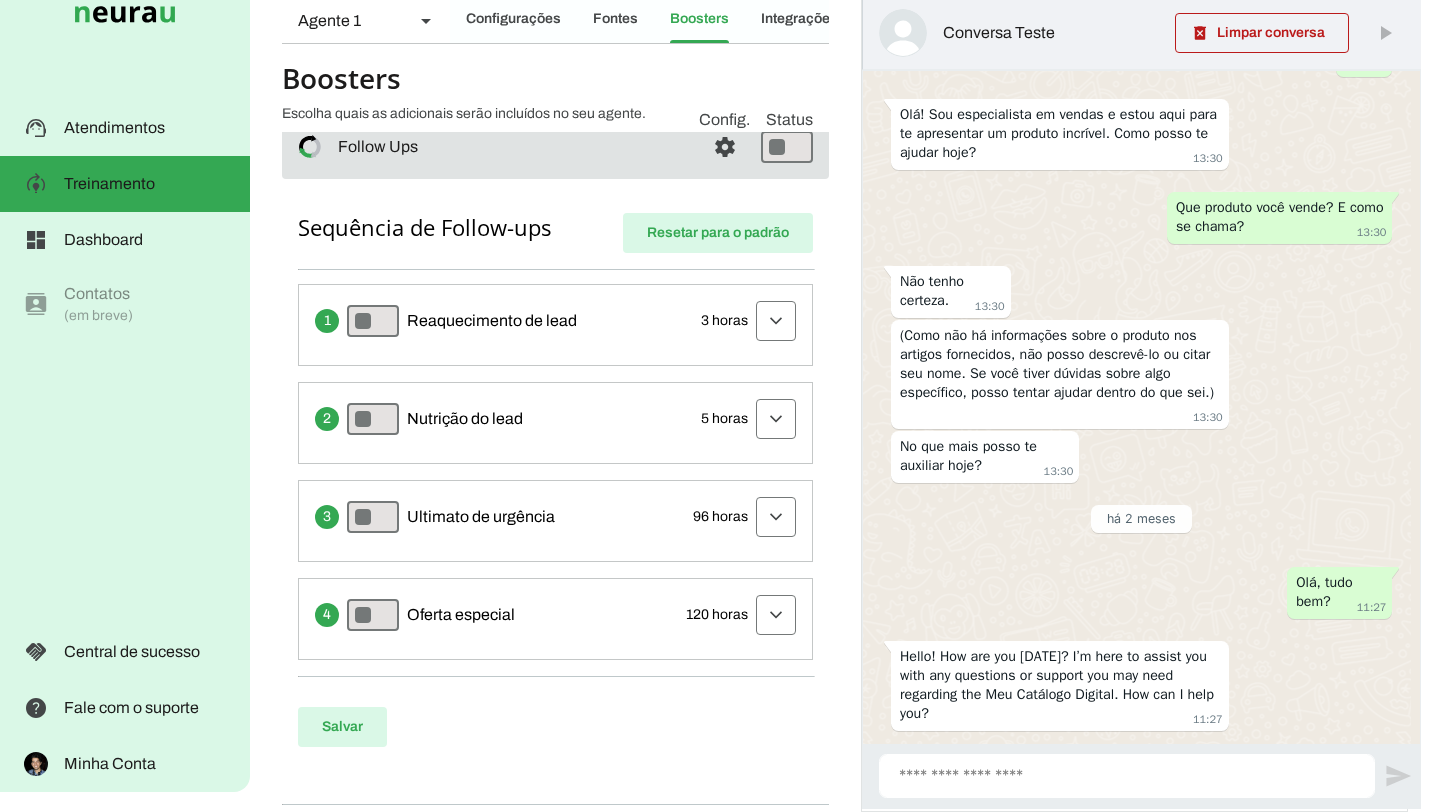 drag, startPoint x: 591, startPoint y: 326, endPoint x: 445, endPoint y: 309, distance: 146.98639 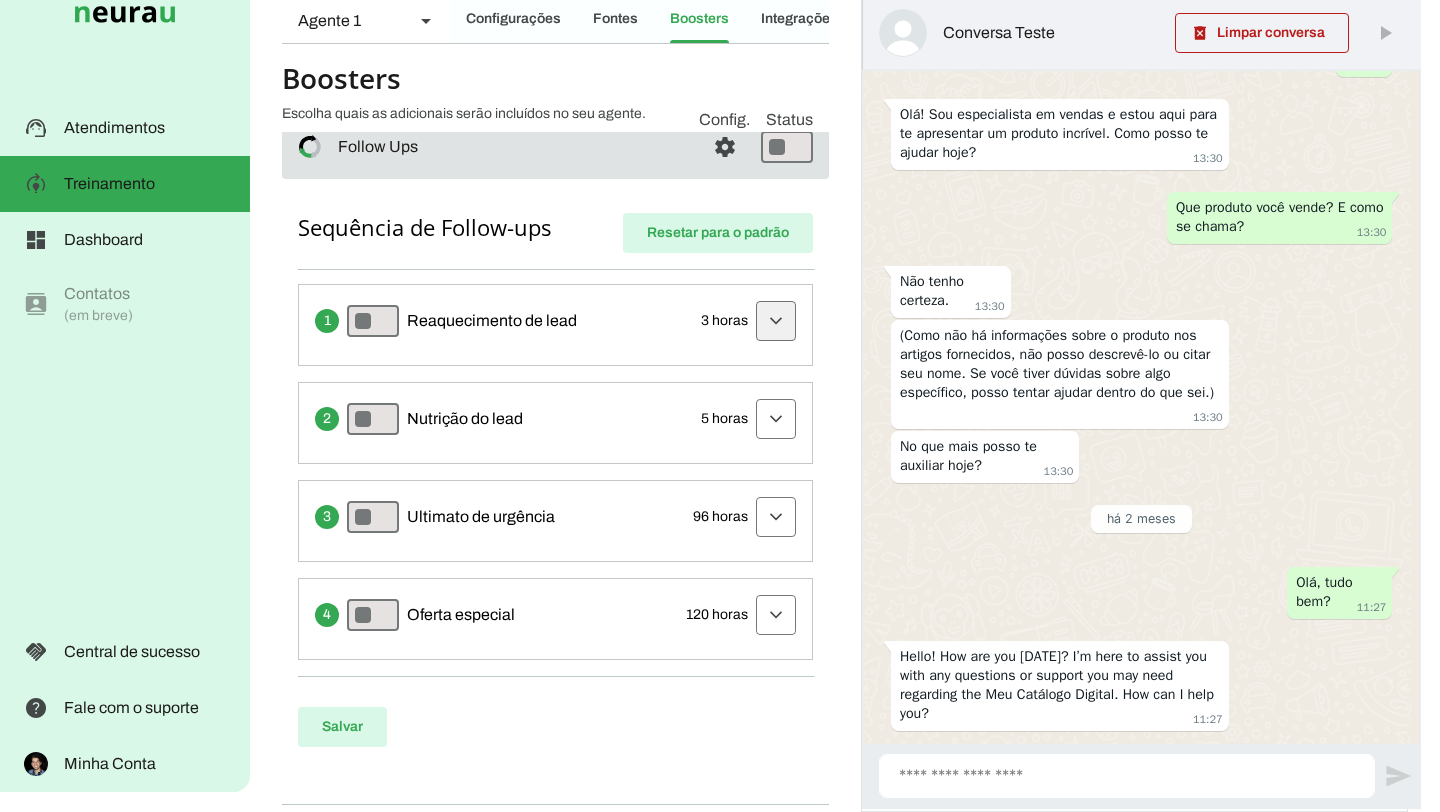 click at bounding box center (776, 321) 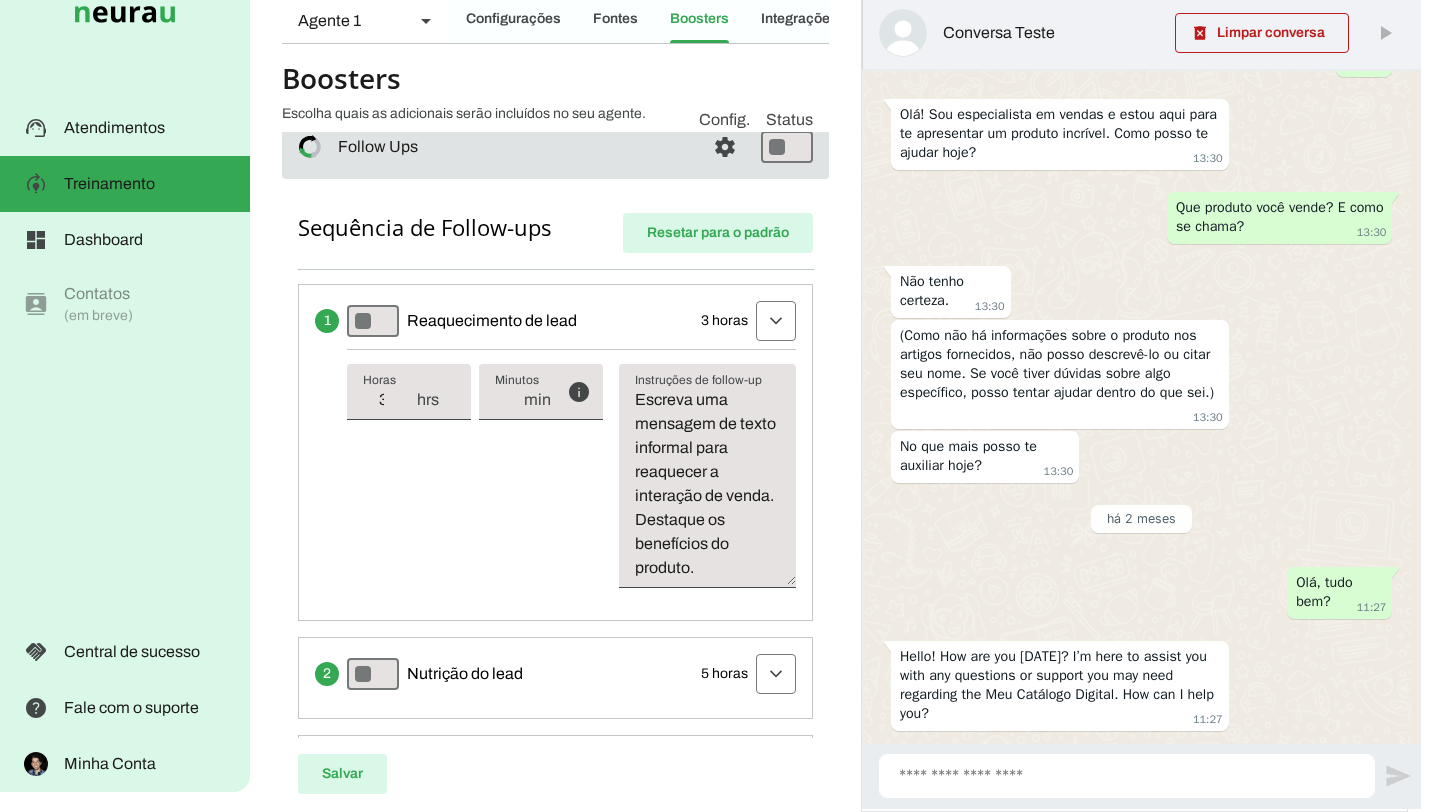 click on "Reaquecimento de lead" at bounding box center [492, 321] 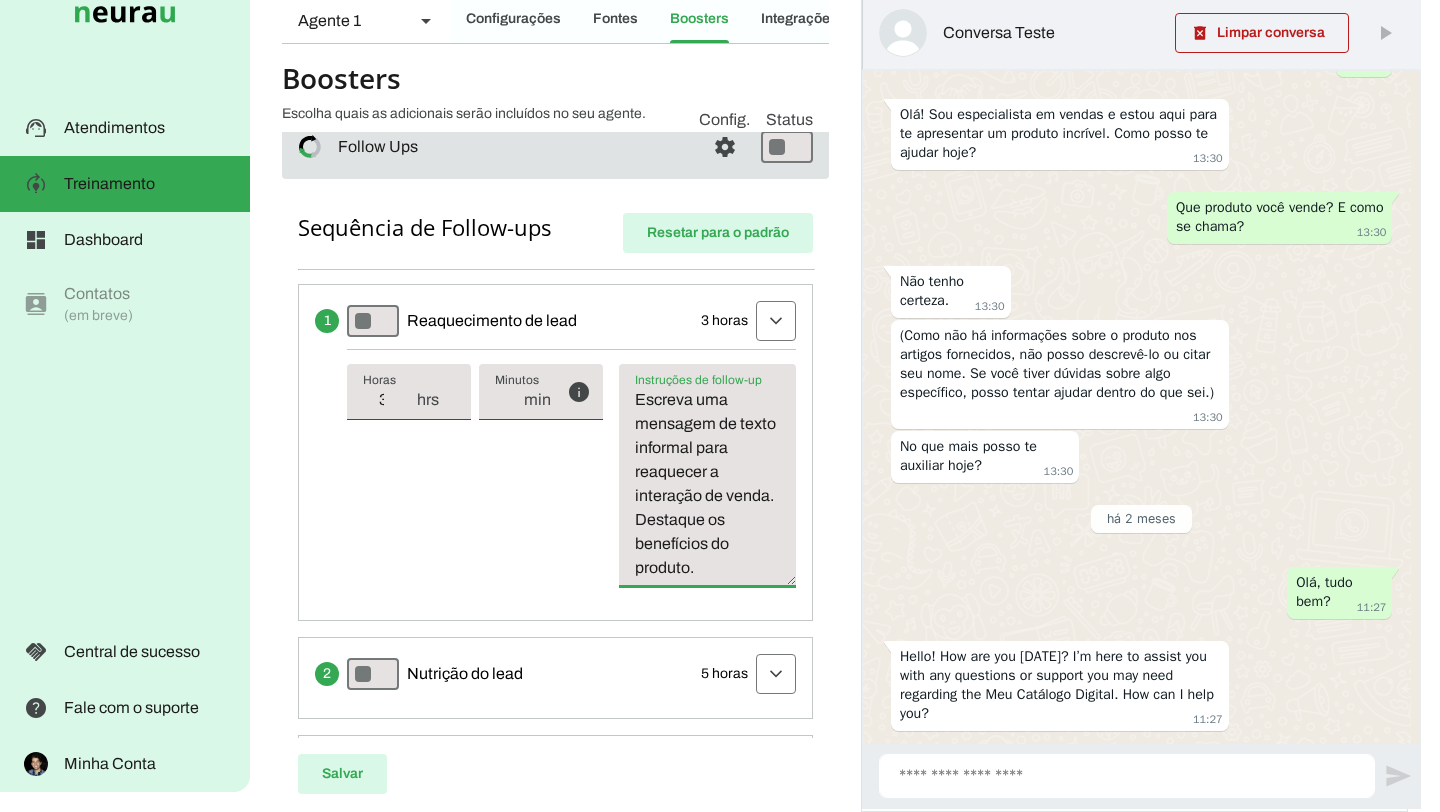 click on "Escreva uma mensagem de texto informal para reaquecer a interação de venda. Destaque os benefícios do produto." at bounding box center (707, 484) 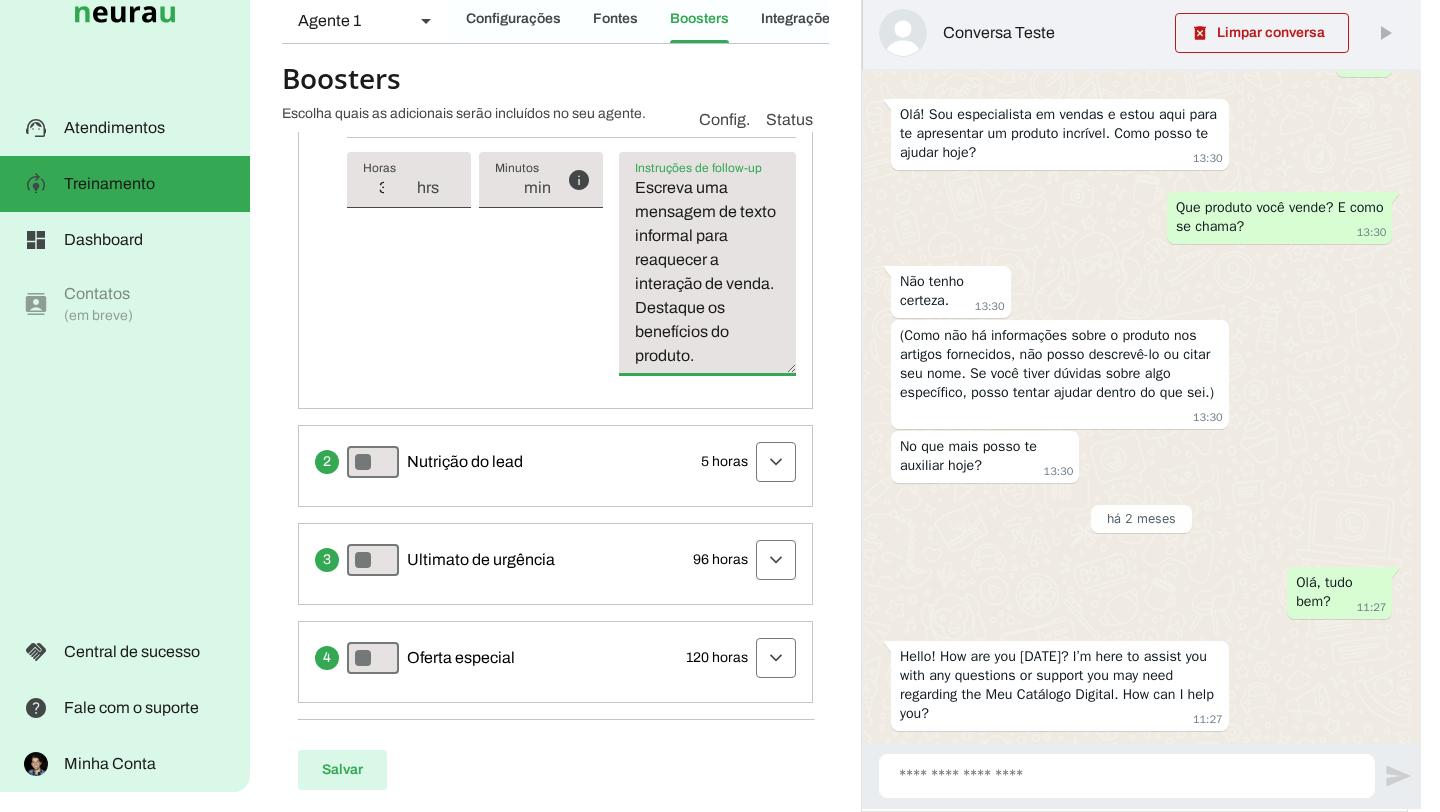 scroll, scrollTop: 313, scrollLeft: 0, axis: vertical 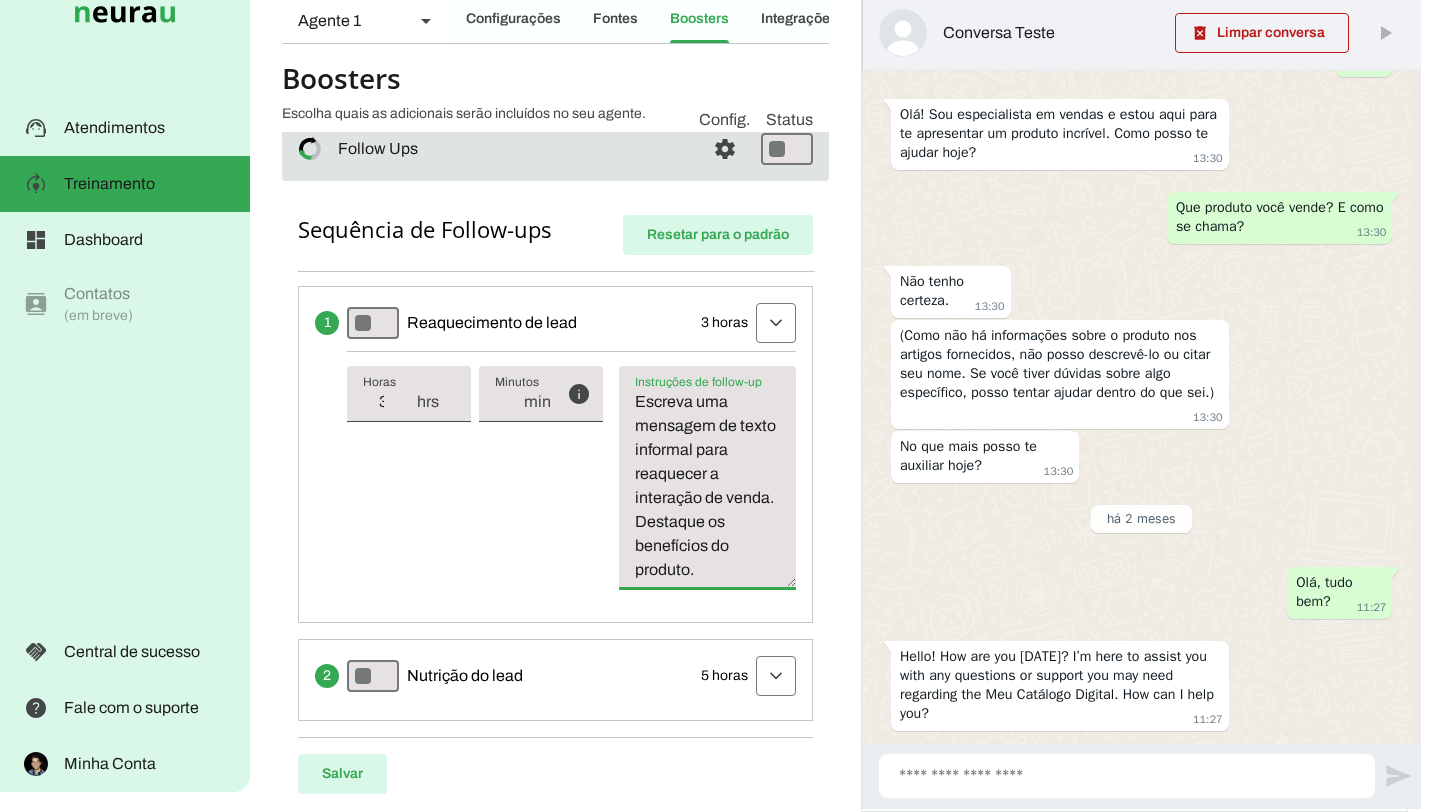 click on "Envia uma mensagem para reengajar leads que pararam de responder, incentivando-os a continuar a conversa
Reaquecimento de lead
3 horas
expand_more" at bounding box center (555, 323) 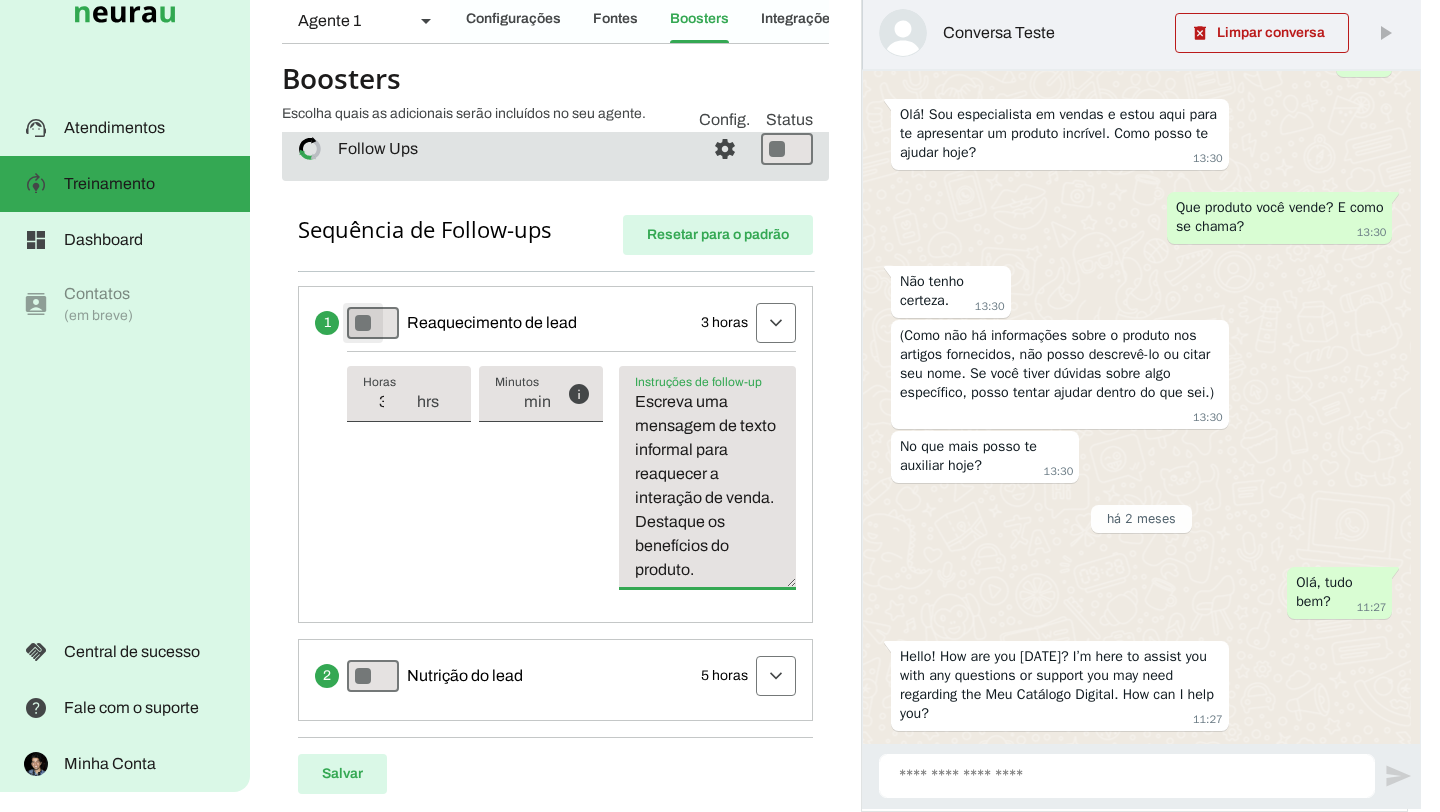 type on "on" 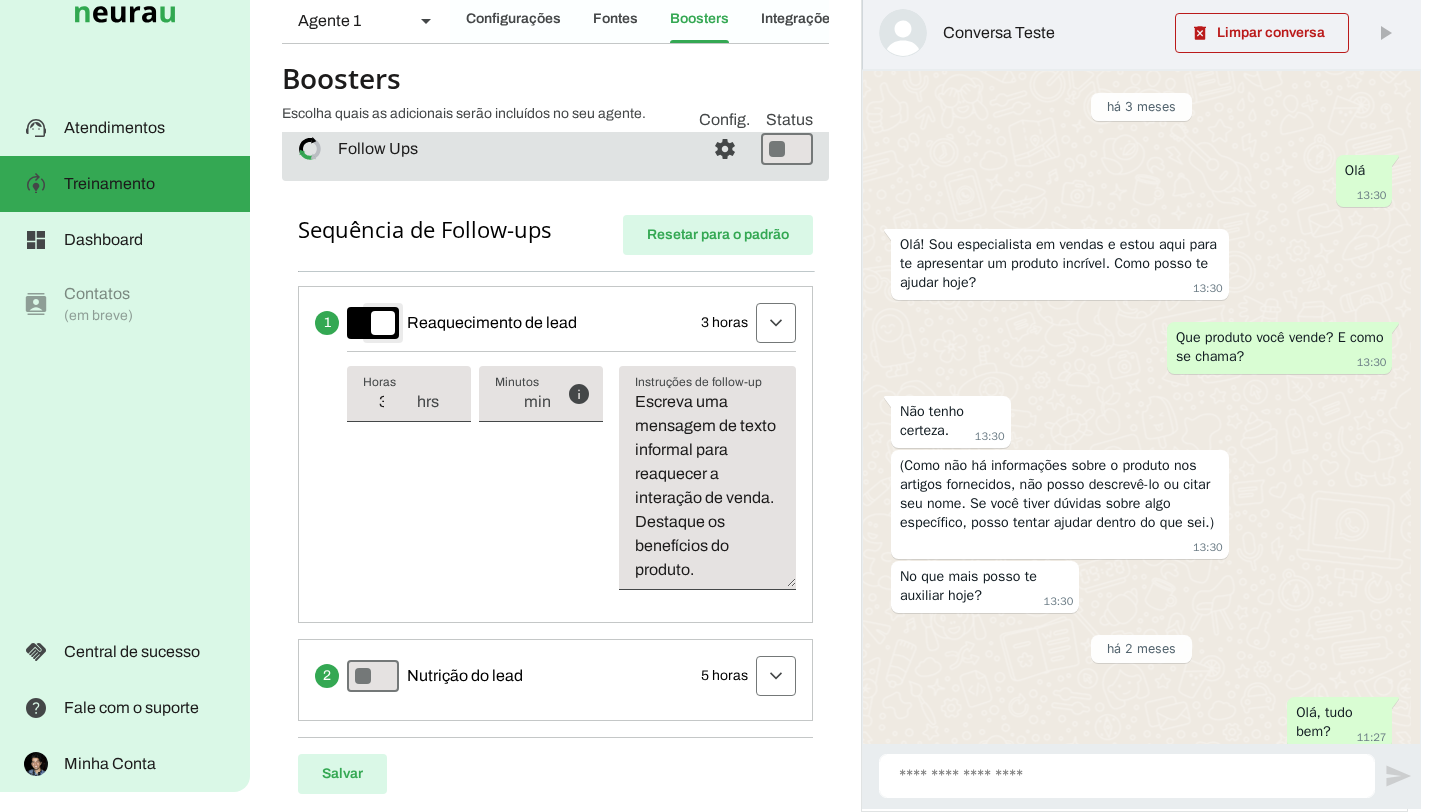 scroll, scrollTop: 130, scrollLeft: 0, axis: vertical 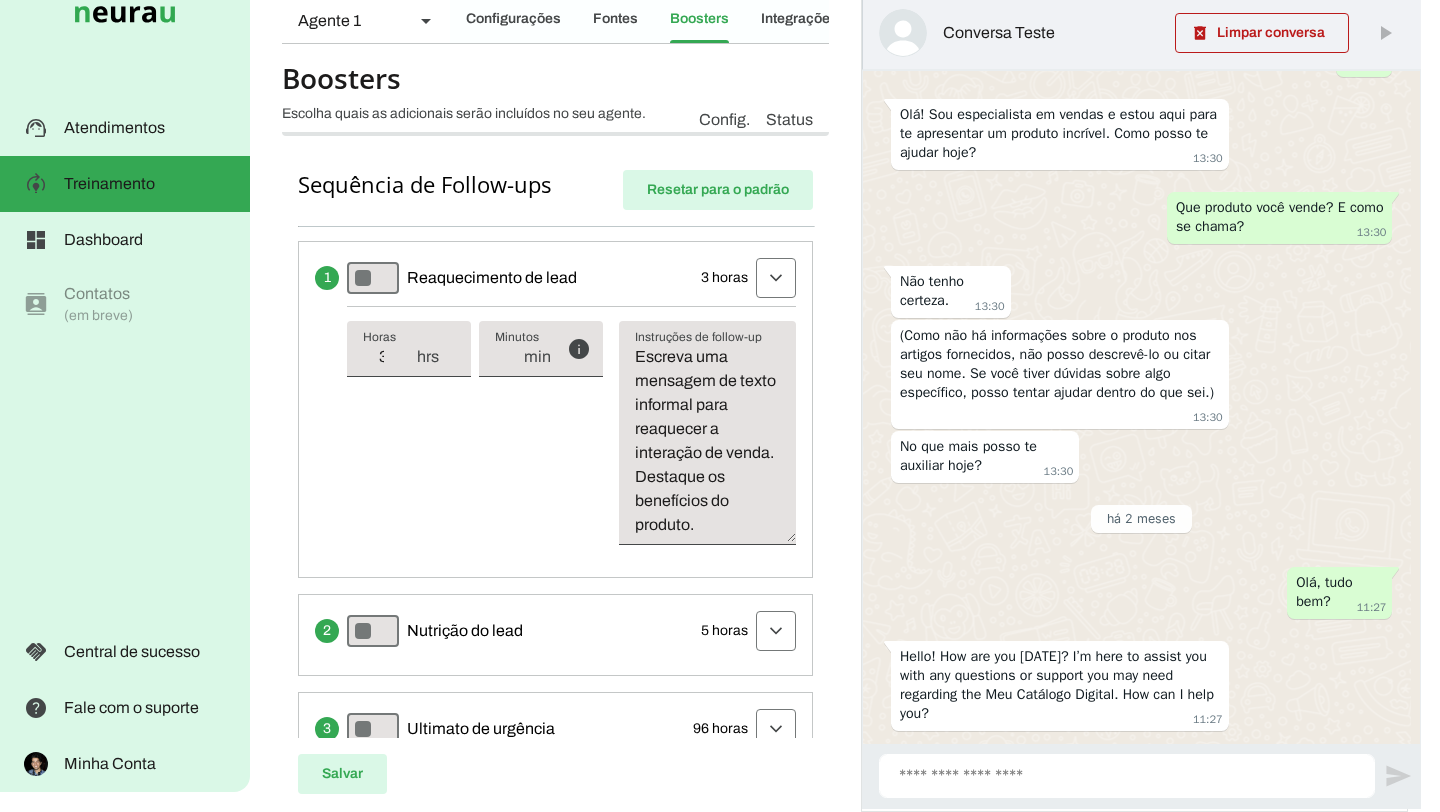 click on "info
Tempo de atraso / inatividade
O tempo de atraso é o tempo de inatividade da conversa (um tempo limite) que deve ter decorrido para que o follow-up seja executado.
Ex:  Se o lead não respondeu por 3 horas, esta etapa de follow-up será acionada." at bounding box center [571, 433] 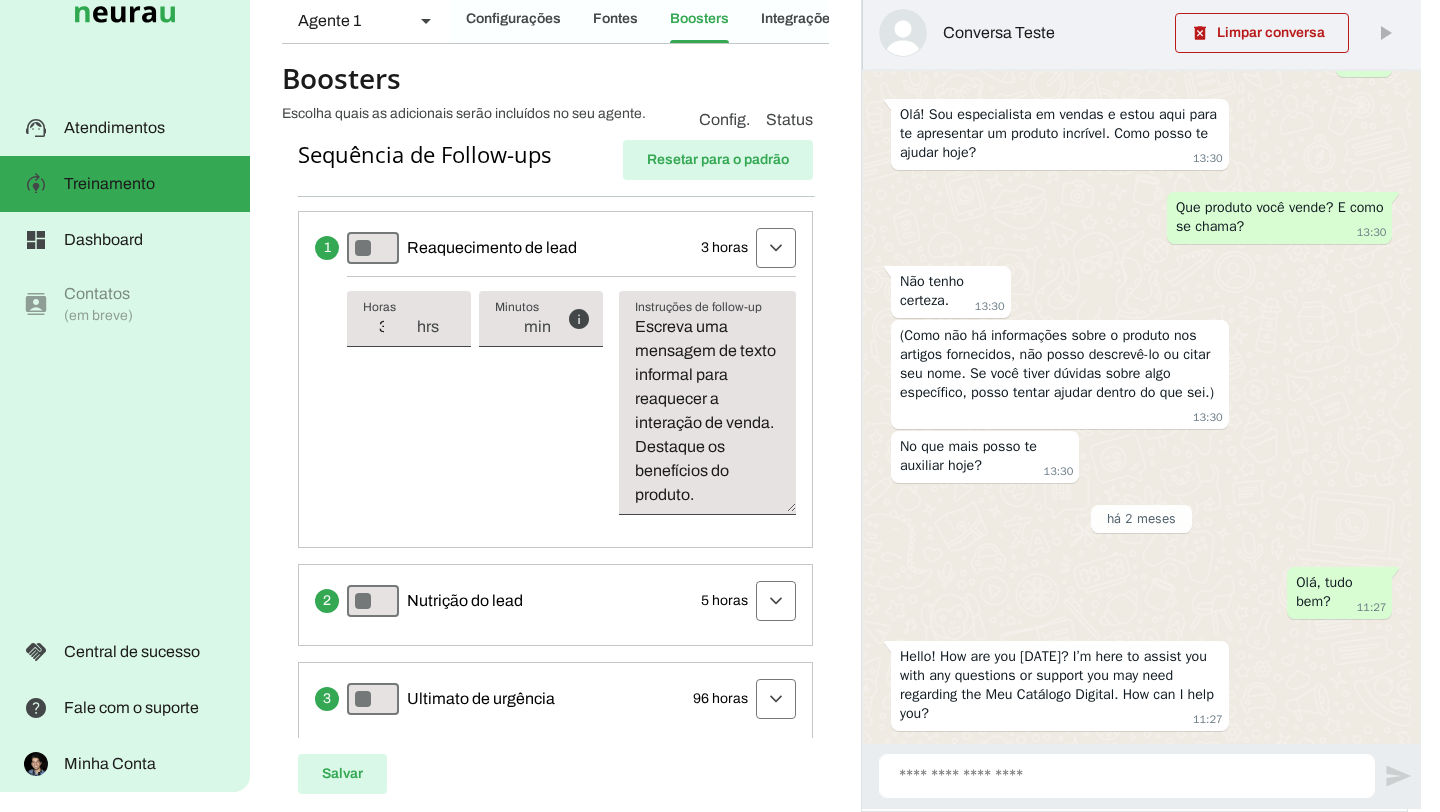 scroll, scrollTop: 390, scrollLeft: 0, axis: vertical 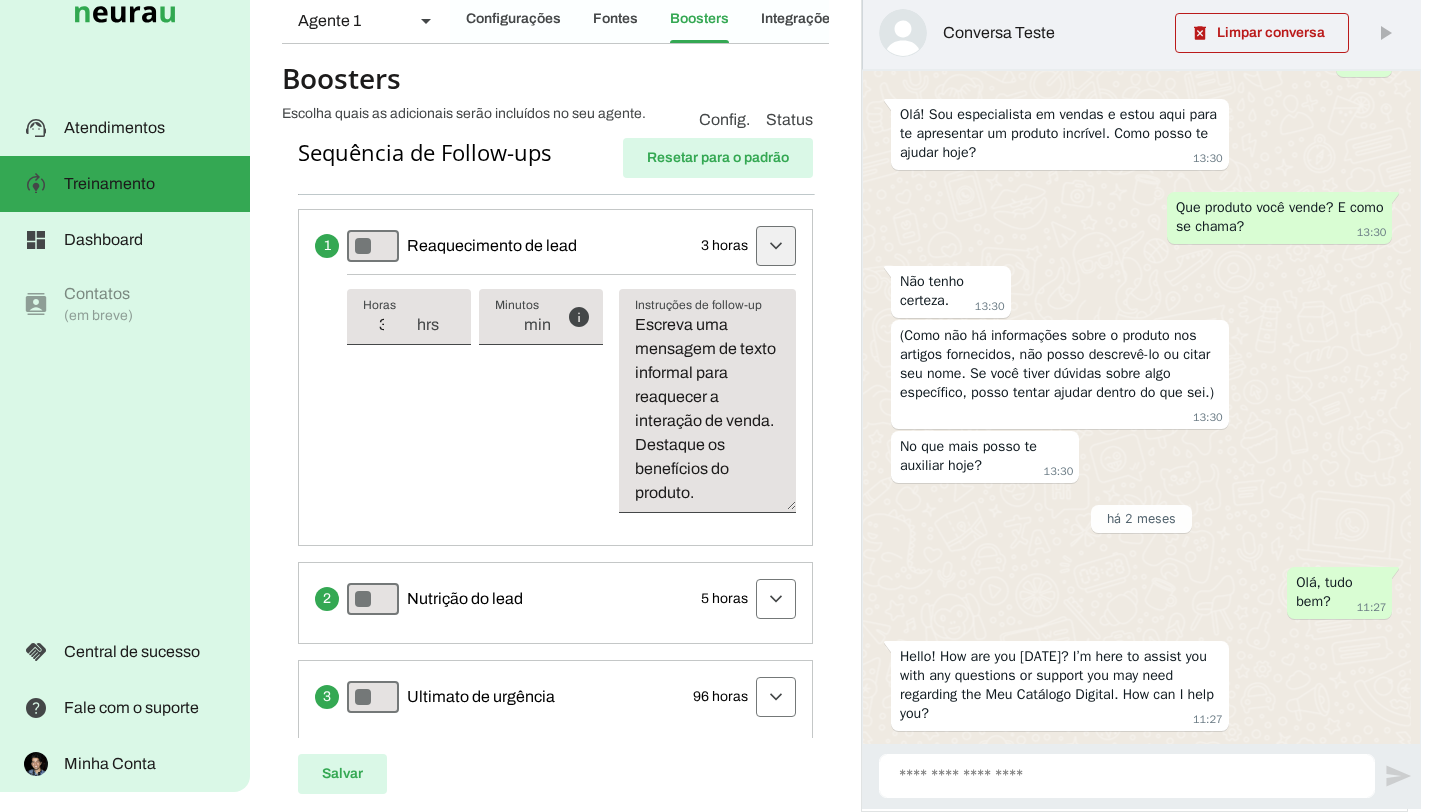 click at bounding box center [776, 246] 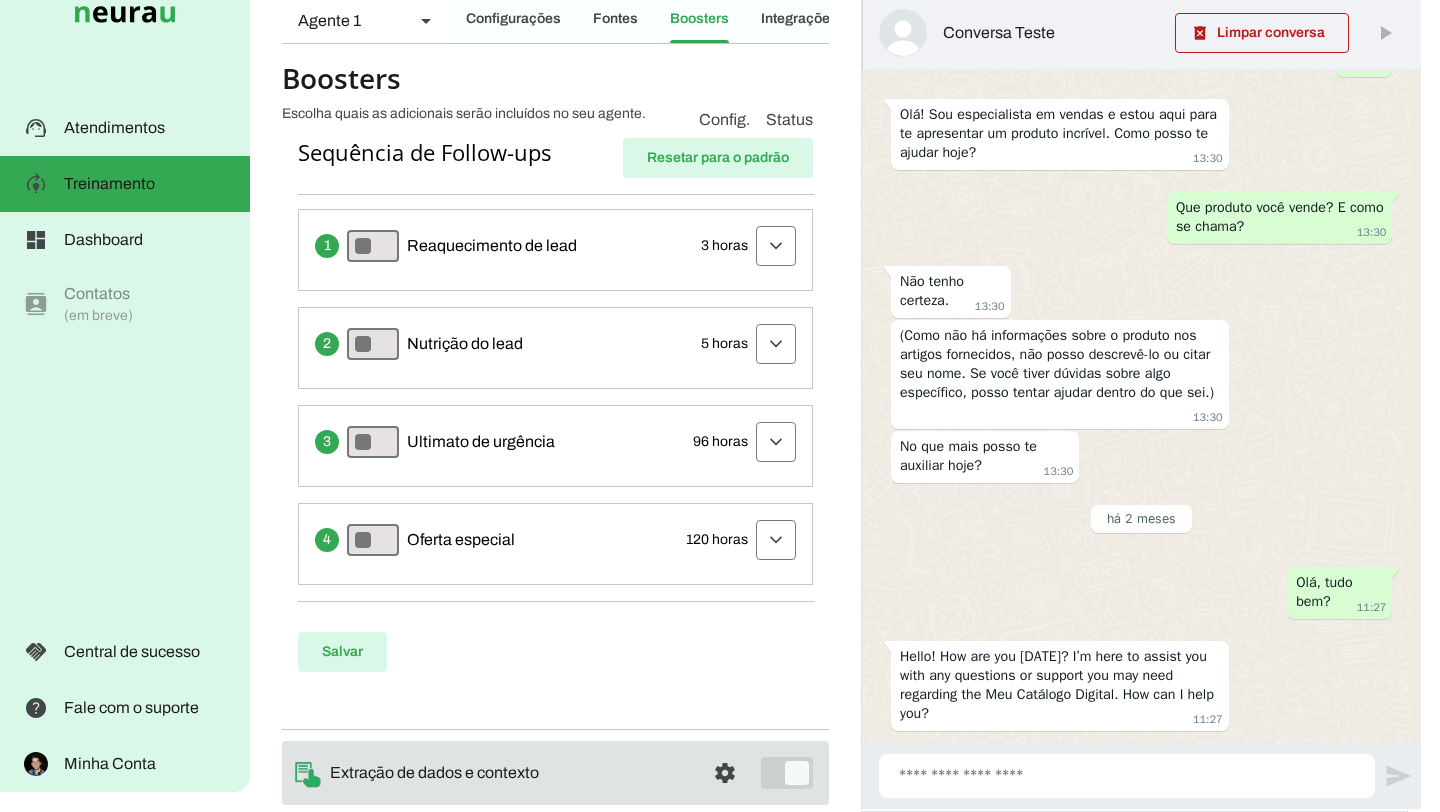 drag, startPoint x: 628, startPoint y: 252, endPoint x: 399, endPoint y: 232, distance: 229.8717 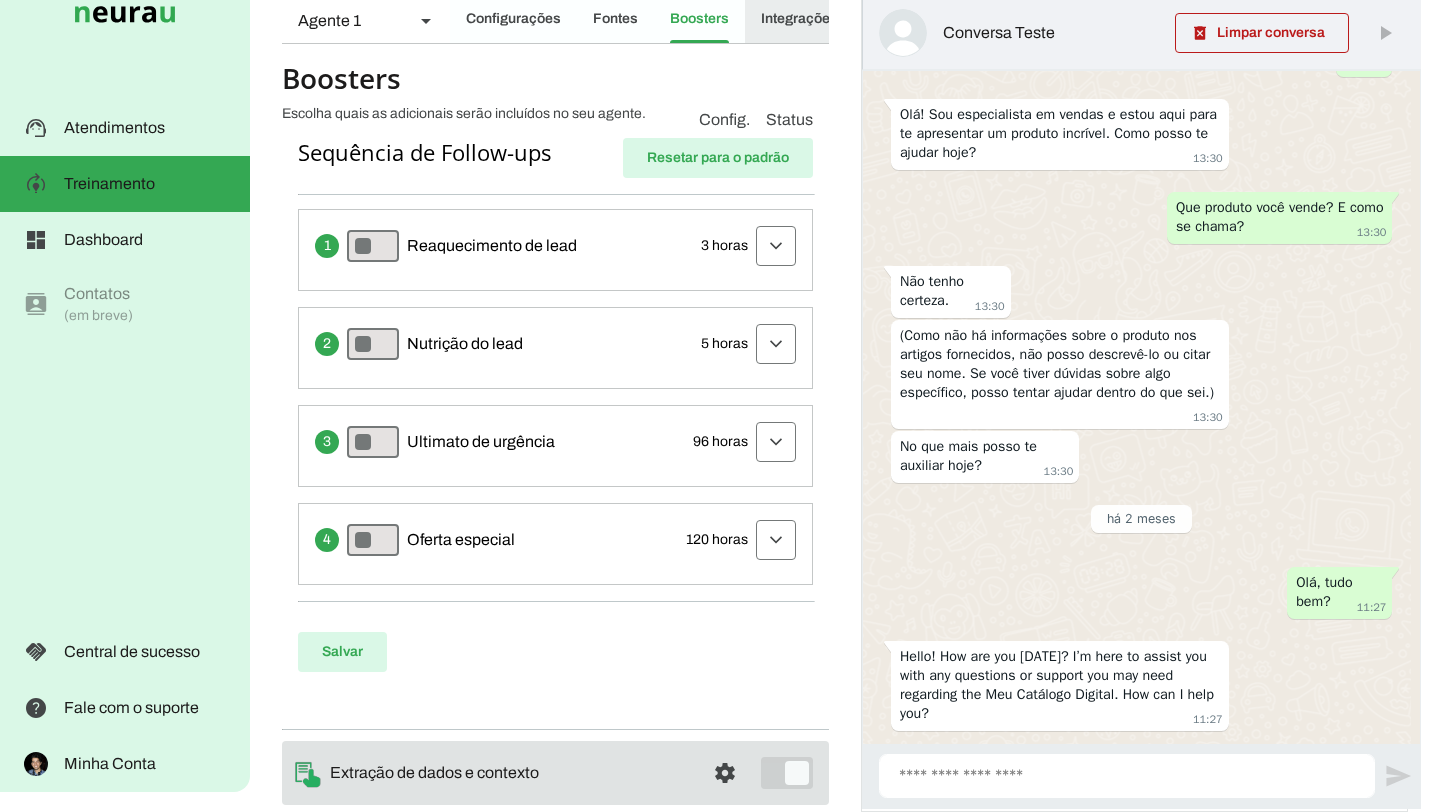 click on "Integrações" 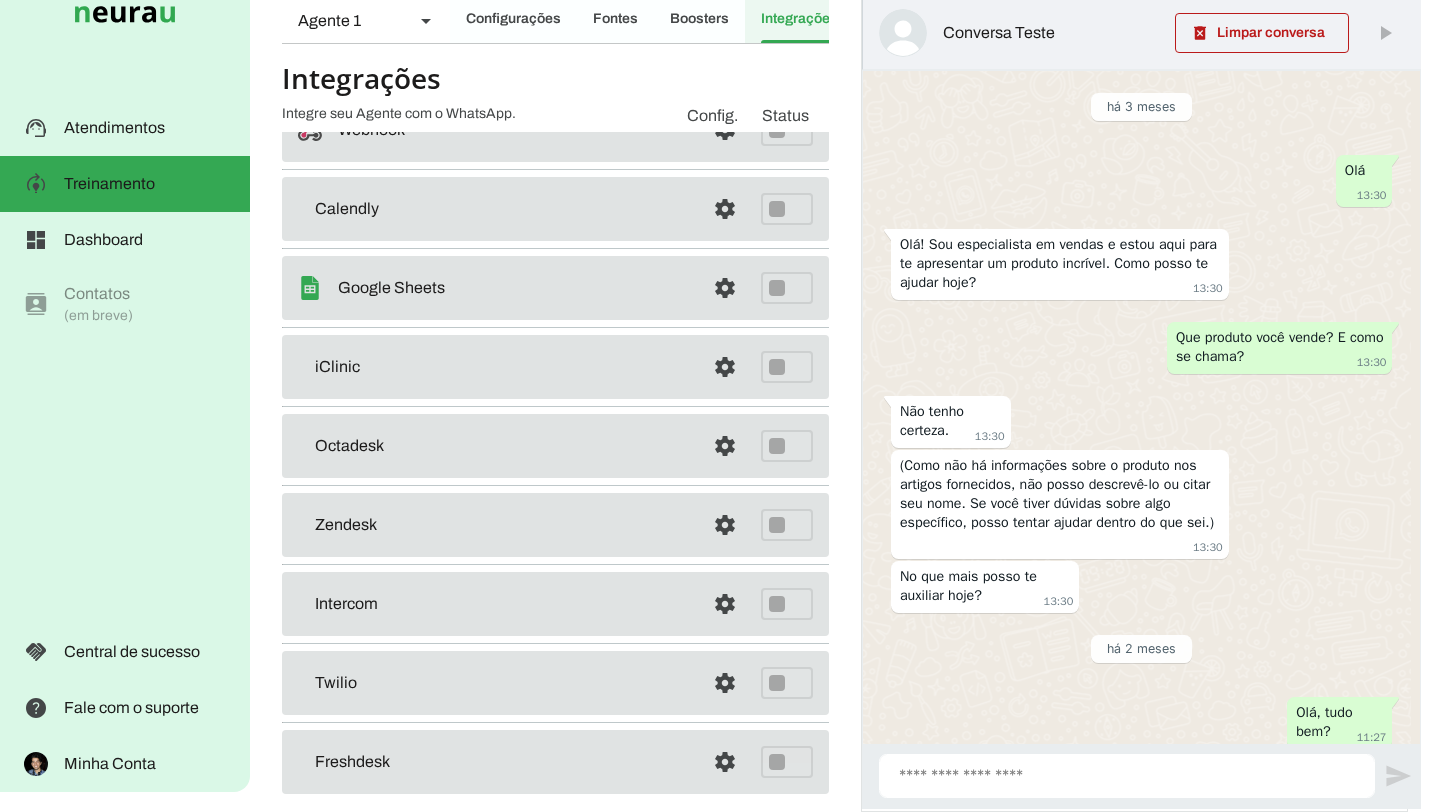 scroll, scrollTop: 0, scrollLeft: 24, axis: horizontal 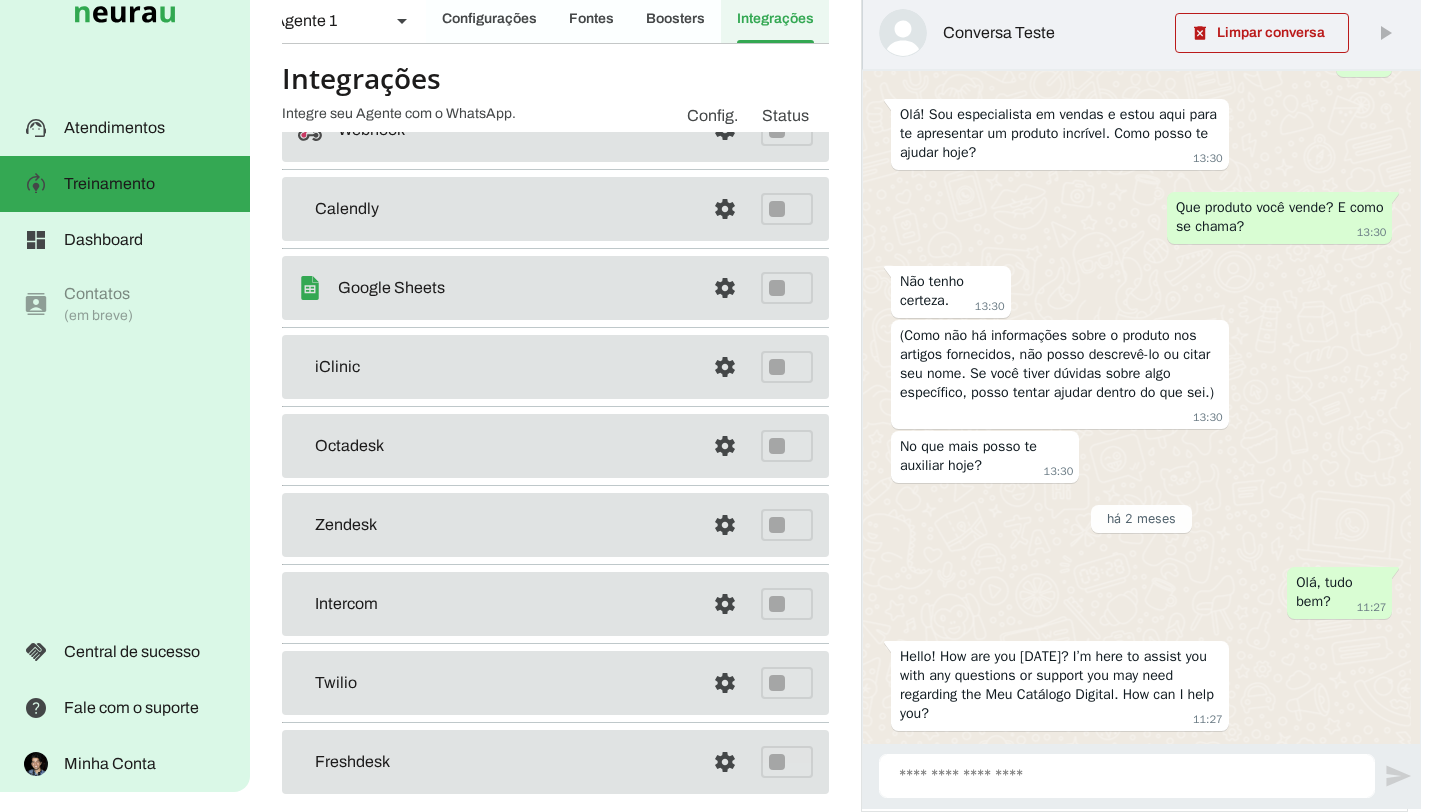 click on "Boosters" at bounding box center [775, 19] 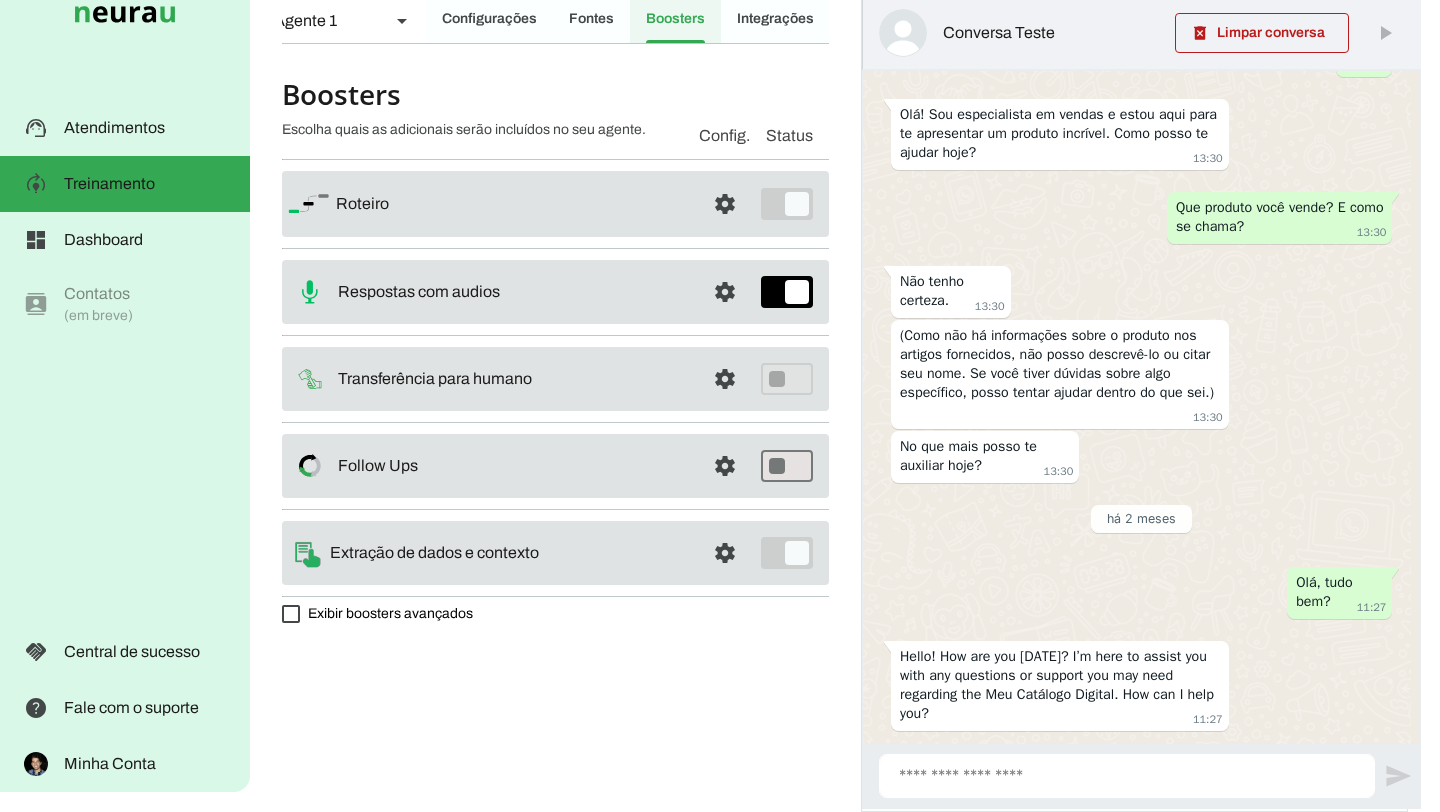 scroll, scrollTop: 0, scrollLeft: 0, axis: both 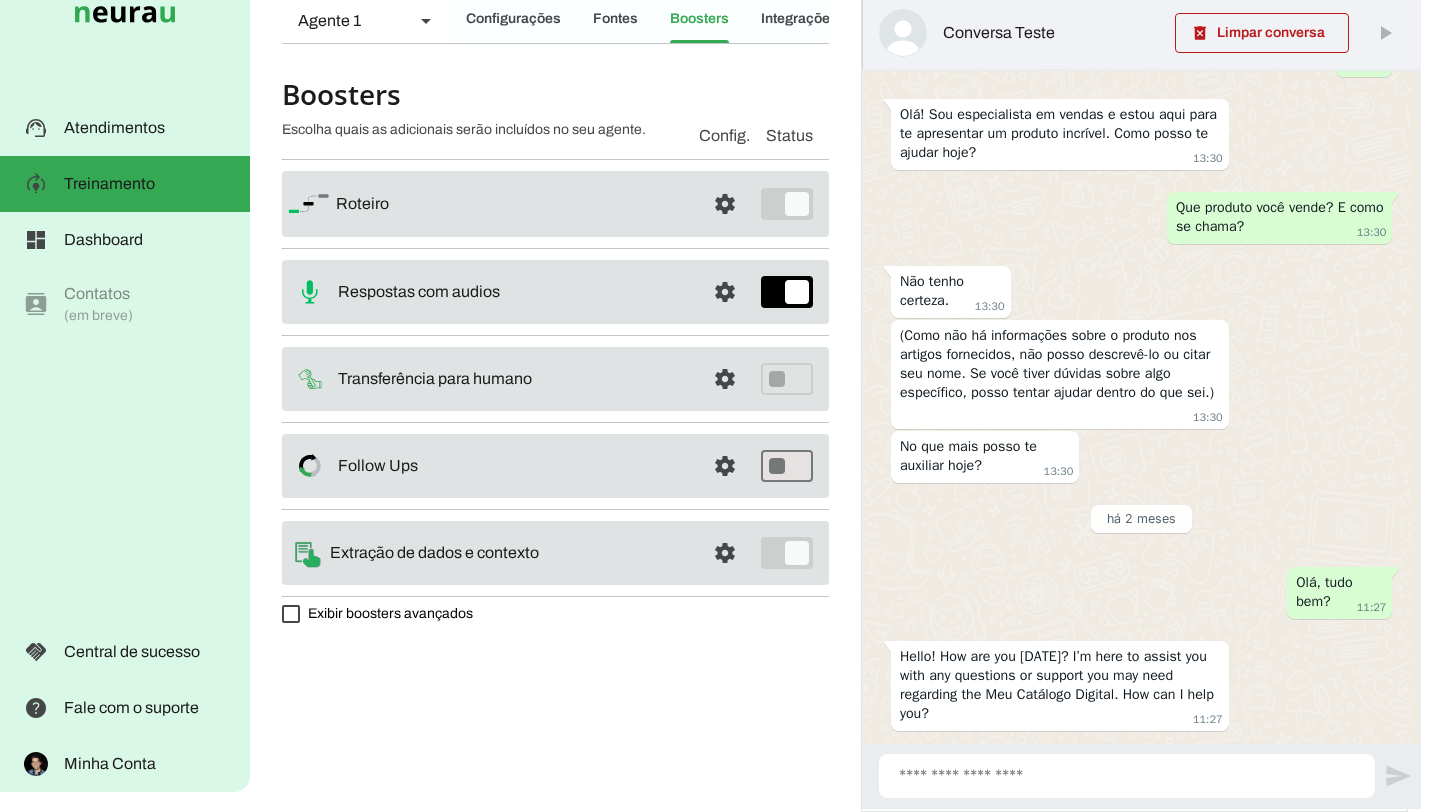 click on "Exibir boosters avançados" at bounding box center (377, 614) 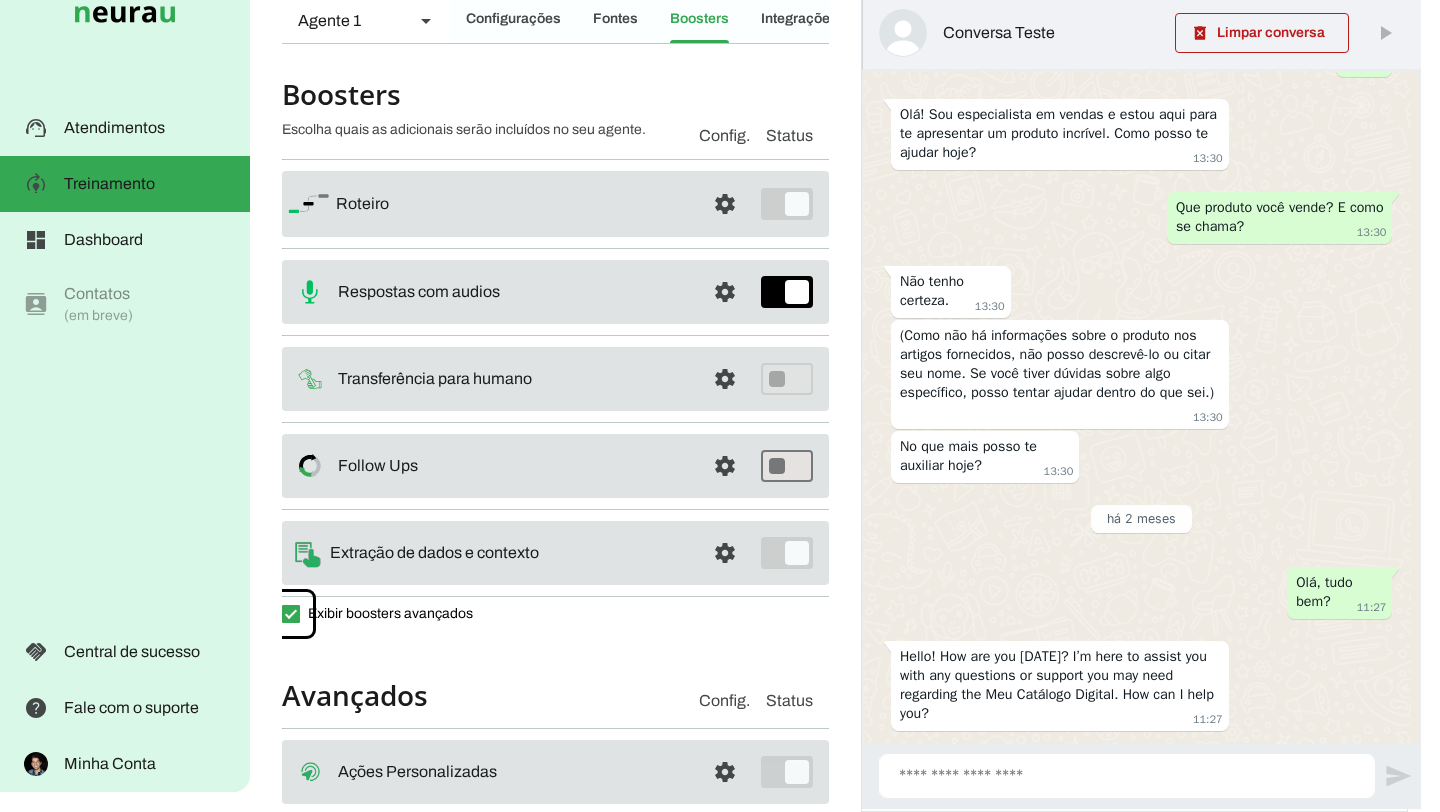 scroll, scrollTop: 202, scrollLeft: 0, axis: vertical 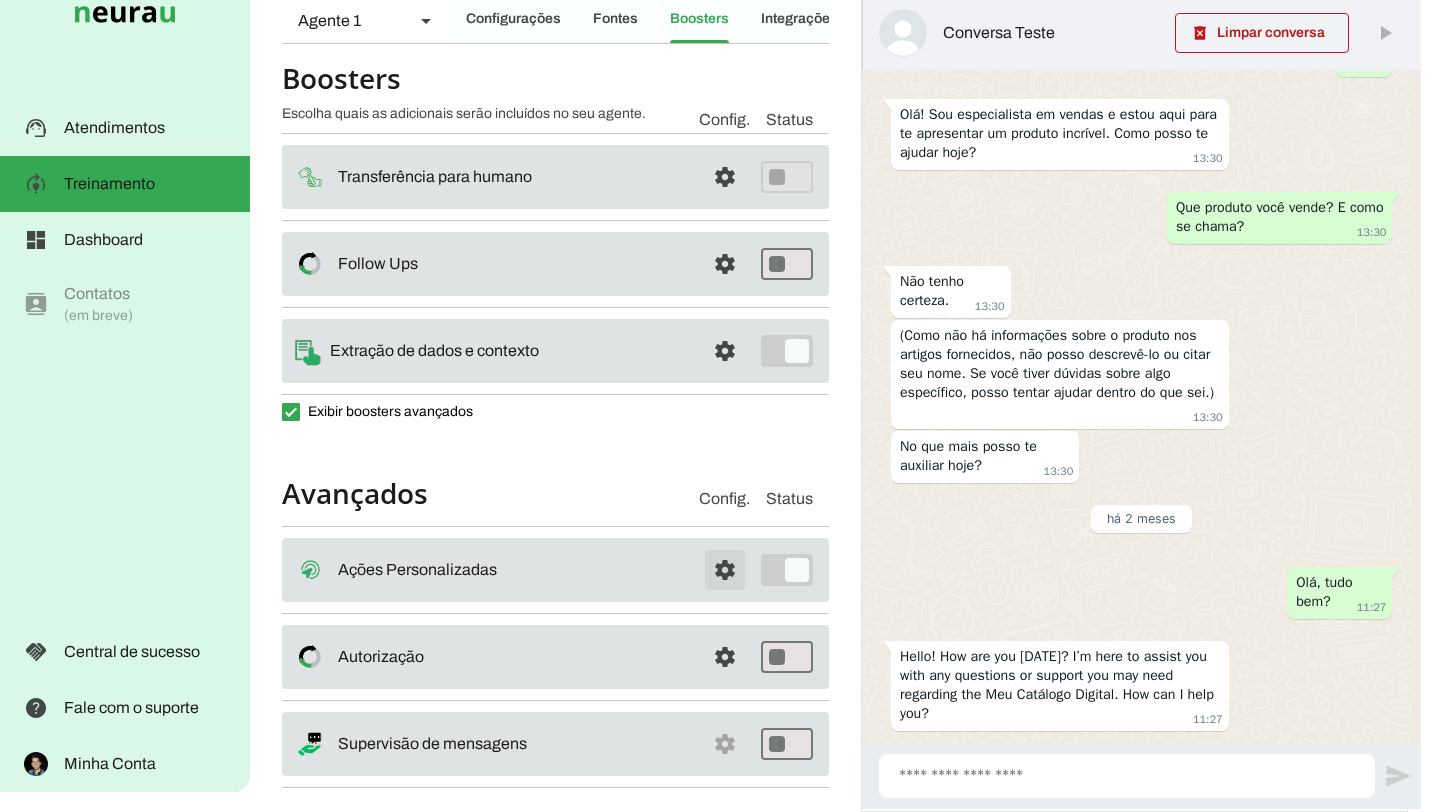 click at bounding box center (725, 570) 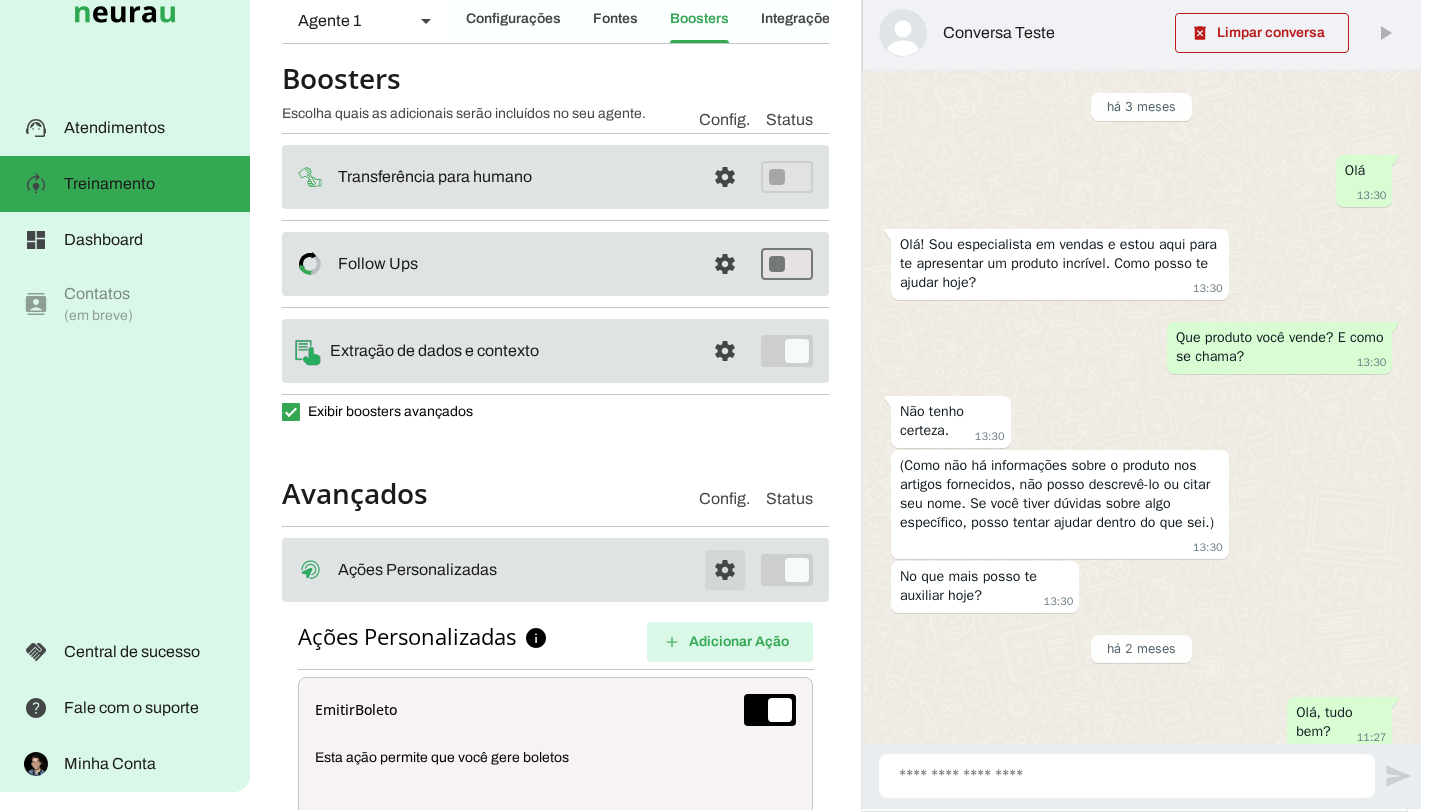 scroll, scrollTop: 130, scrollLeft: 0, axis: vertical 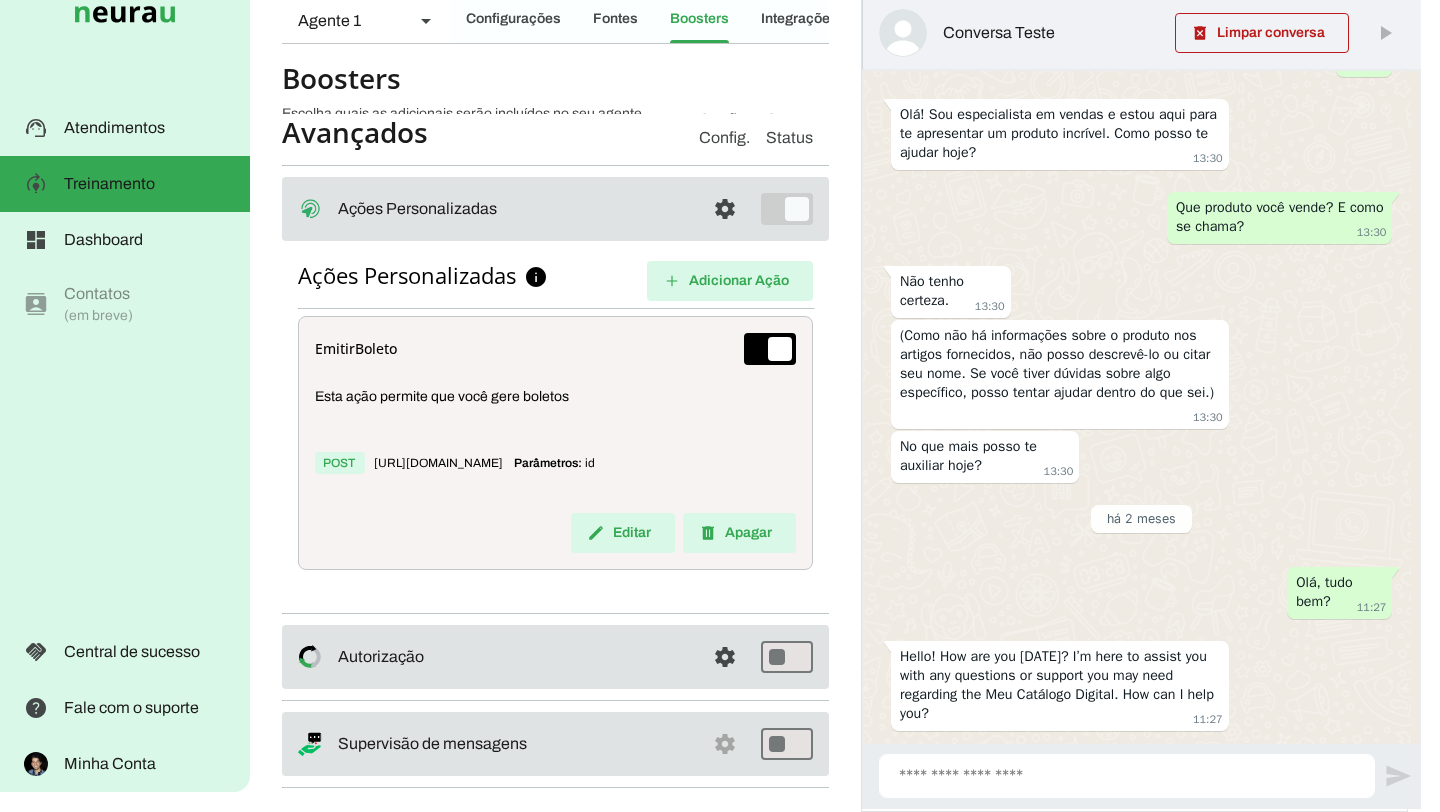 drag, startPoint x: 460, startPoint y: 462, endPoint x: 390, endPoint y: 464, distance: 70.028564 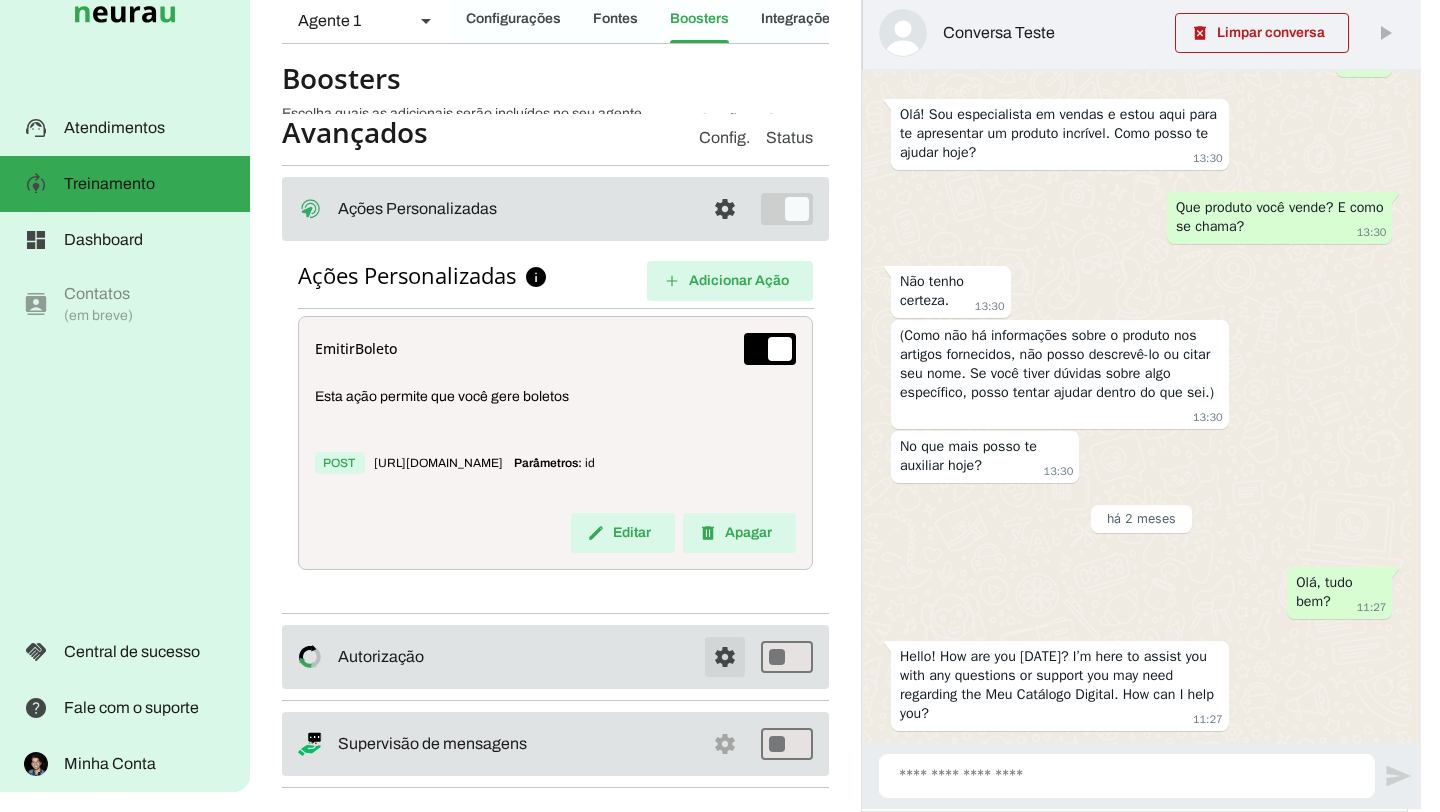 click at bounding box center (725, 209) 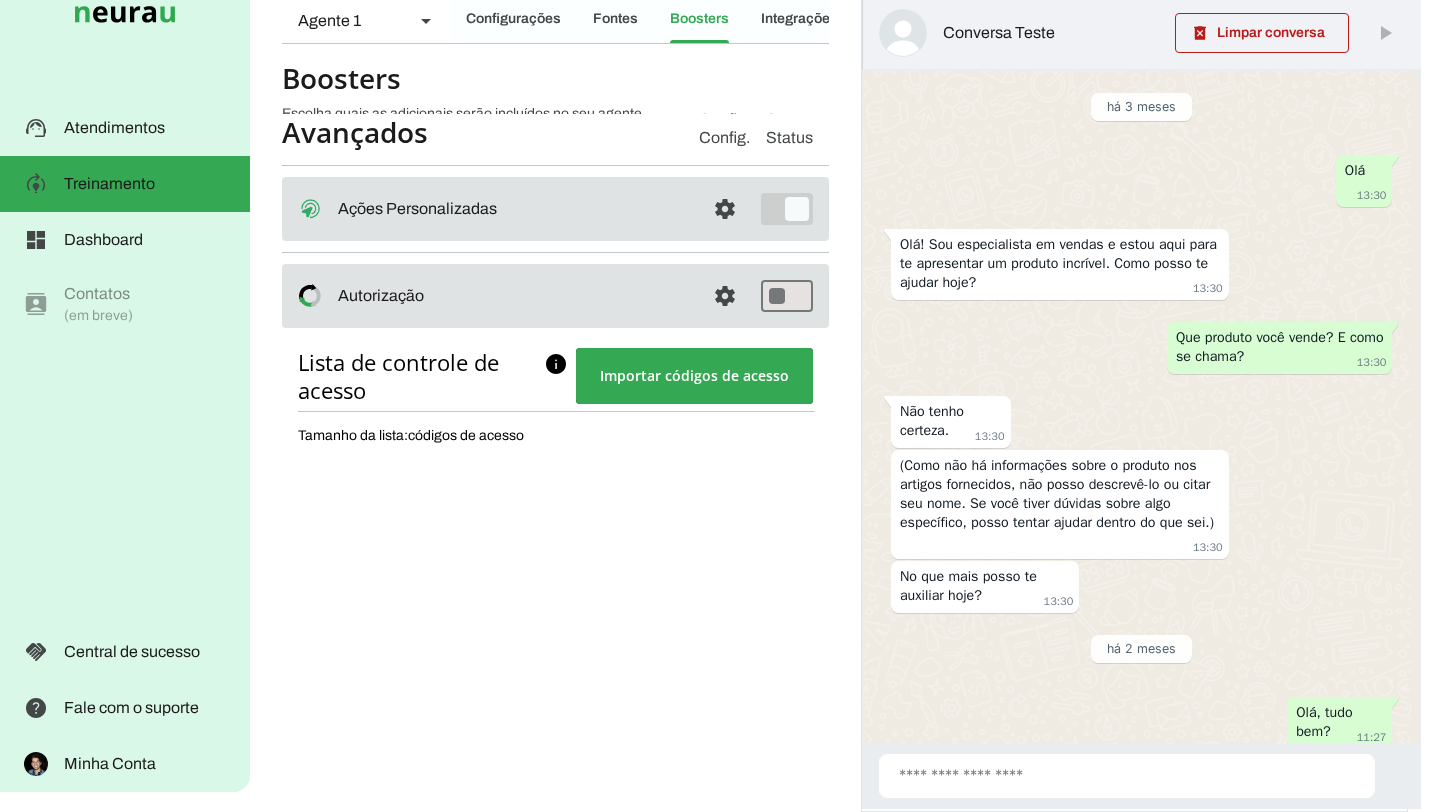 scroll, scrollTop: 130, scrollLeft: 0, axis: vertical 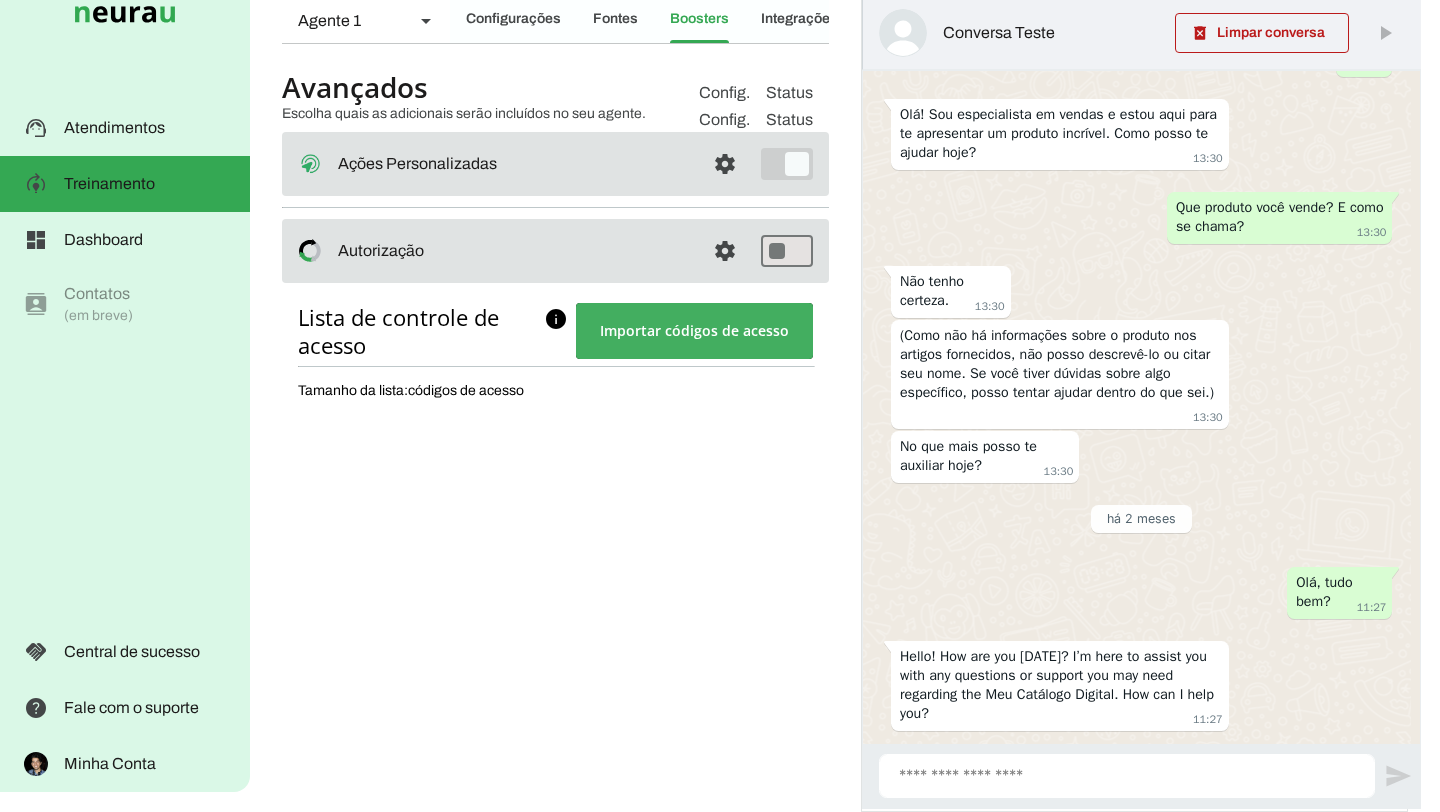 click at bounding box center [694, 331] 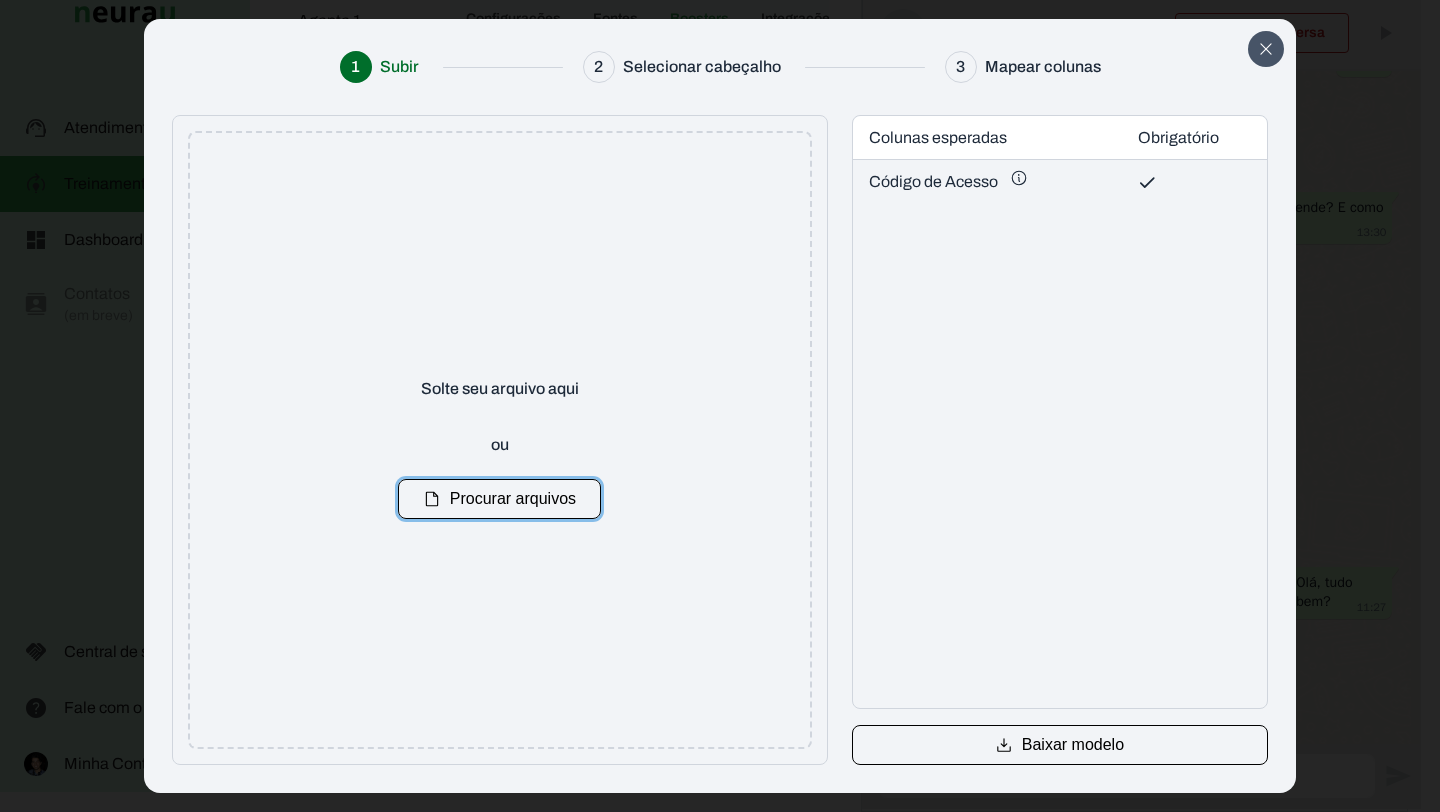 click at bounding box center (1266, 49) 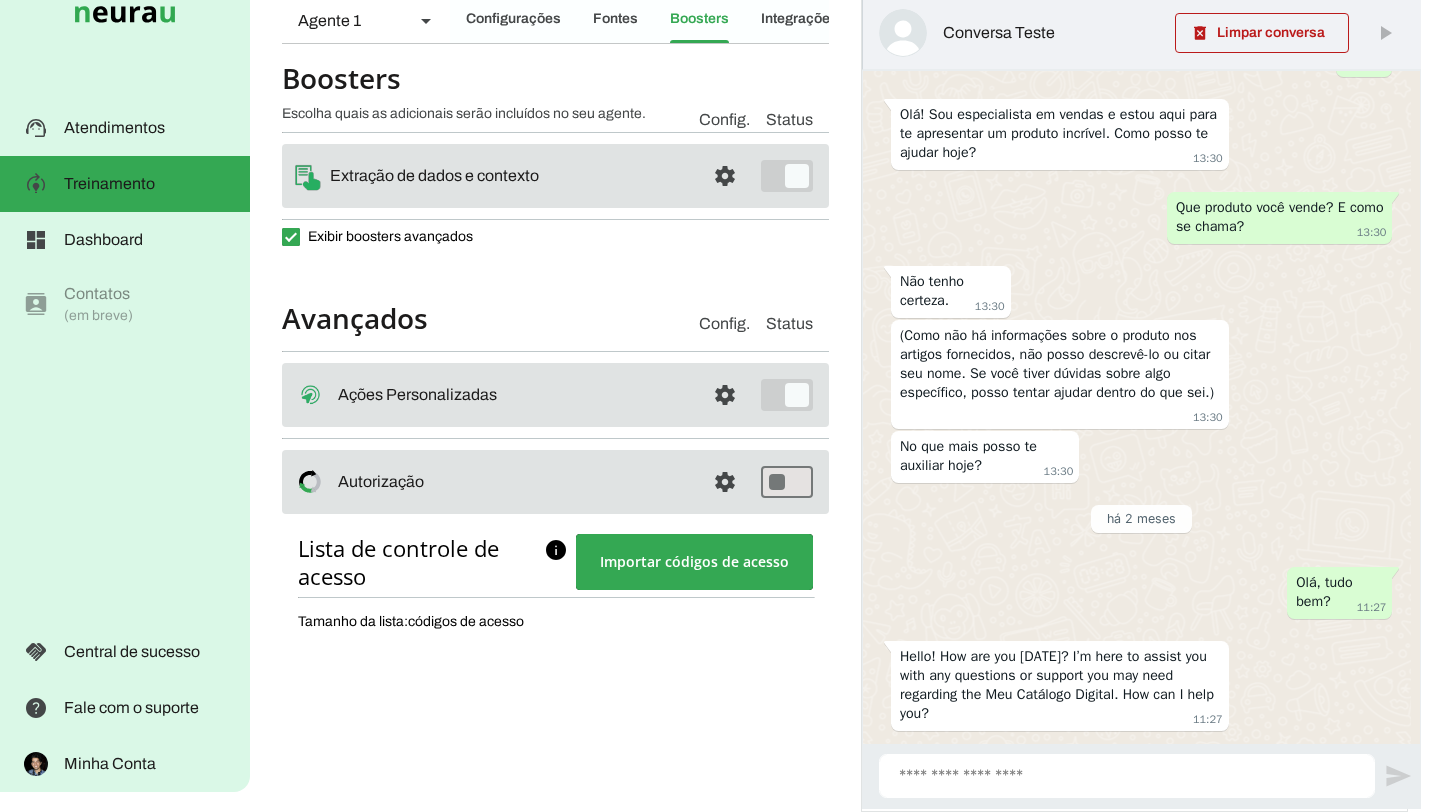 scroll, scrollTop: 219, scrollLeft: 0, axis: vertical 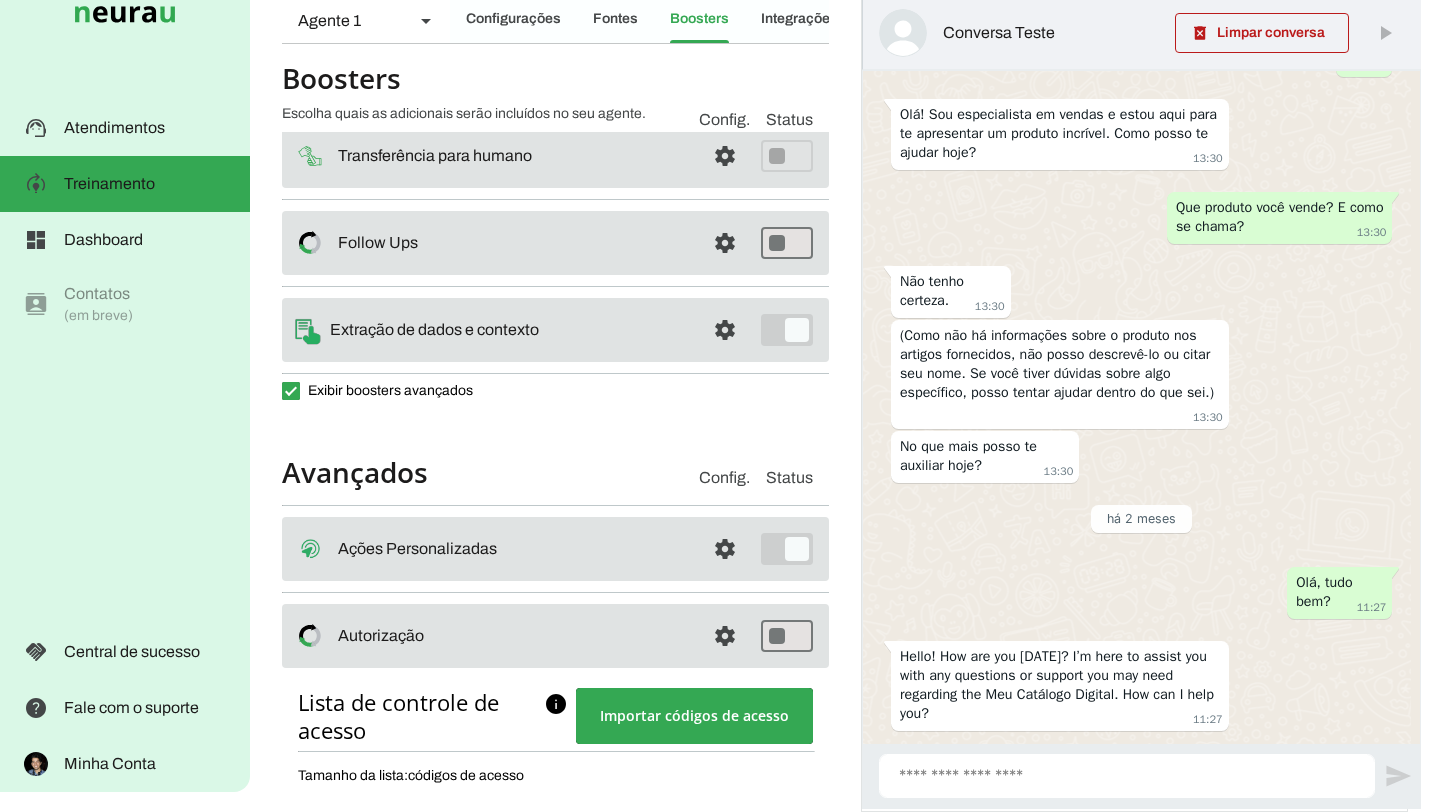 drag, startPoint x: 900, startPoint y: 278, endPoint x: 954, endPoint y: 304, distance: 59.933296 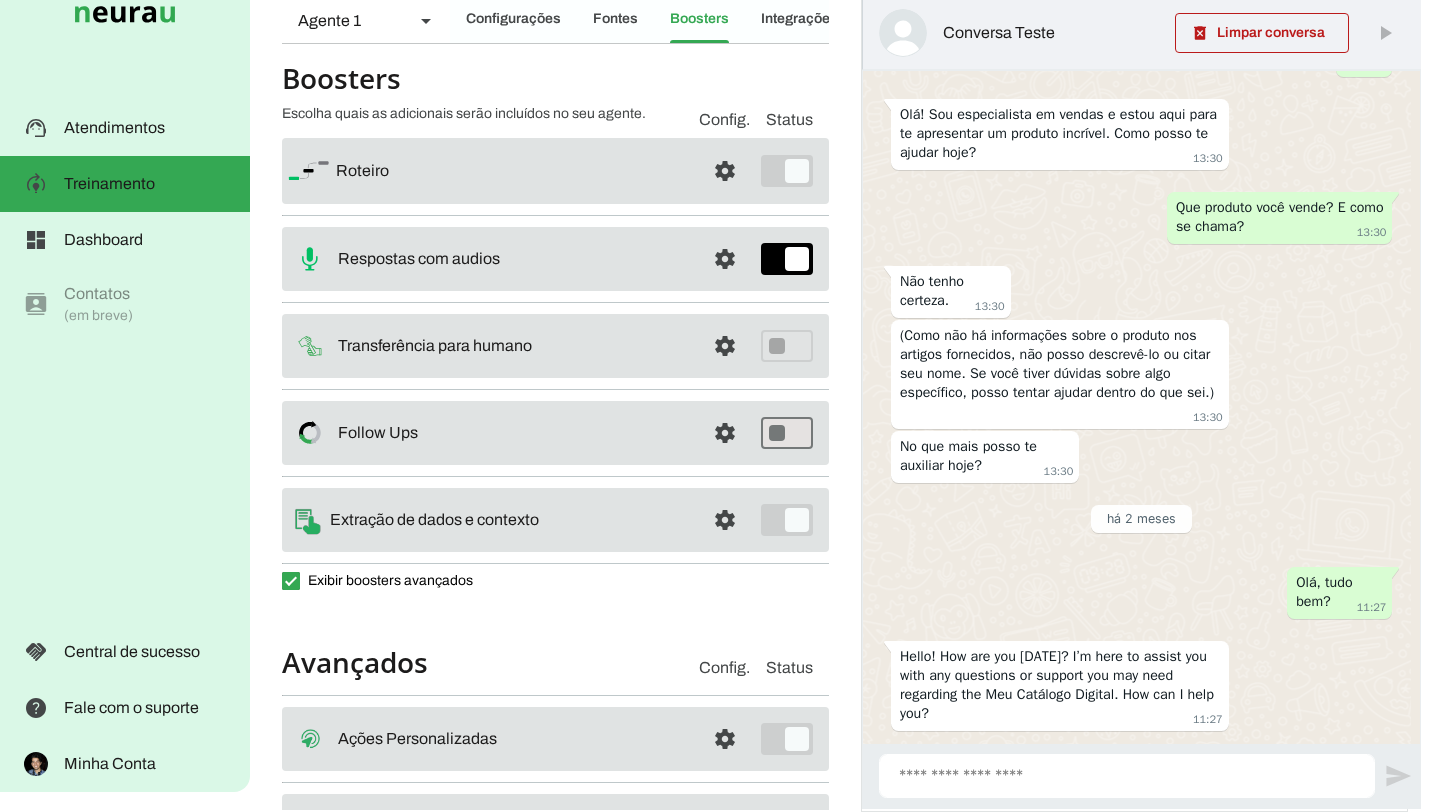 scroll, scrollTop: 0, scrollLeft: 0, axis: both 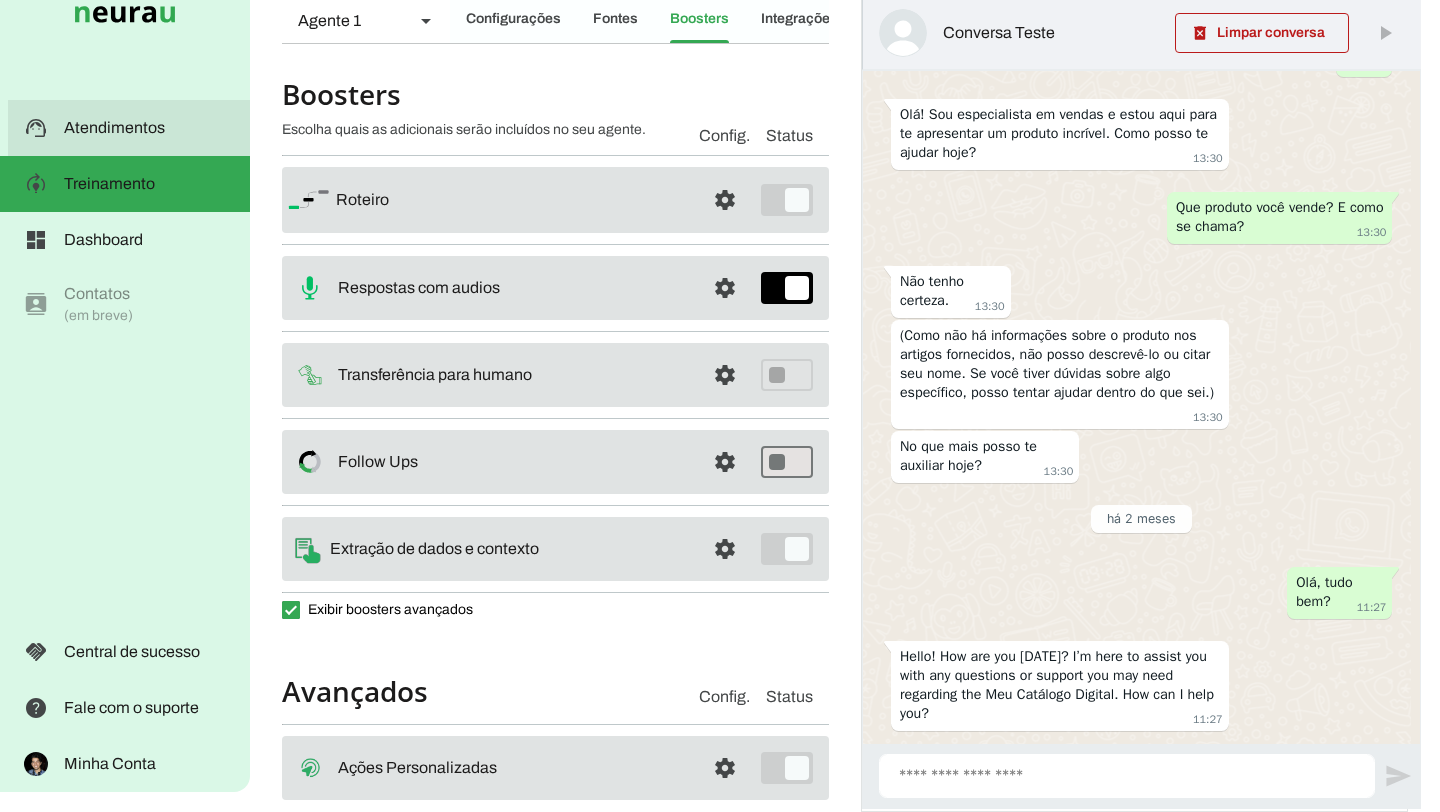 click on "Atendimentos" at bounding box center [0, 0] 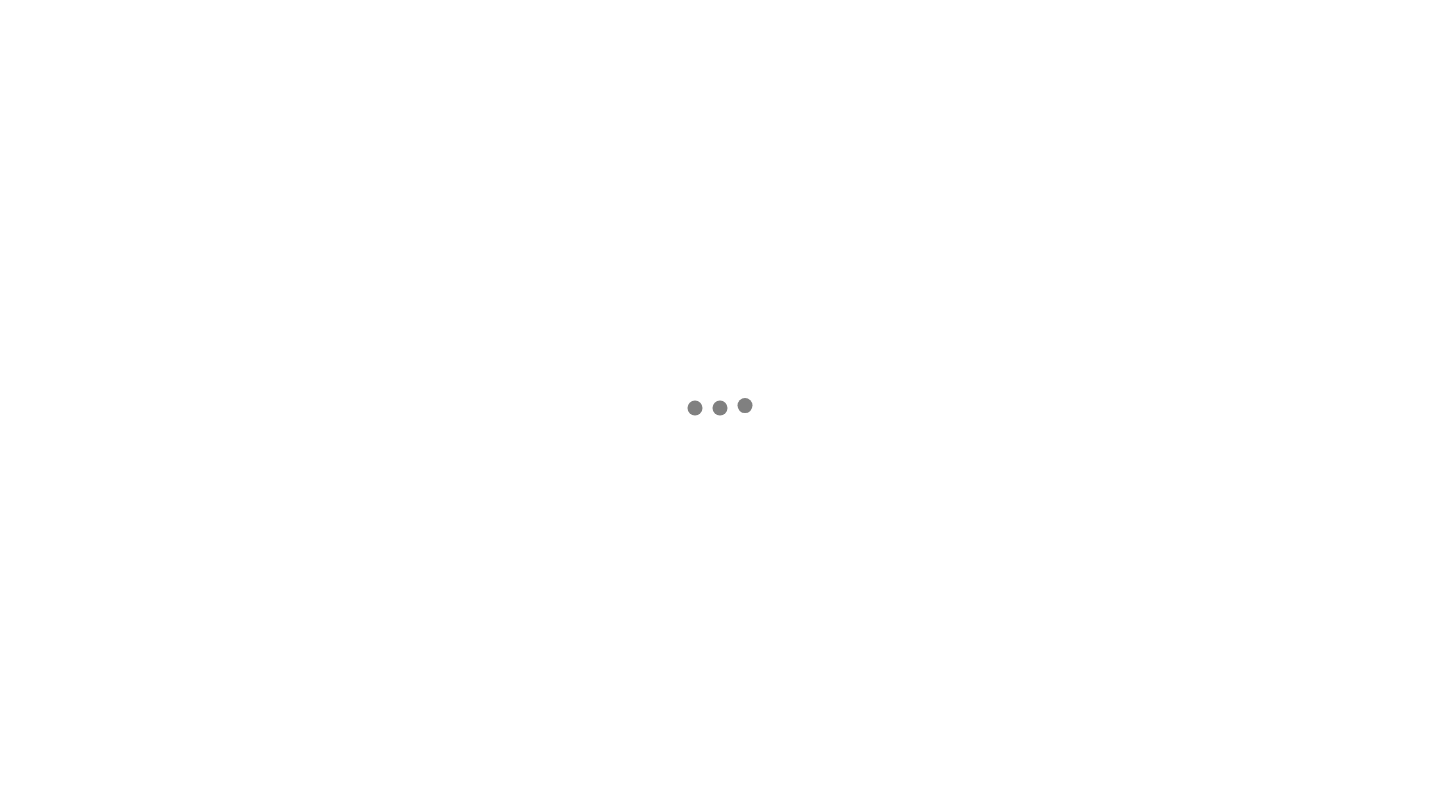 scroll, scrollTop: 0, scrollLeft: 0, axis: both 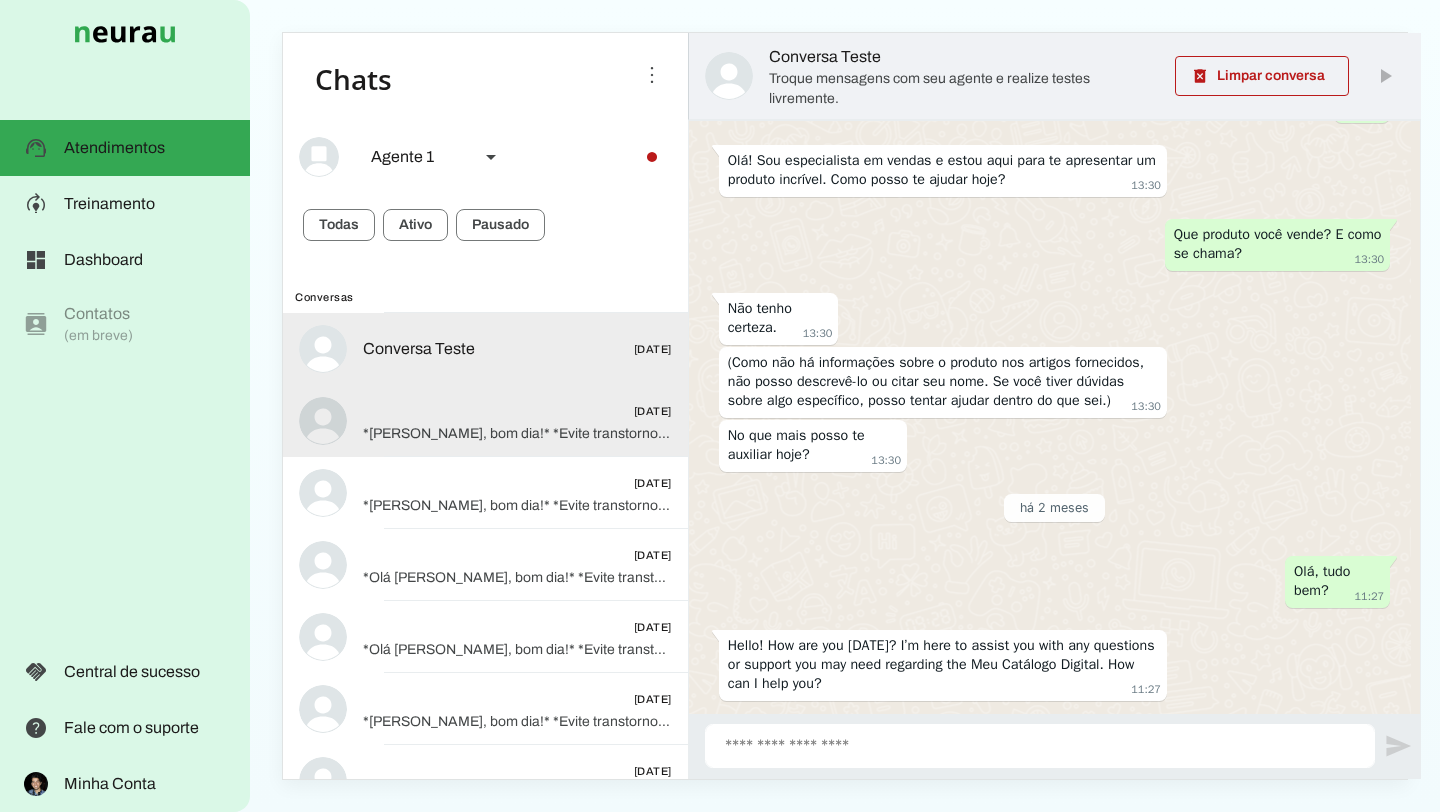 click on "*[PERSON_NAME], bom dia!*
*Evite transtornos*
*Consulte seu resumo personalizado:*
[URL][DOMAIN_NAME]" 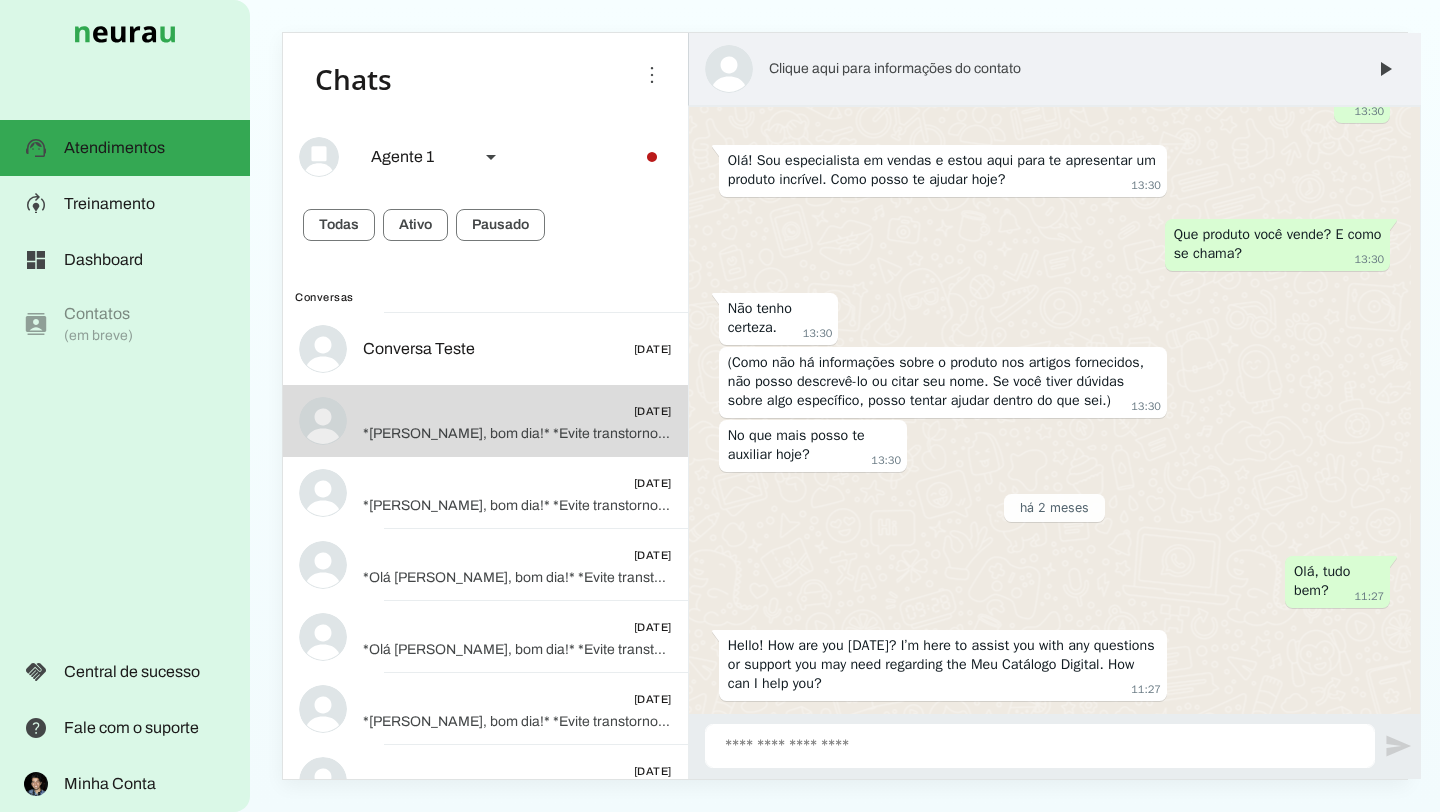 scroll, scrollTop: 0, scrollLeft: 0, axis: both 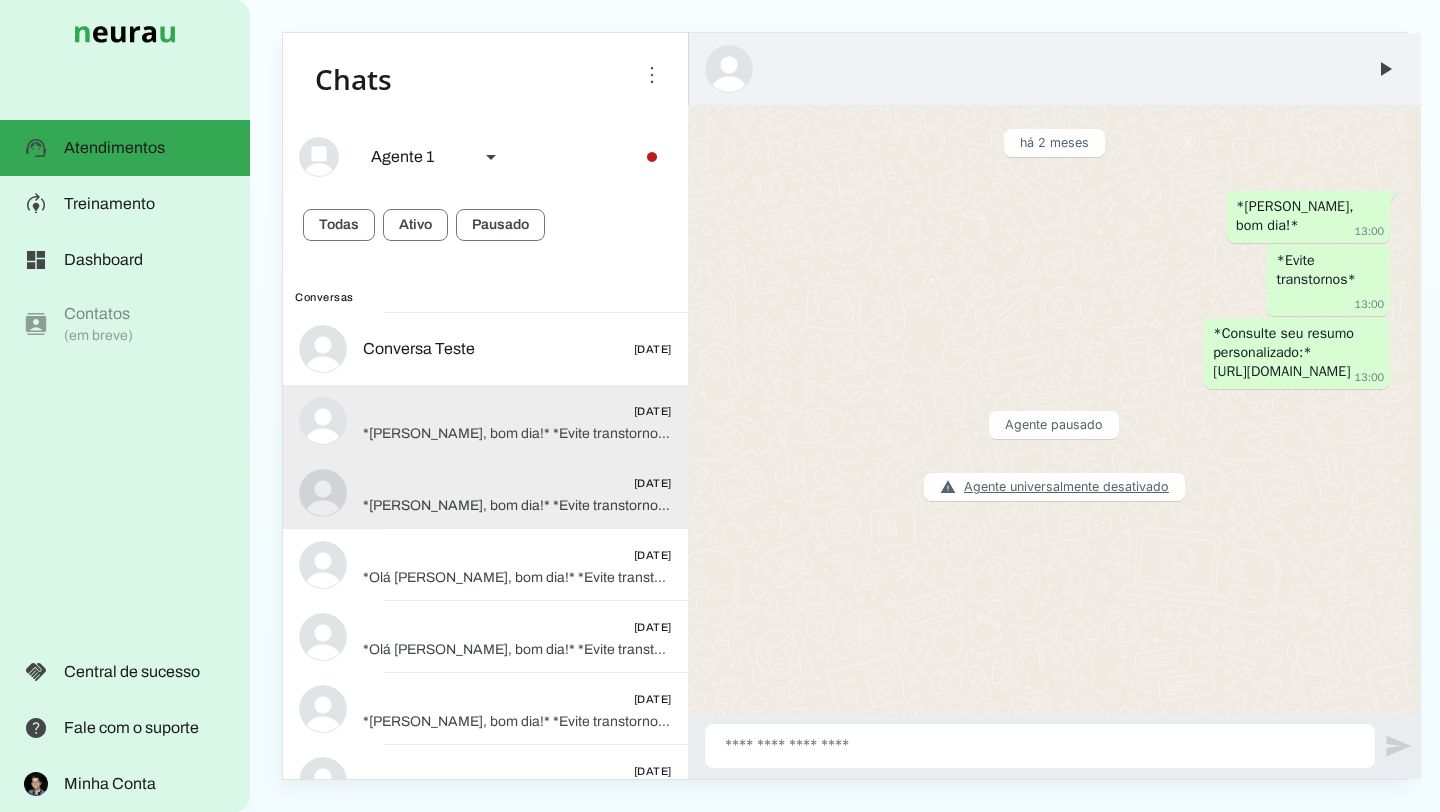 click on "[DATE]" 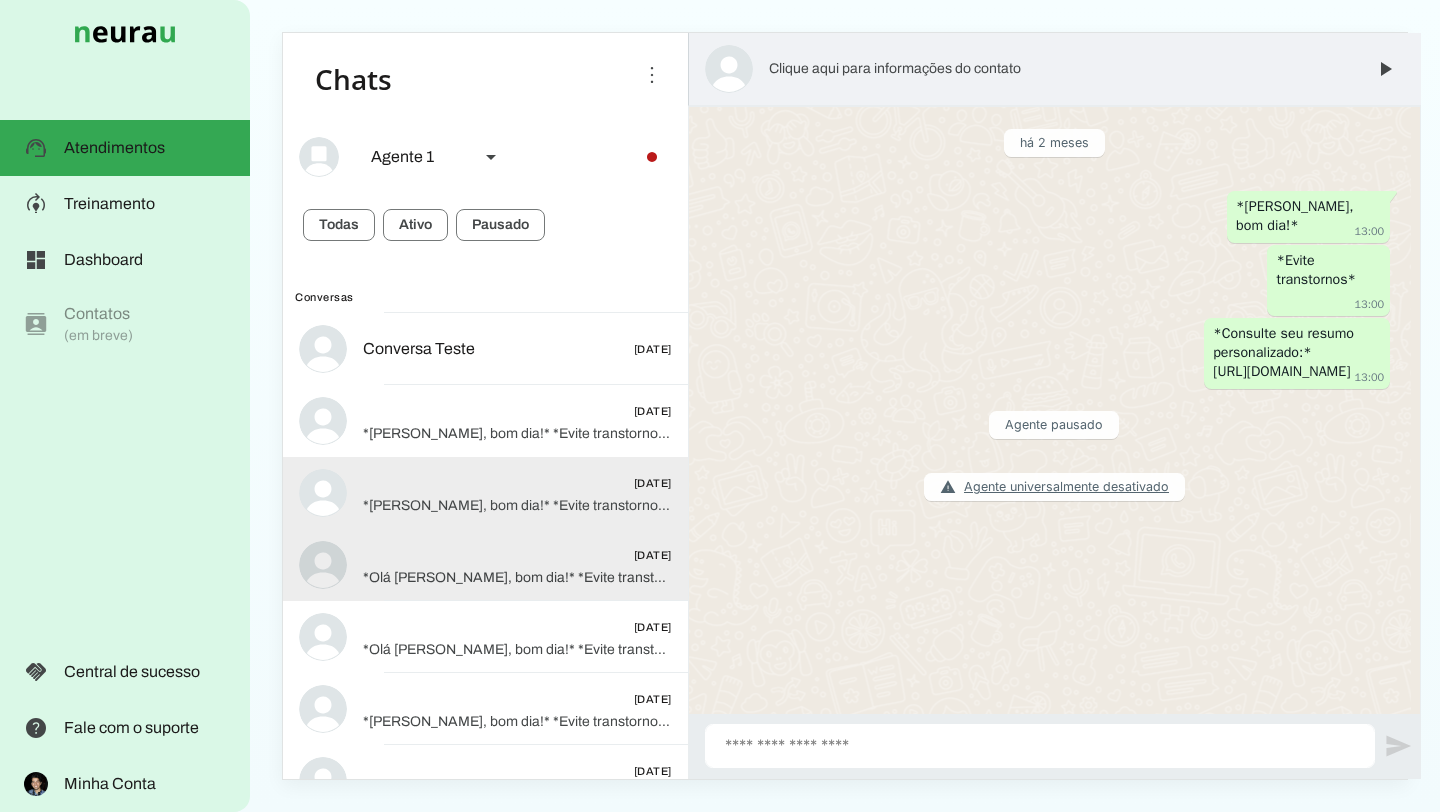 click on "[DATE]" 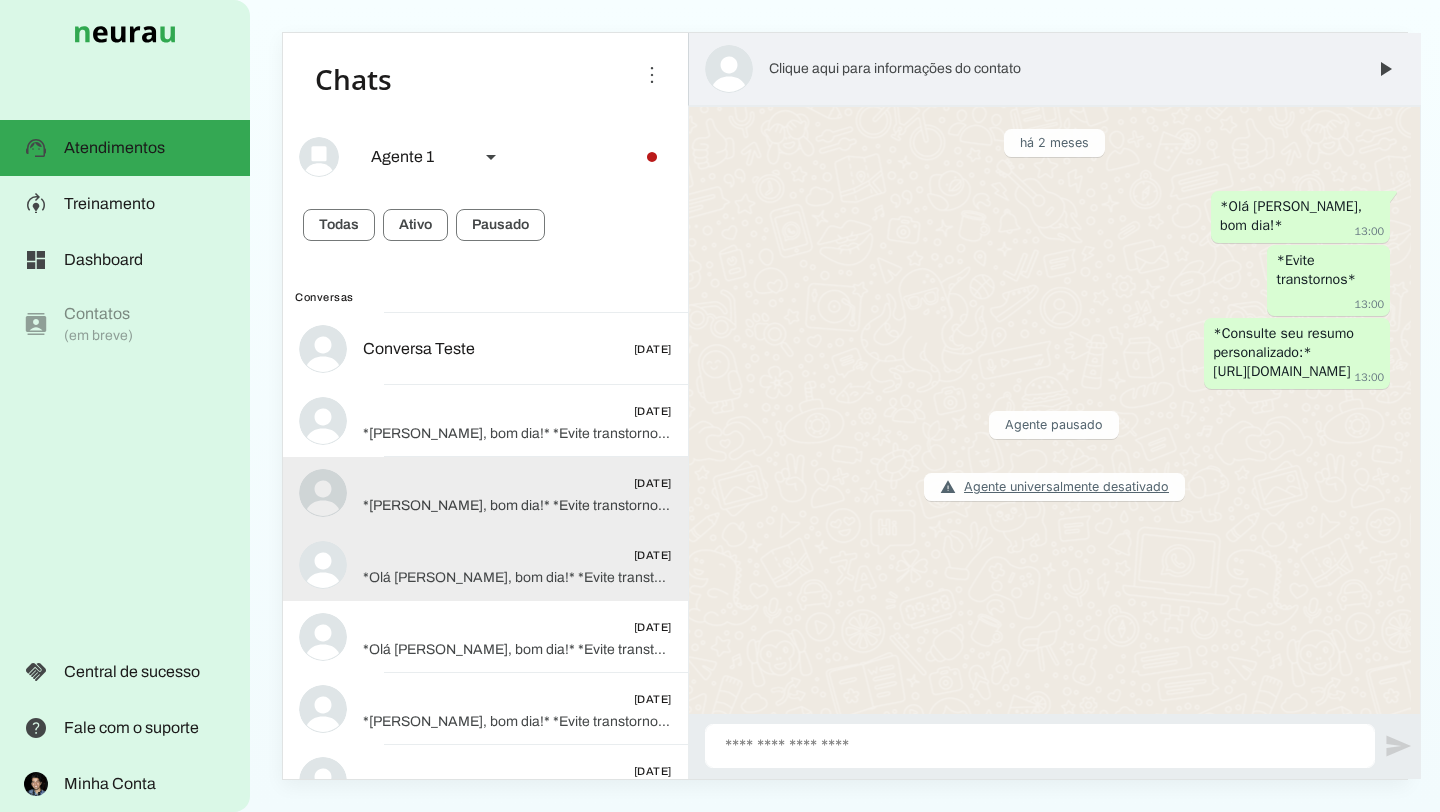 click on "[DATE]" 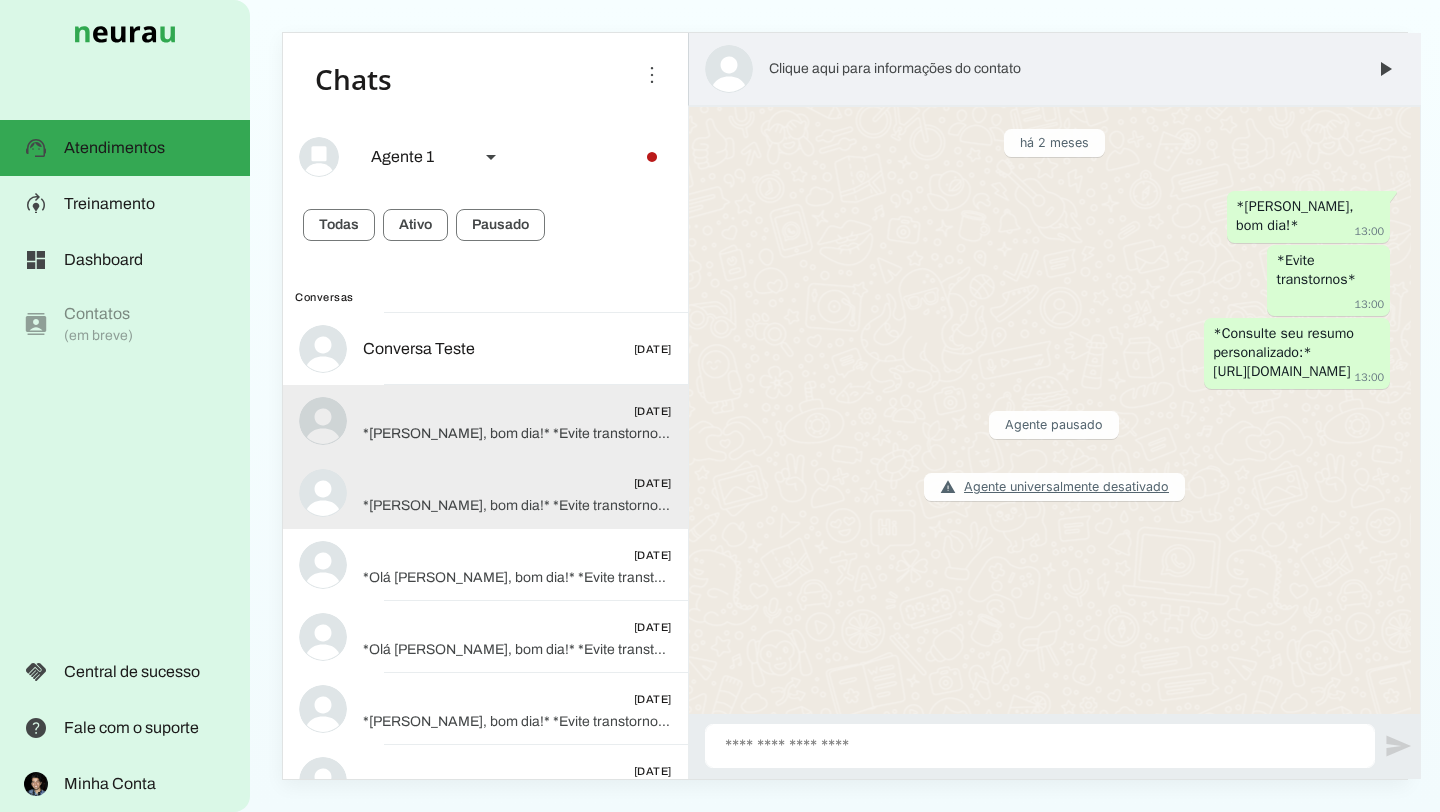 click on "[DATE]" 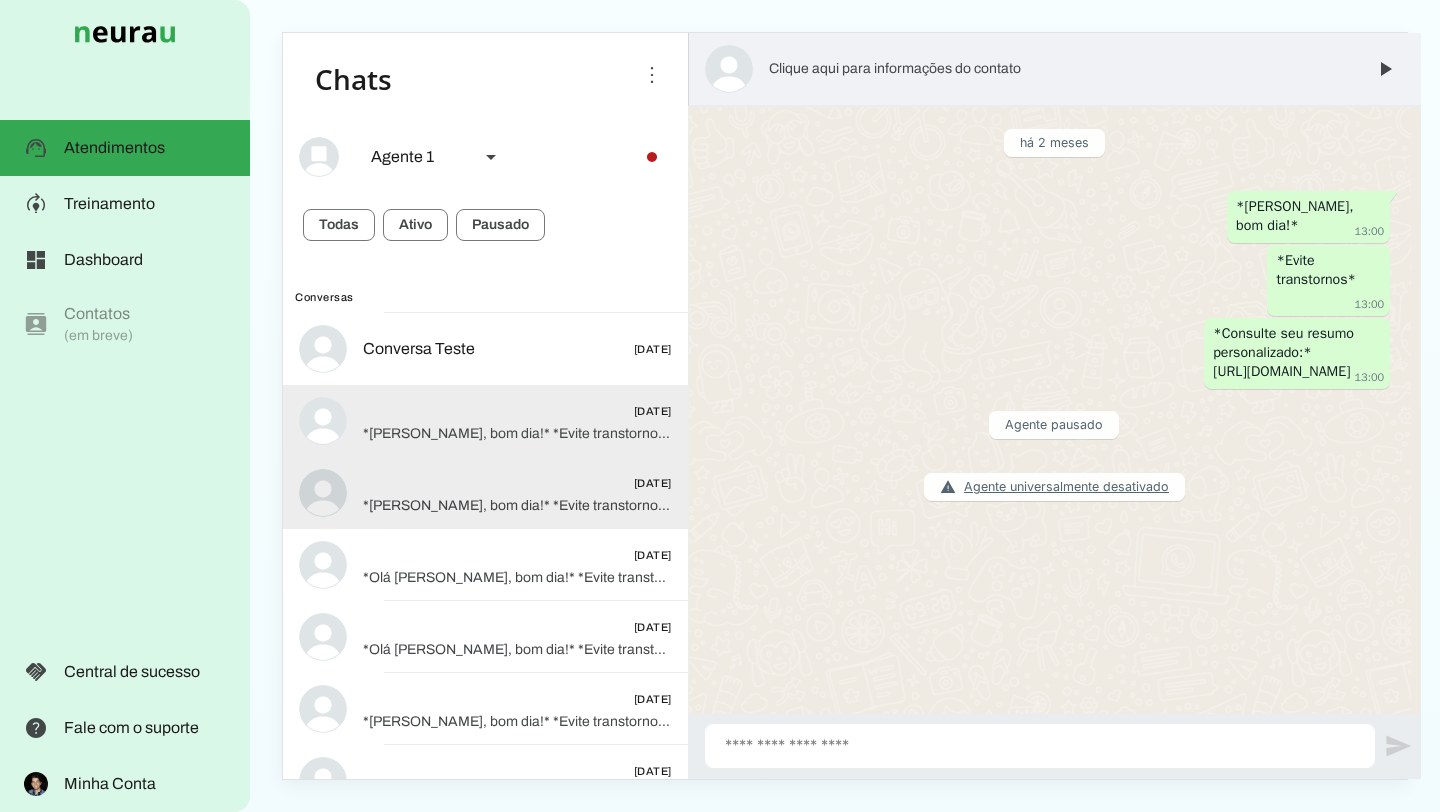 click on "[DATE]
*[PERSON_NAME], bom dia!*
*Evite transtornos*
*Consulte seu resumo personalizado:*
[URL][DOMAIN_NAME]" at bounding box center [485, 349] 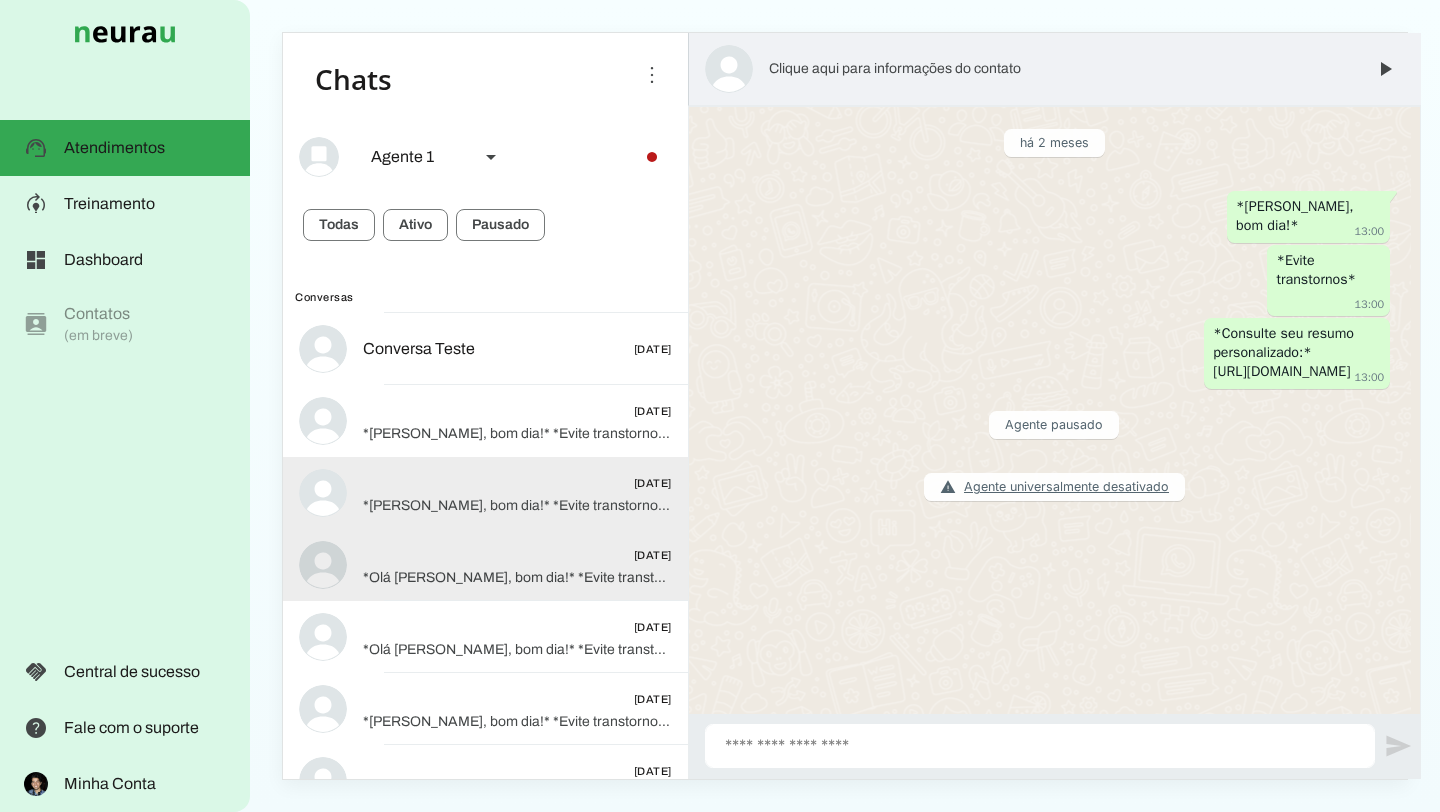 click on "[DATE]" 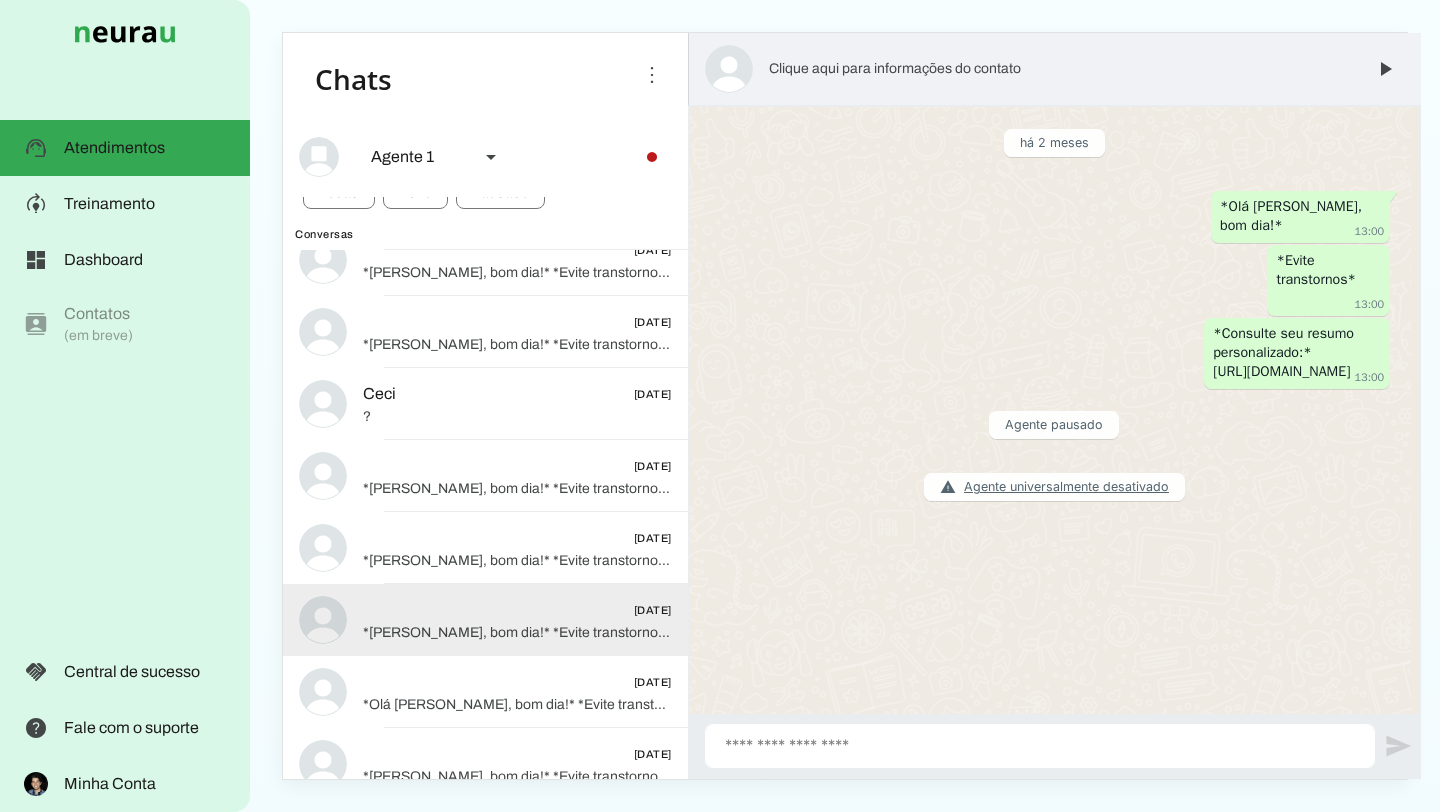 scroll, scrollTop: 836, scrollLeft: 0, axis: vertical 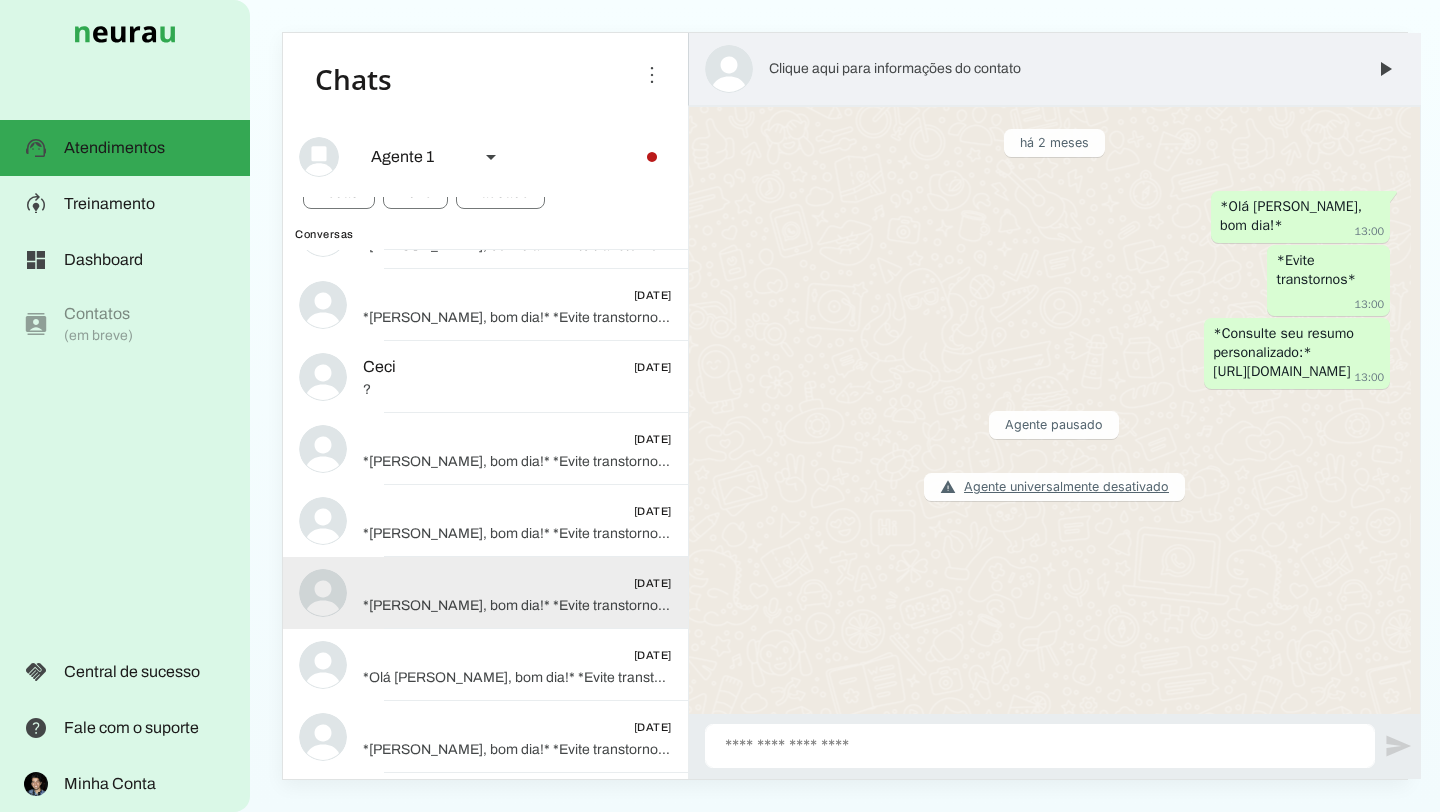 click on "*[PERSON_NAME], bom dia!*
*Evite transtornos*
*Consulte seu resumo personalizado:*
[URL][DOMAIN_NAME]" 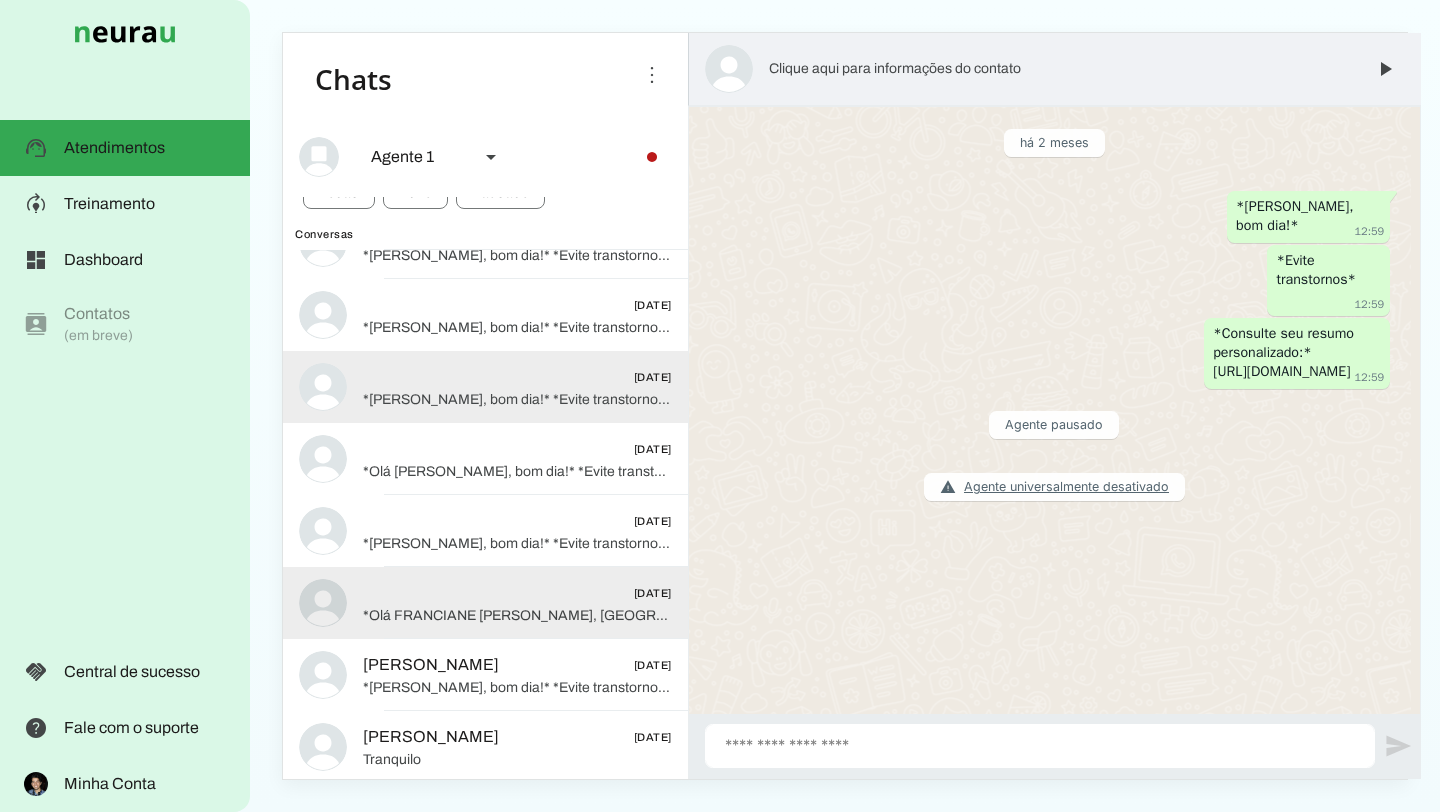 click on "[DATE]
*Olá FRANCIANE [PERSON_NAME], bom dia!*
*Evite transtornos*
*Consulte seu resumo personalizado:*
[URL][DOMAIN_NAME]" at bounding box center [485, -693] 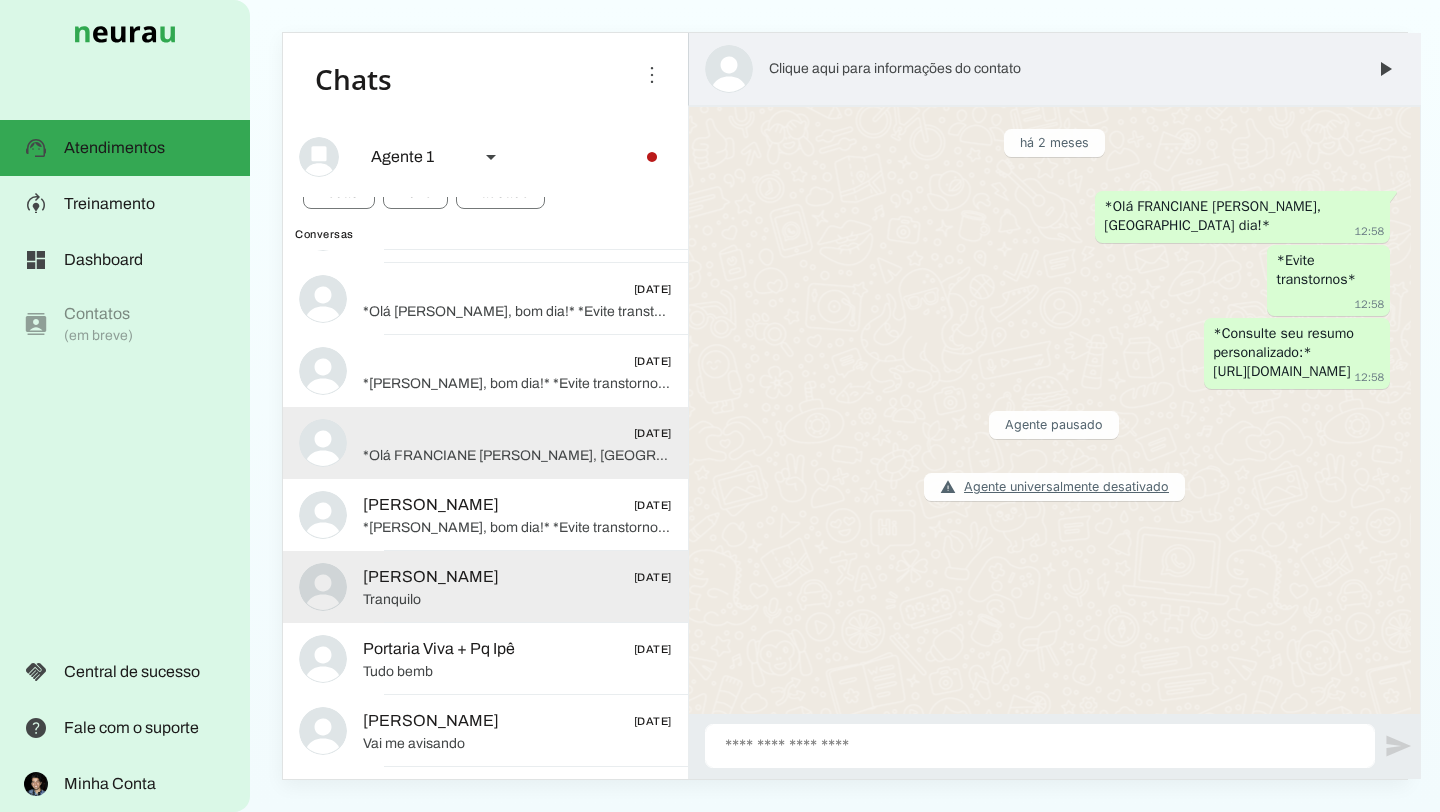 scroll, scrollTop: 1258, scrollLeft: 0, axis: vertical 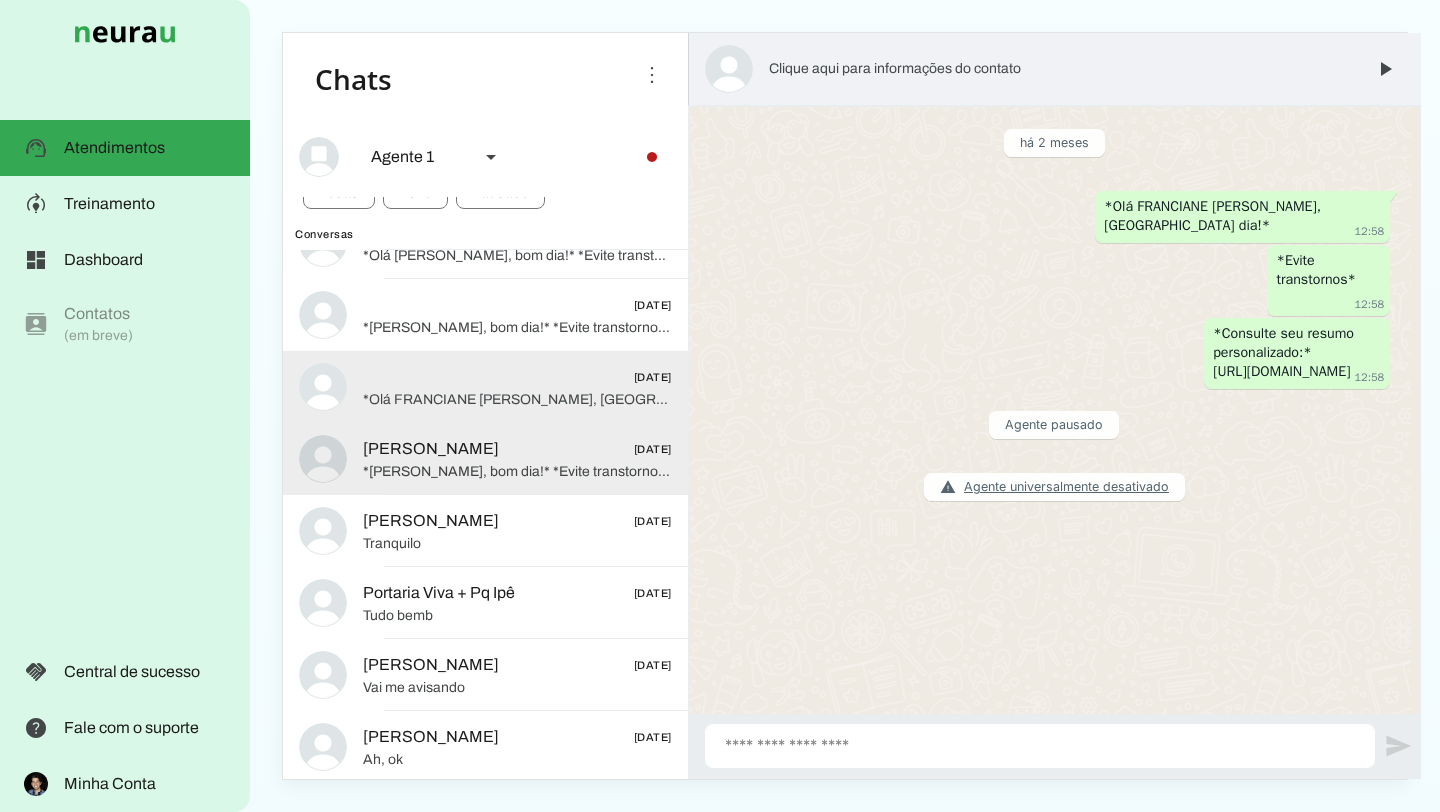 click on "[PERSON_NAME]
[DATE]" 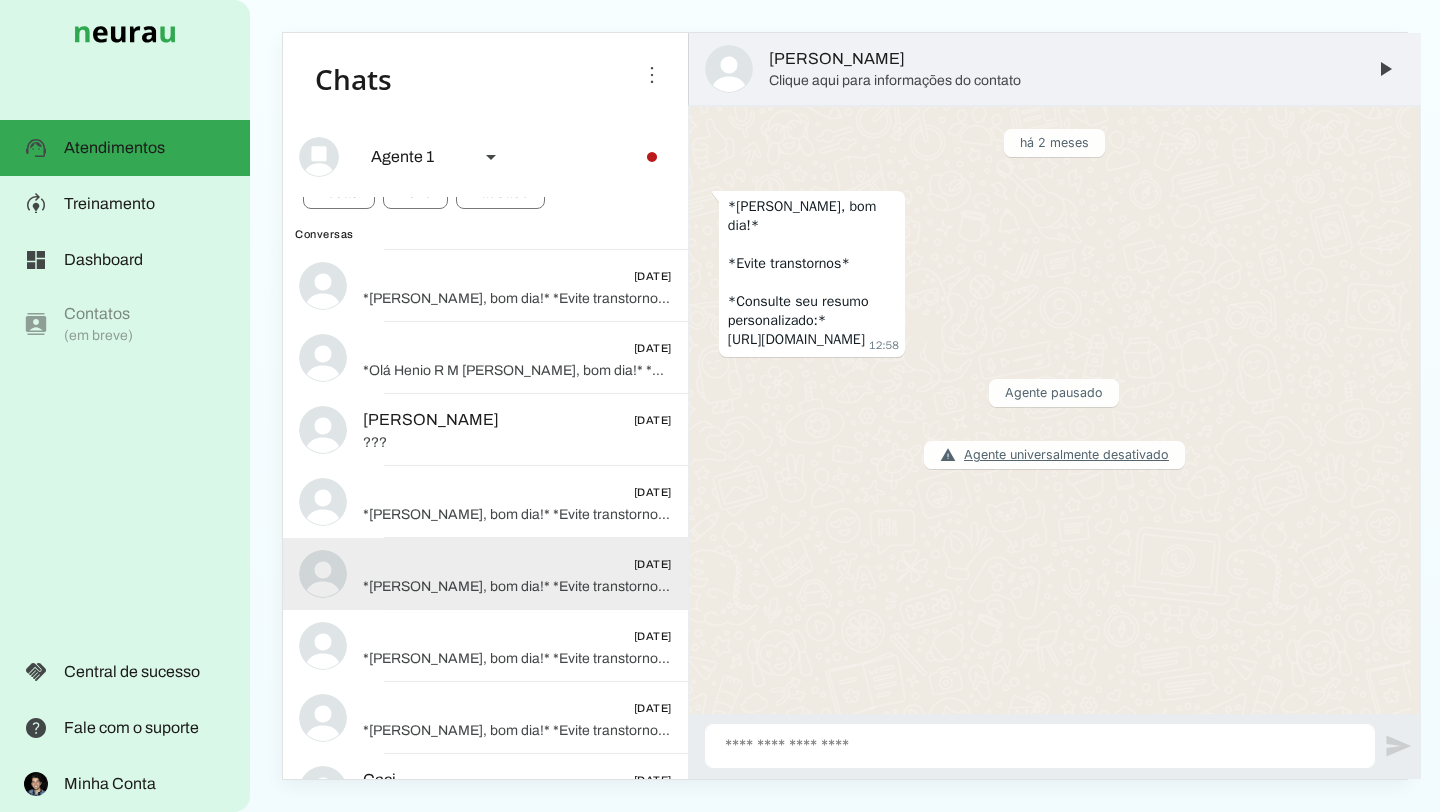 scroll, scrollTop: 0, scrollLeft: 0, axis: both 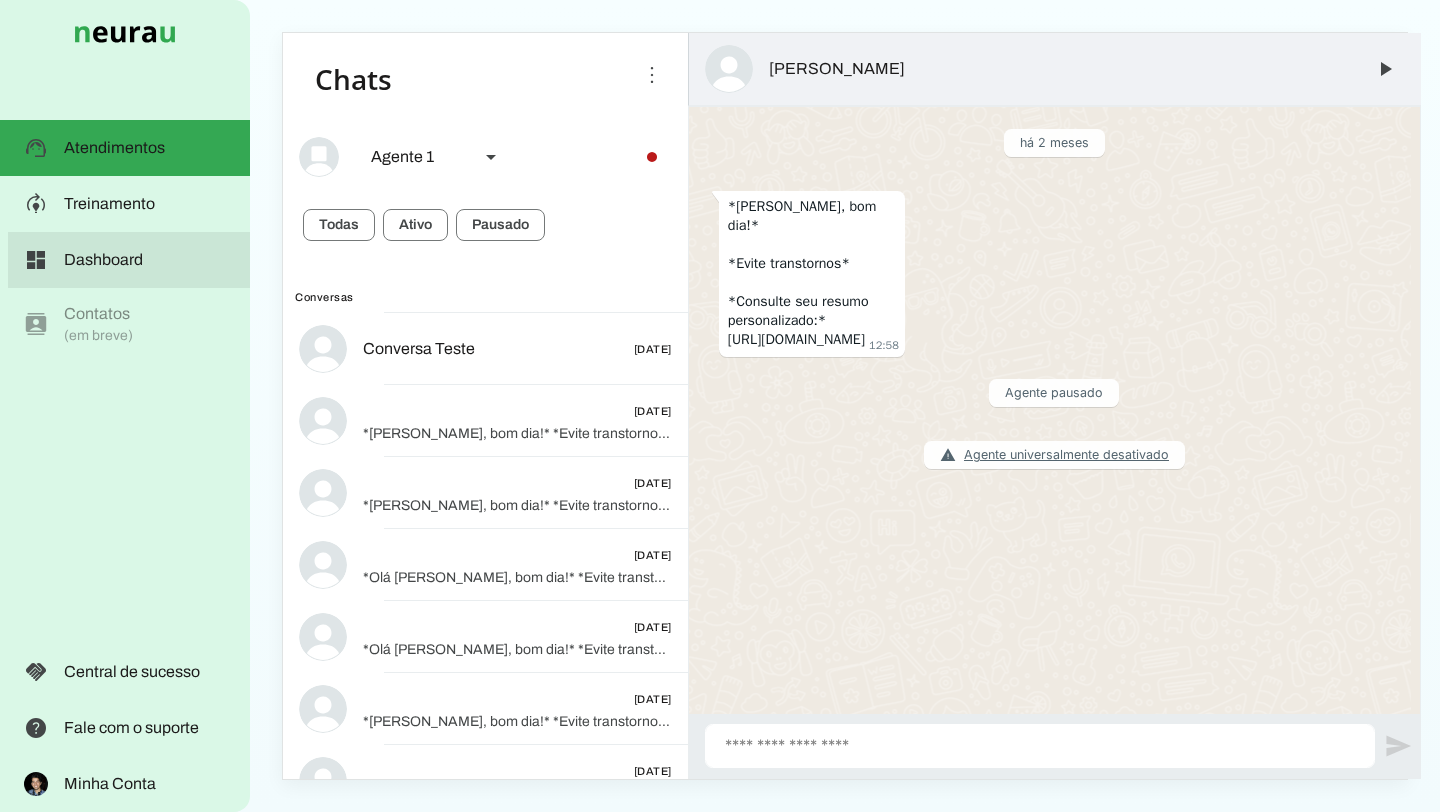 click on "dashboard
Dashboard" at bounding box center (129, 260) 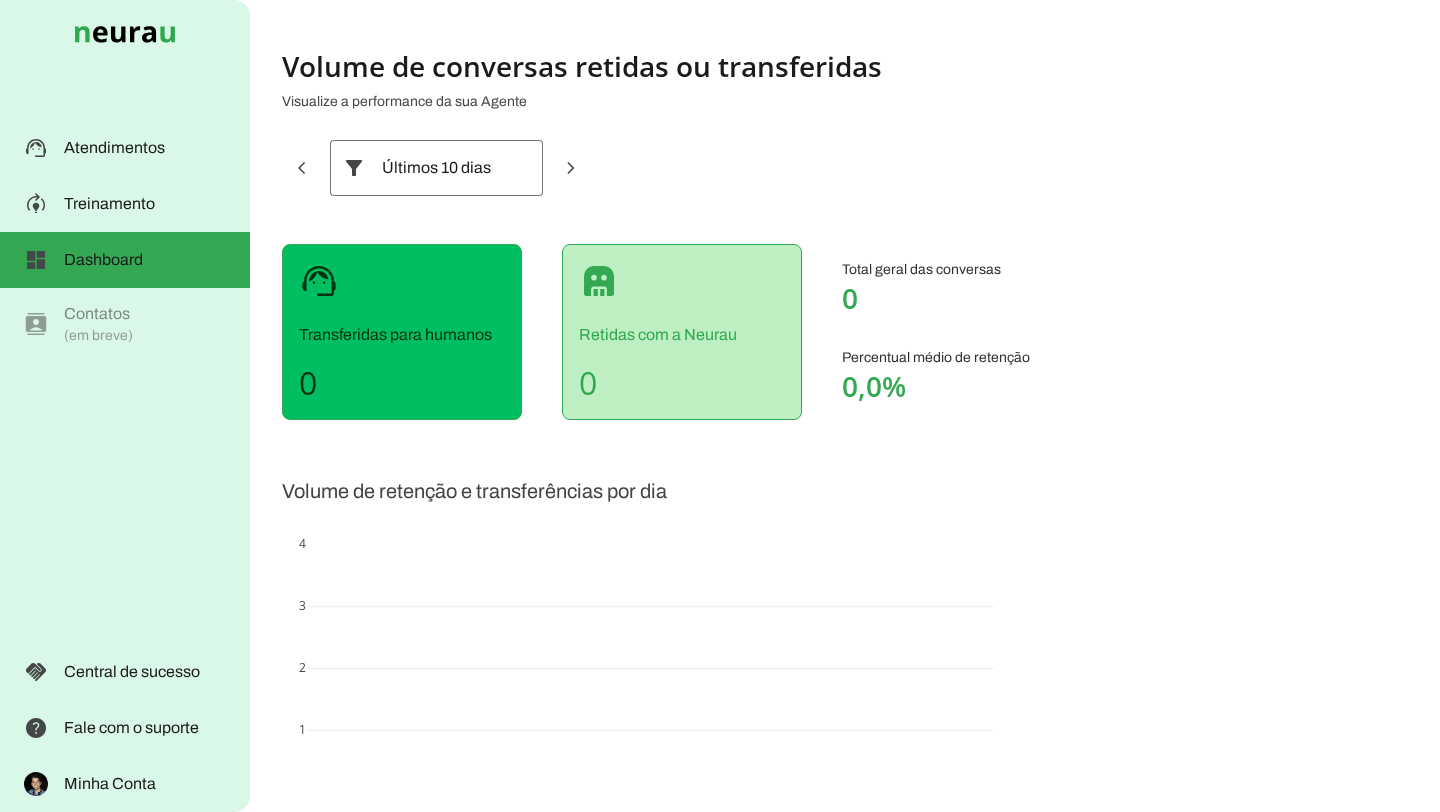 drag, startPoint x: 346, startPoint y: 335, endPoint x: 504, endPoint y: 342, distance: 158.15498 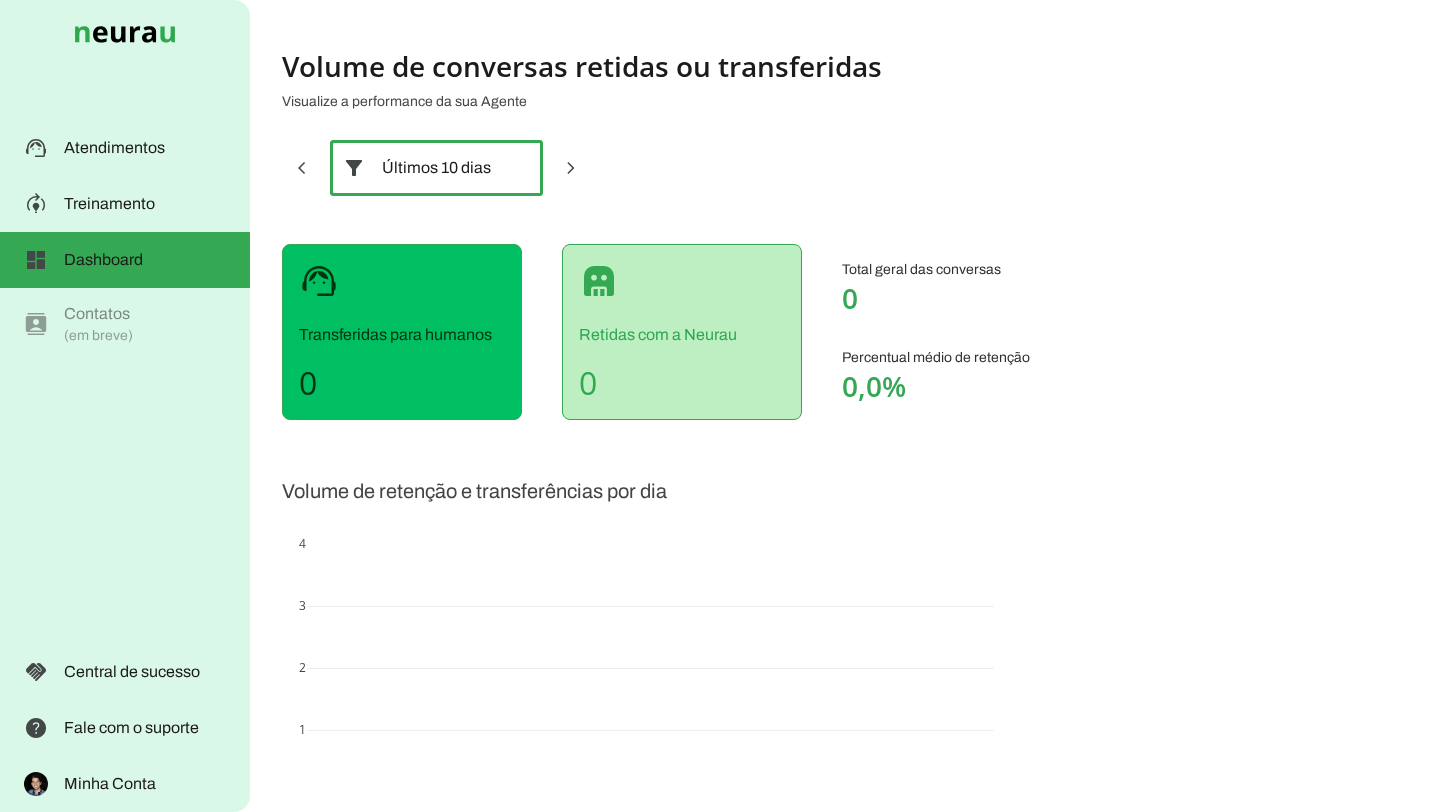click on "Últimos 10 dias" at bounding box center [436, 168] 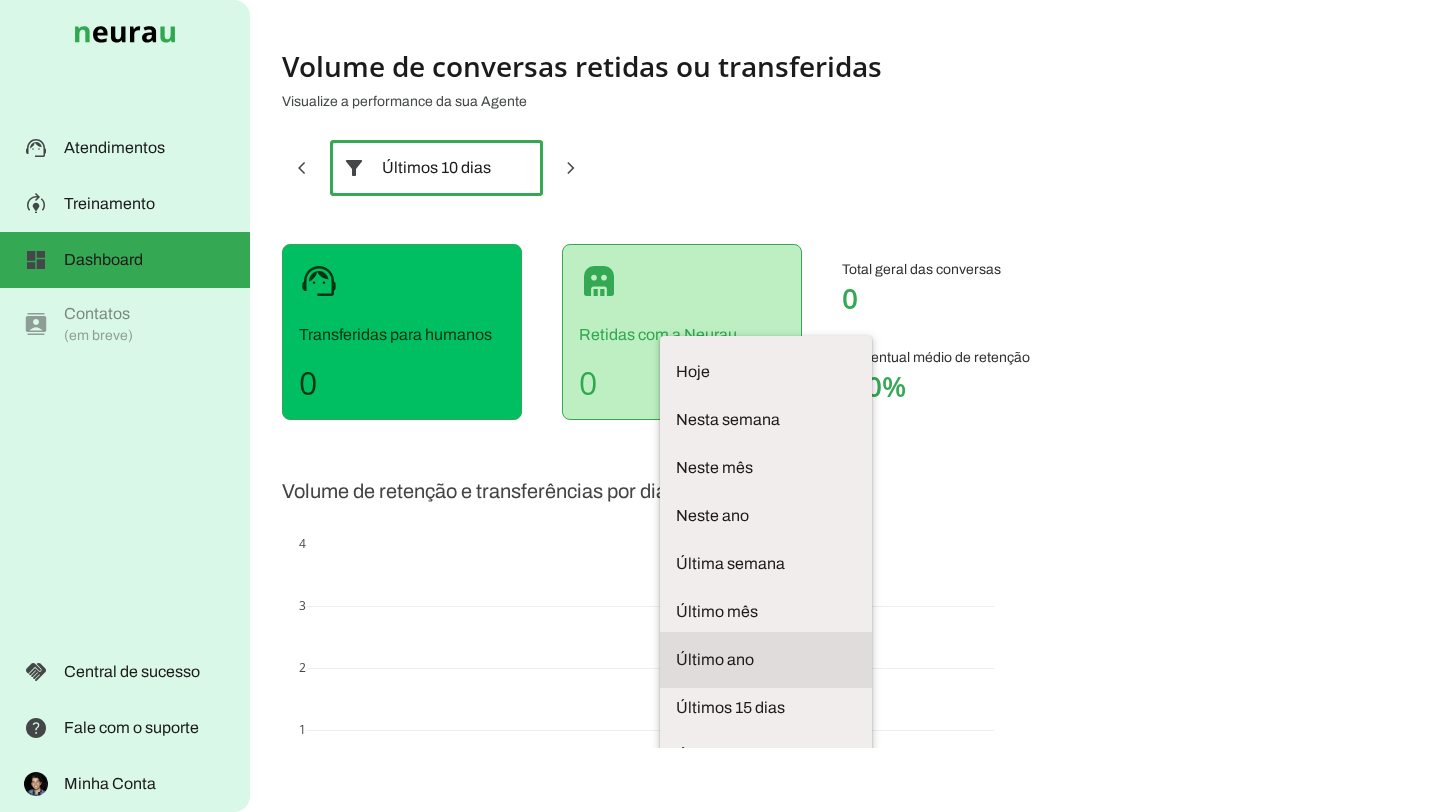 click on "Último ano" at bounding box center (766, 372) 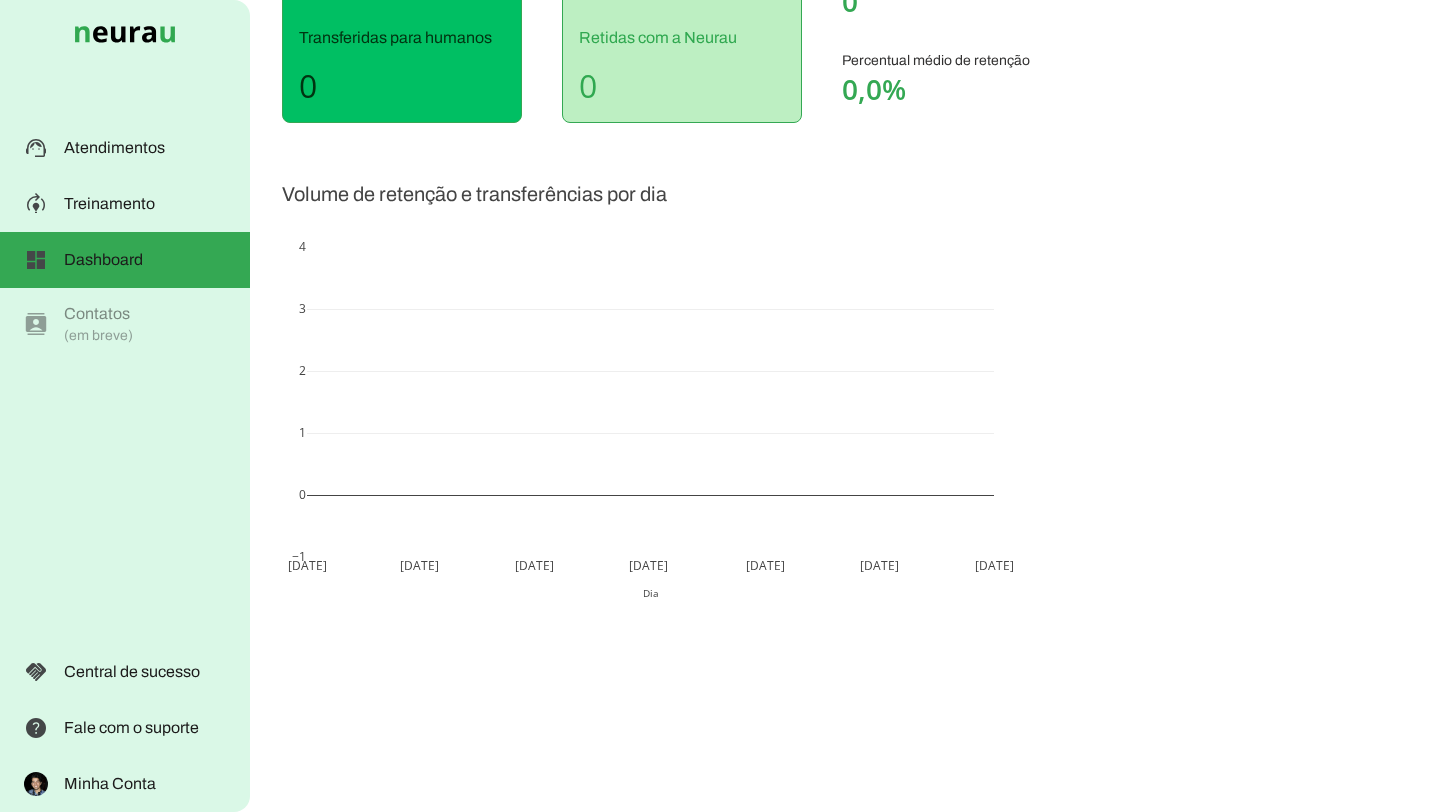 scroll, scrollTop: 0, scrollLeft: 0, axis: both 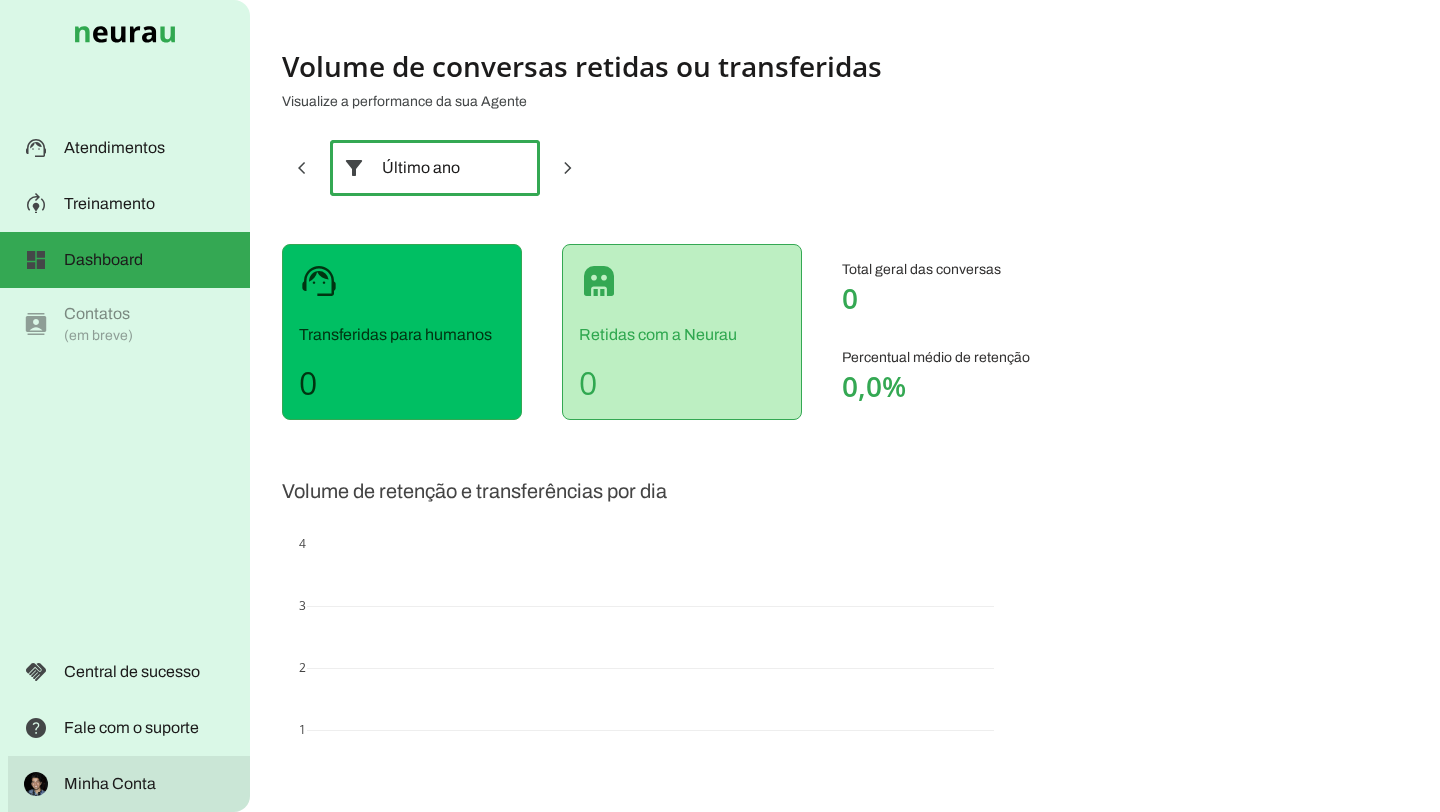 click on "Minha Conta" at bounding box center (0, 0) 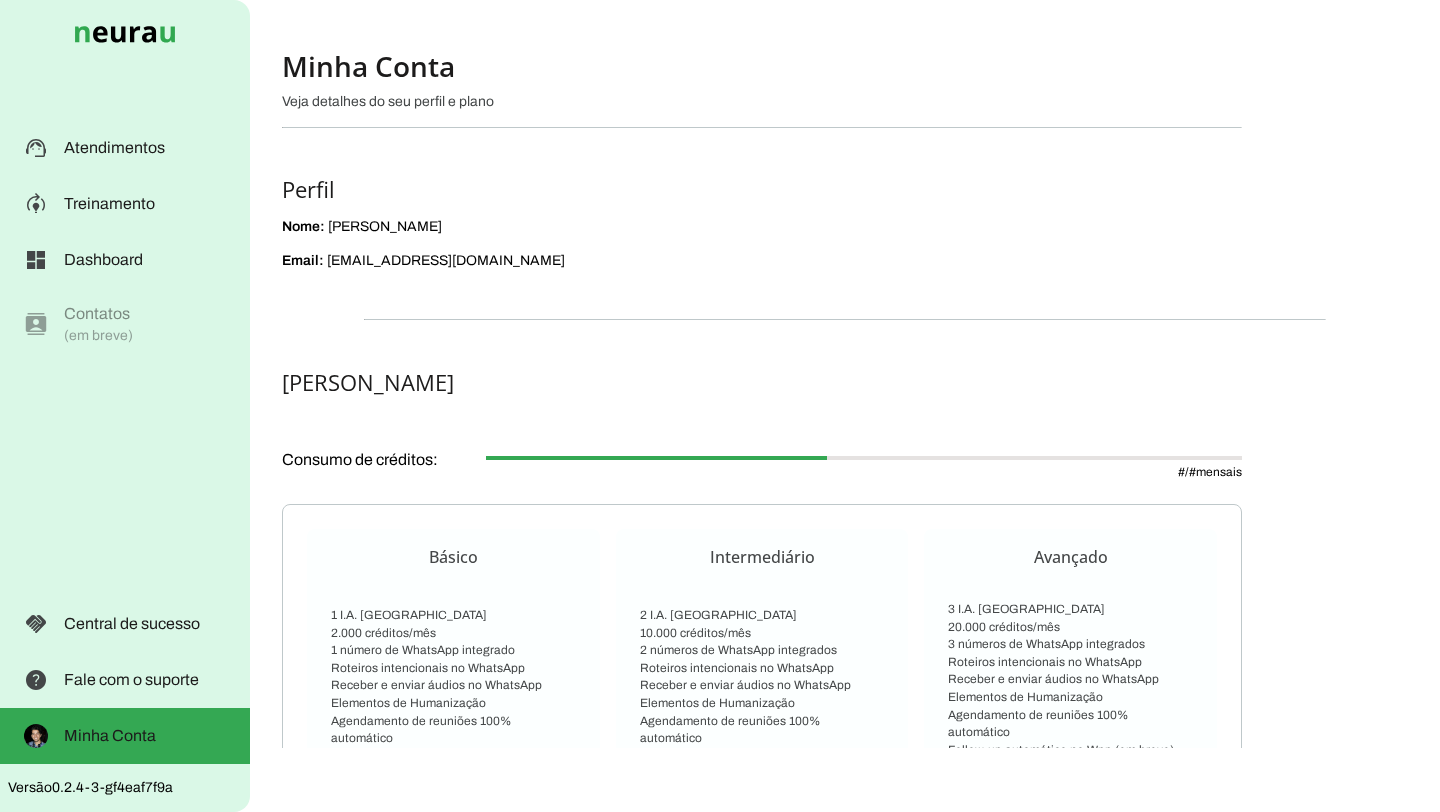 drag, startPoint x: 488, startPoint y: 262, endPoint x: 329, endPoint y: 263, distance: 159.00314 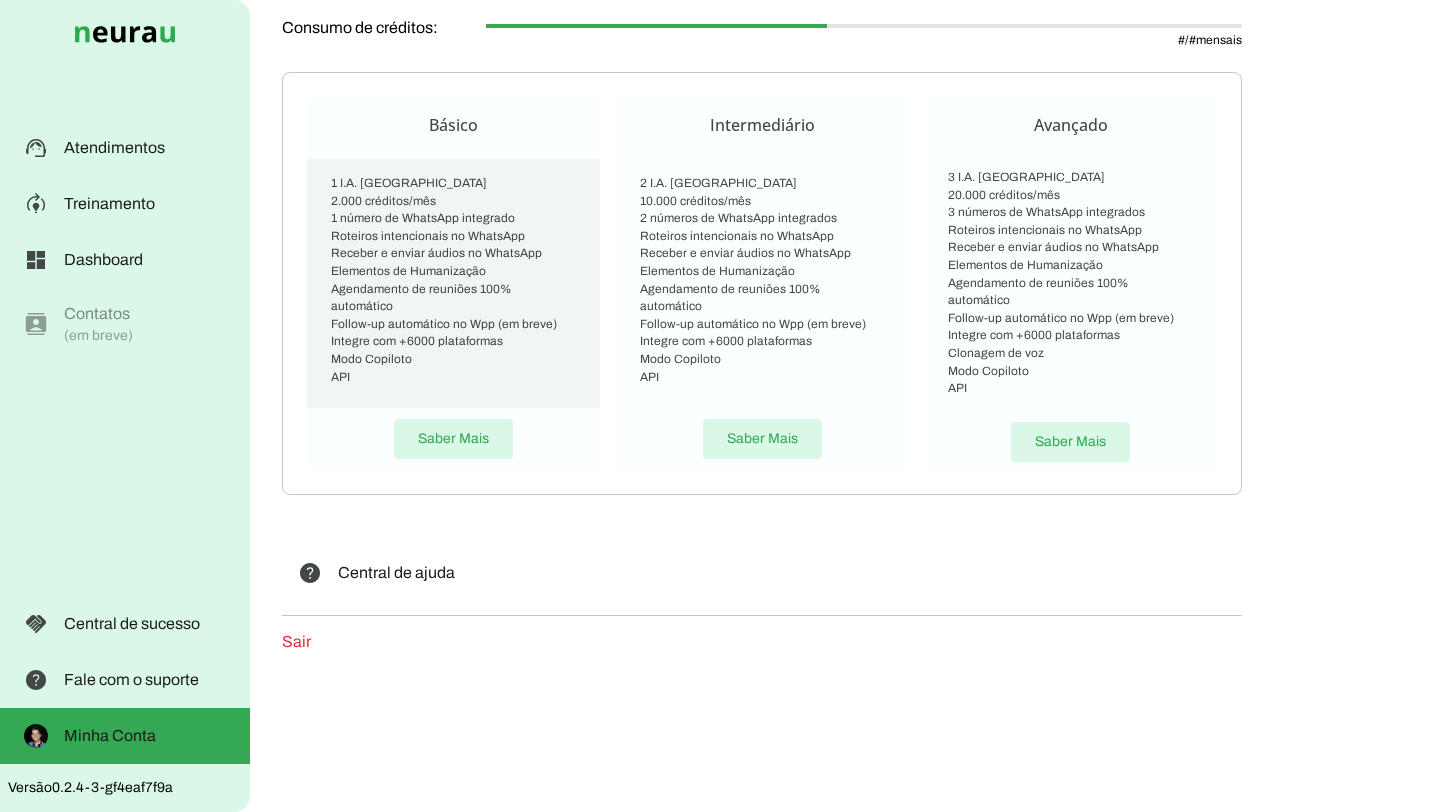 scroll, scrollTop: 309, scrollLeft: 0, axis: vertical 